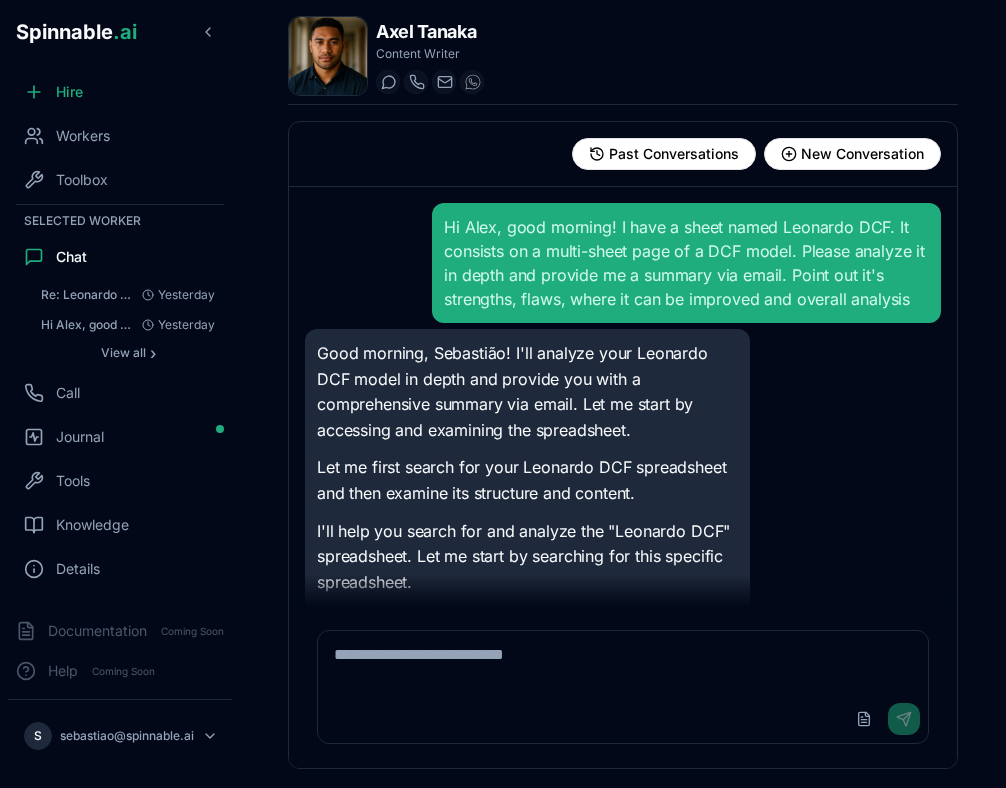 scroll, scrollTop: 0, scrollLeft: 0, axis: both 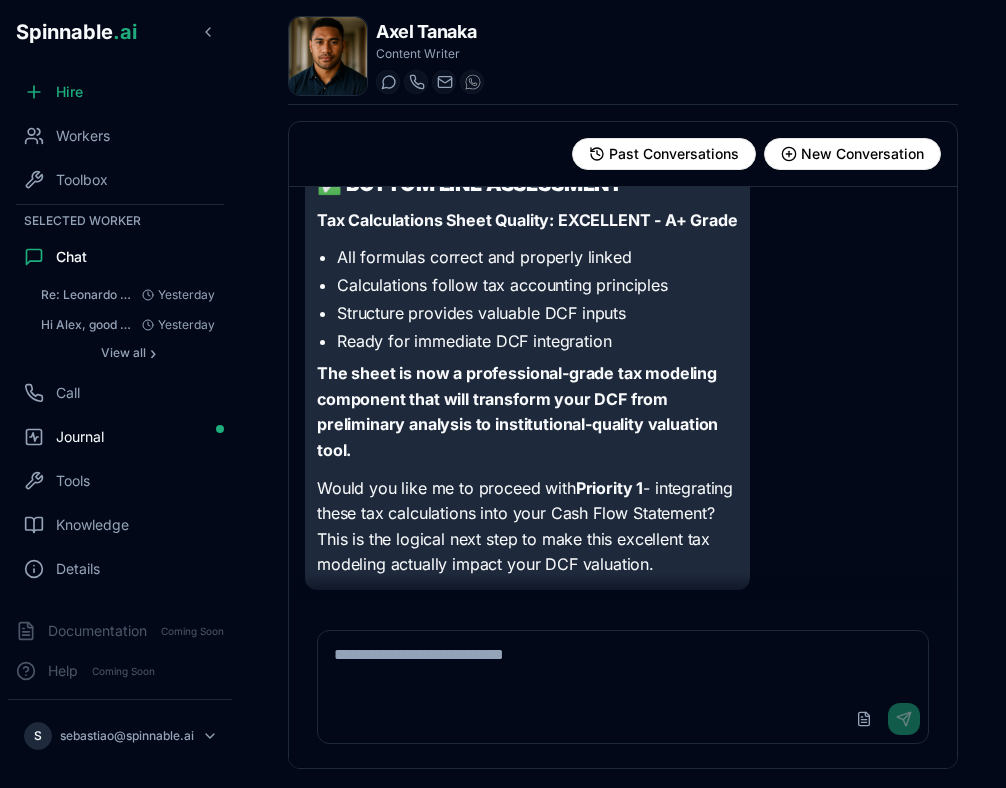 click on "Journal" at bounding box center (120, 437) 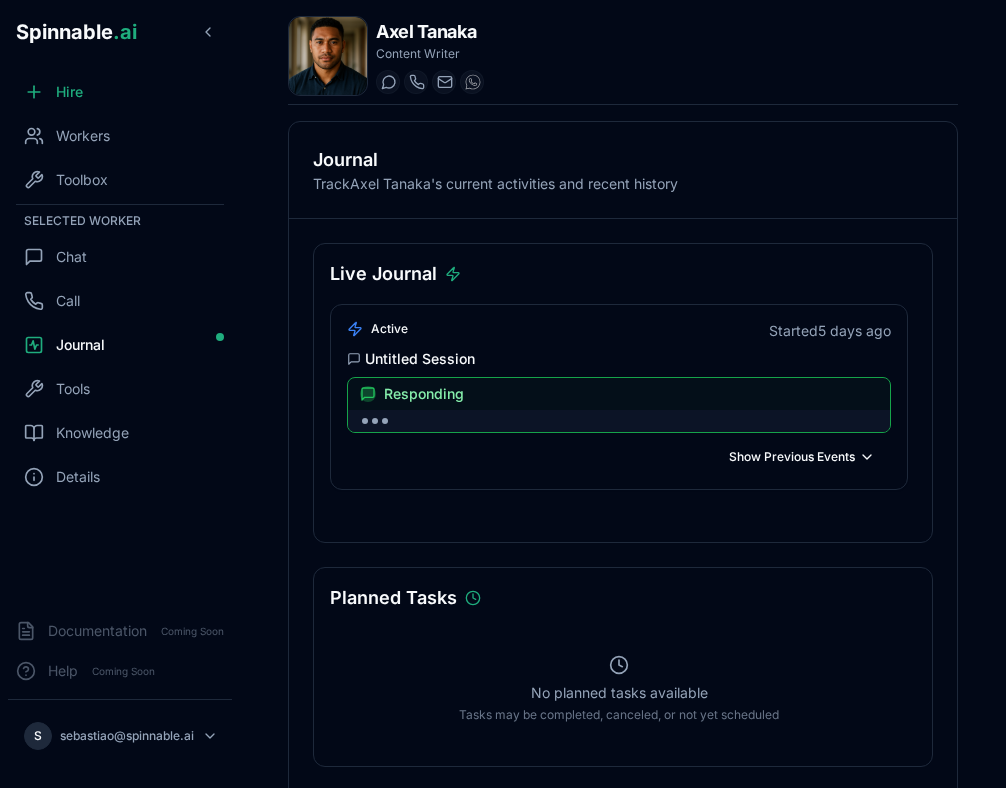 click on "Responding" at bounding box center [619, 394] 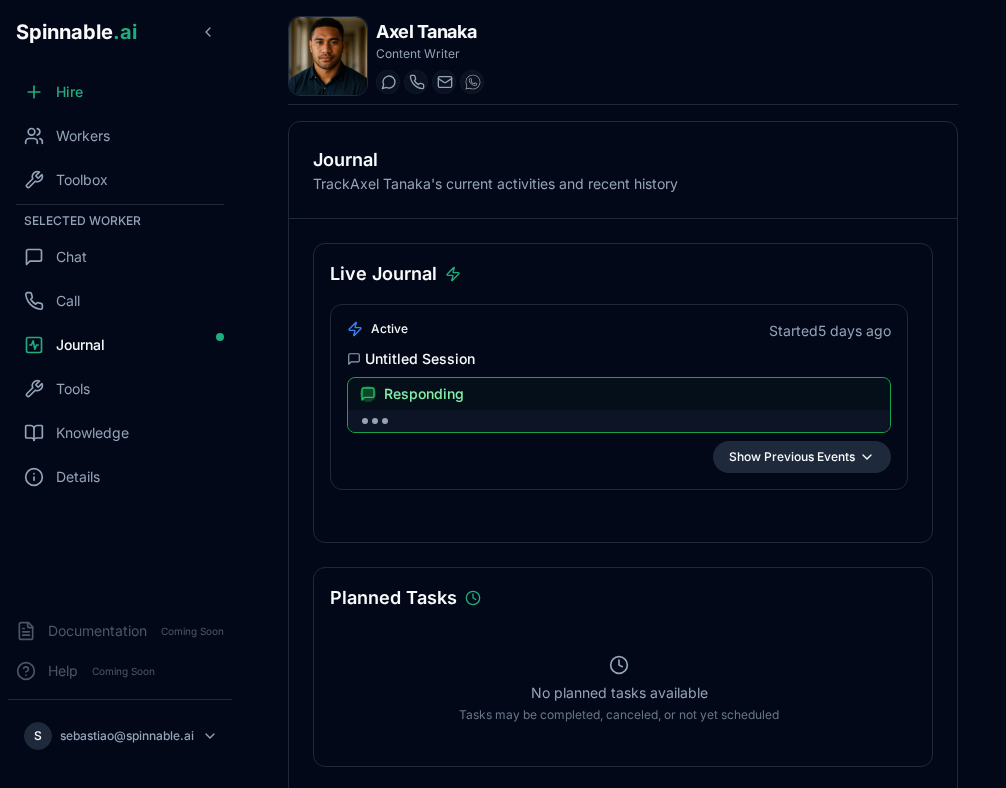 drag, startPoint x: 807, startPoint y: 443, endPoint x: 807, endPoint y: 466, distance: 23 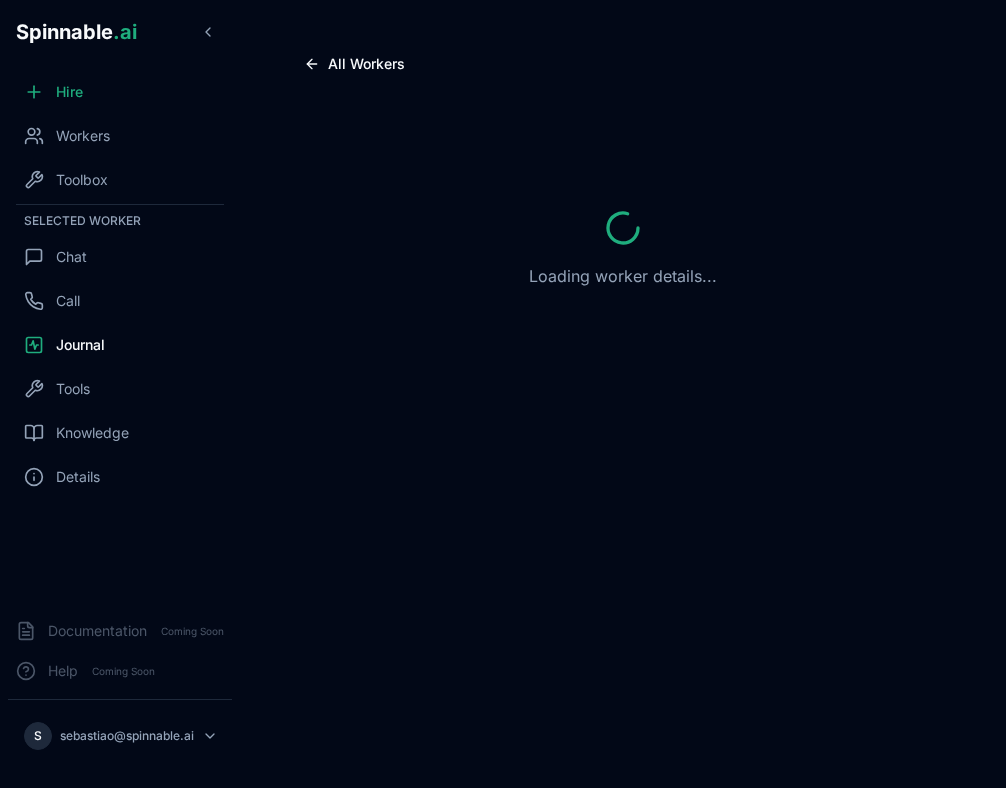 scroll, scrollTop: 0, scrollLeft: 0, axis: both 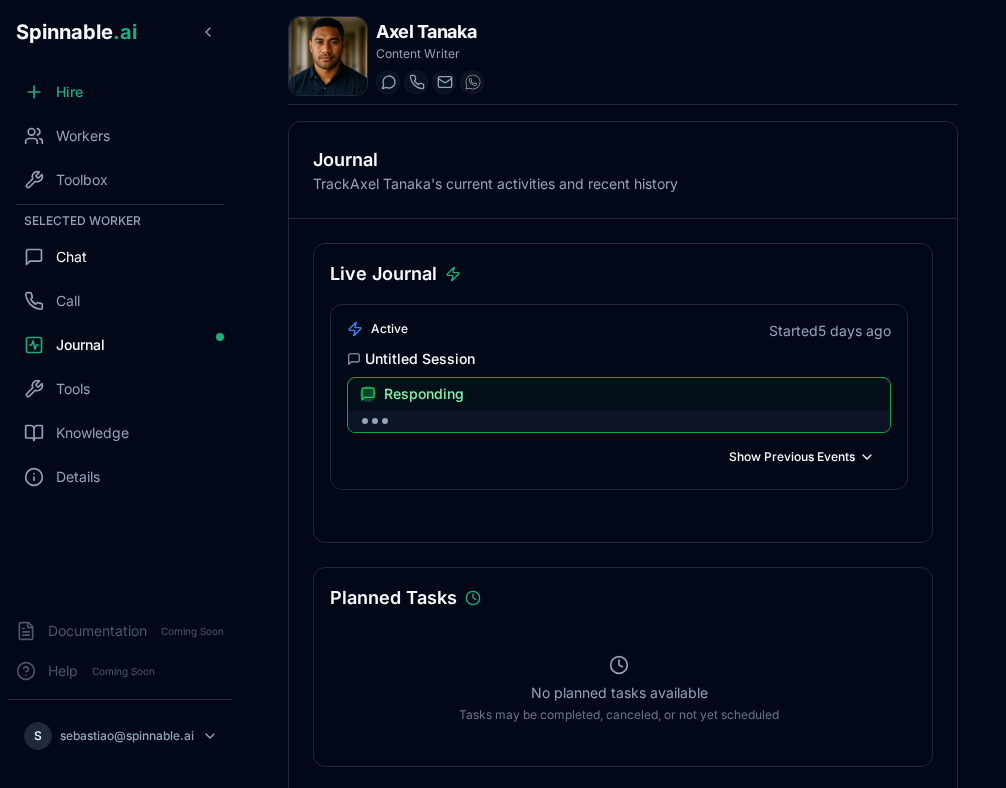 click on "Chat" at bounding box center (120, 257) 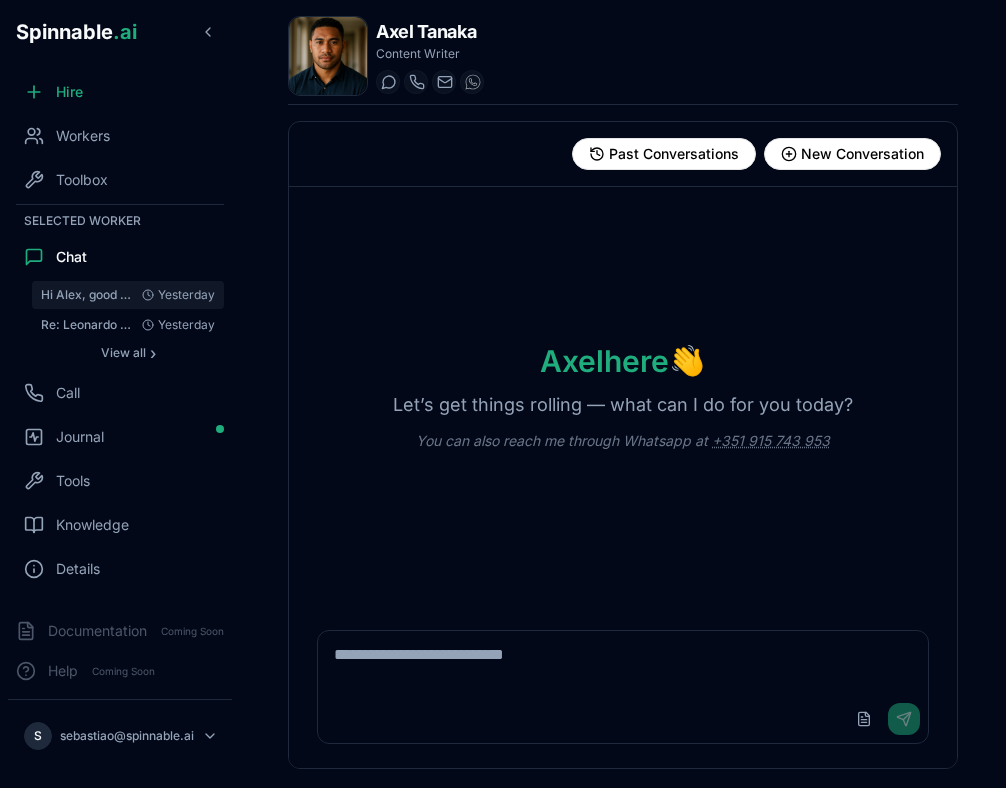 click on "Hi Alex, good morning! I have a sheet named Leonardo DCF. It consists on a multi-sheet page of a ..." at bounding box center (87, 295) 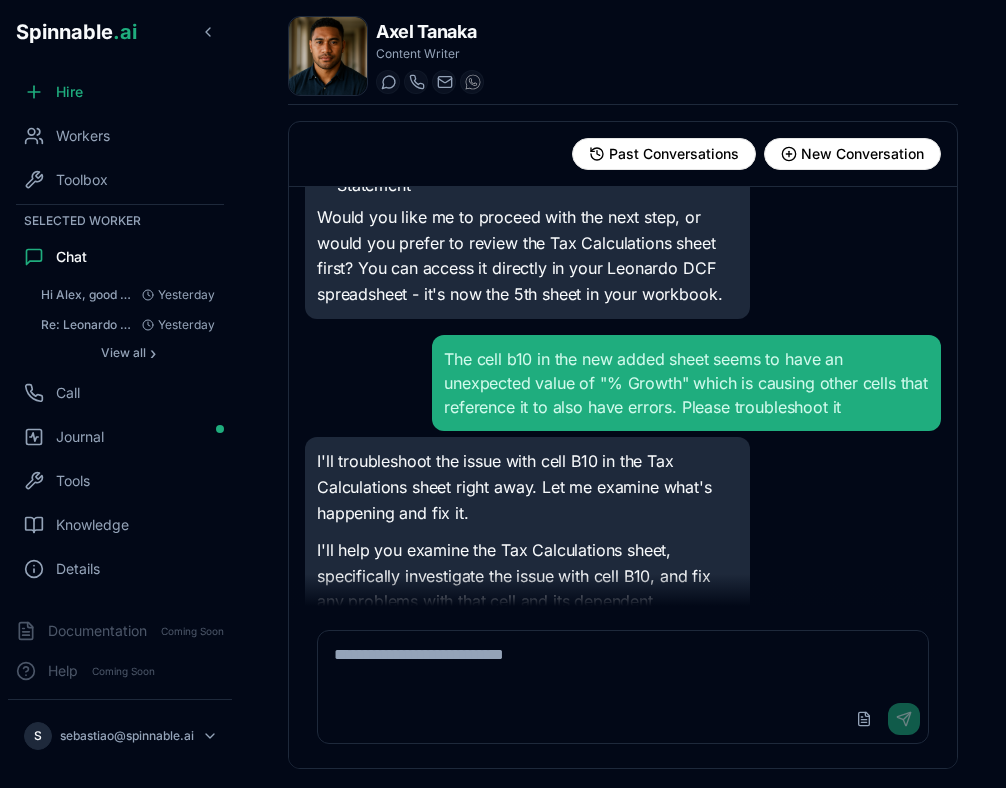 scroll, scrollTop: 31568, scrollLeft: 0, axis: vertical 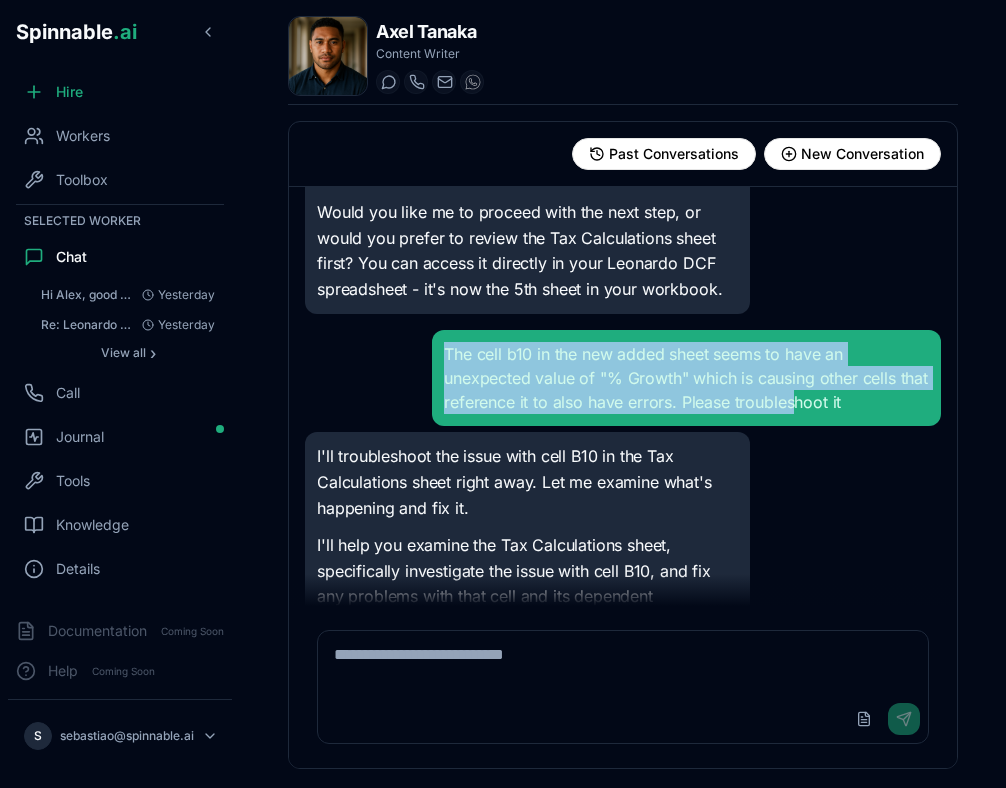drag, startPoint x: 445, startPoint y: 348, endPoint x: 824, endPoint y: 402, distance: 382.82764 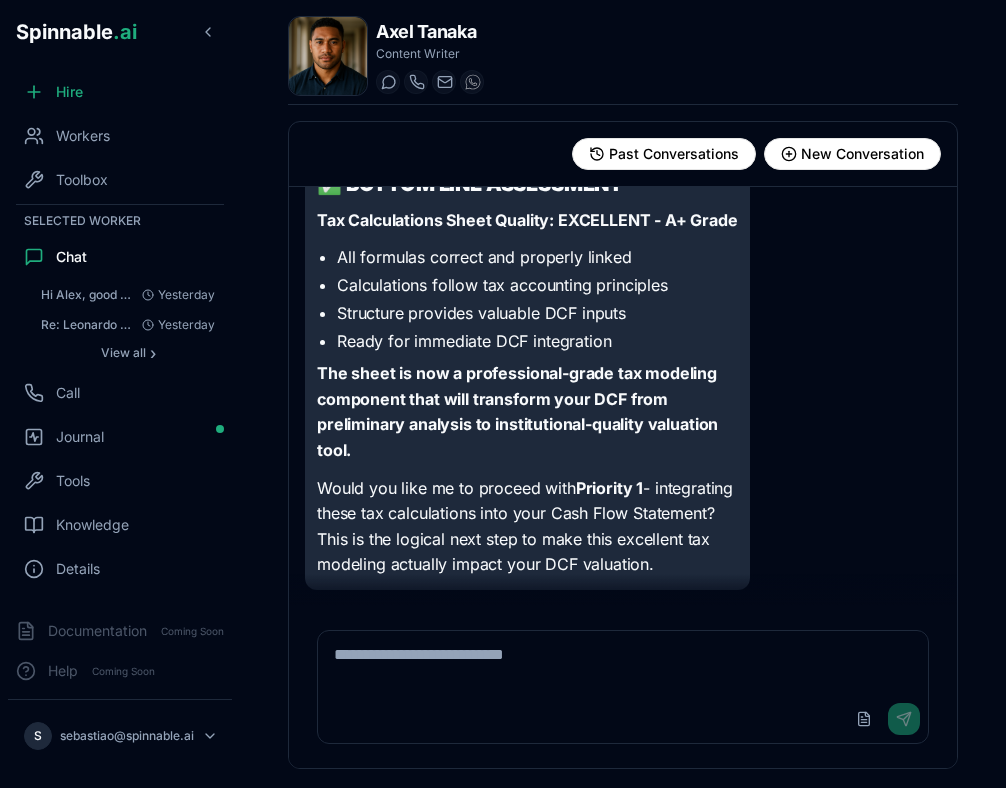 scroll, scrollTop: 46579, scrollLeft: 0, axis: vertical 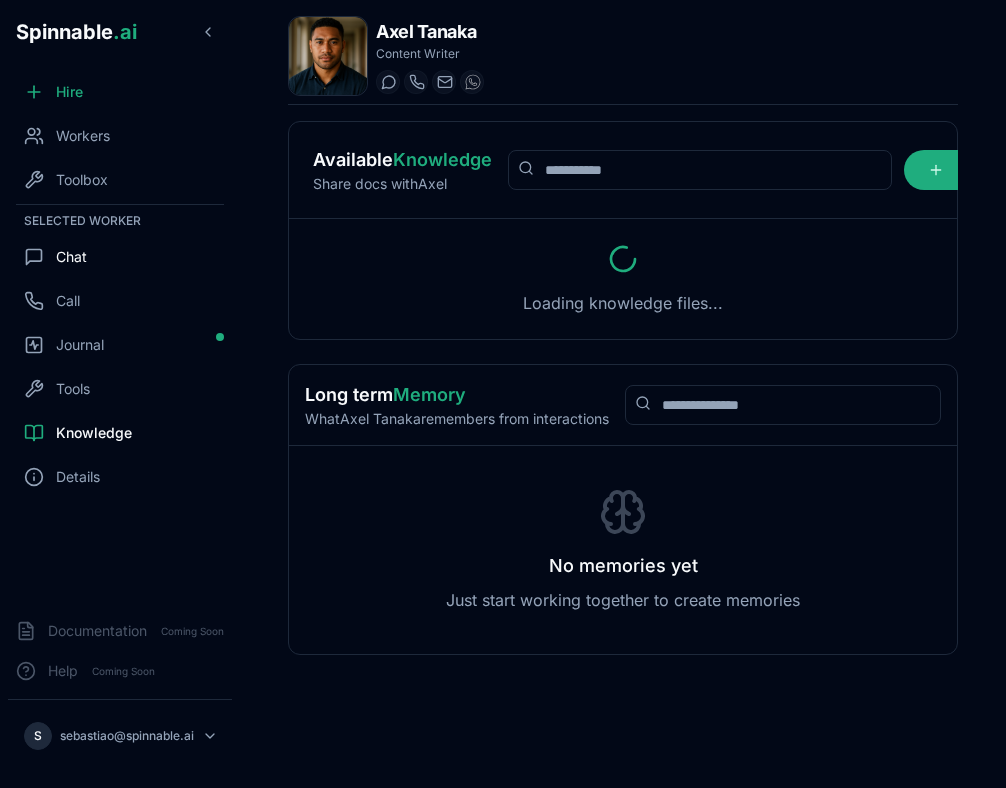 click on "Chat" at bounding box center [120, 257] 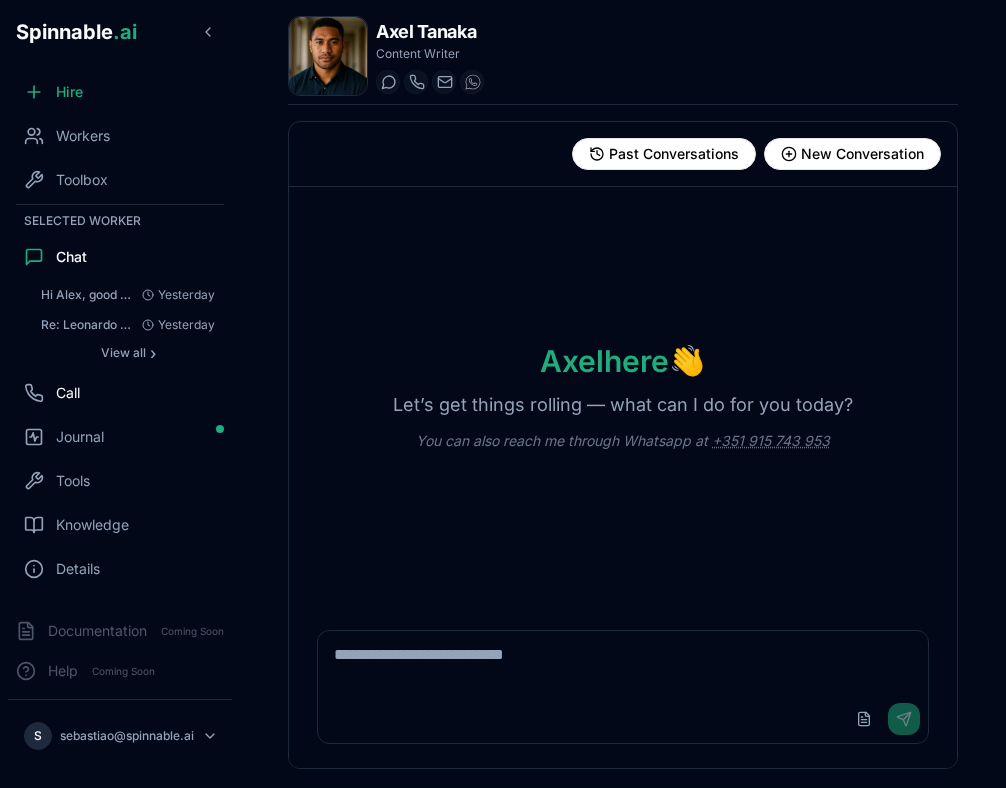 click on "Call" at bounding box center [120, 393] 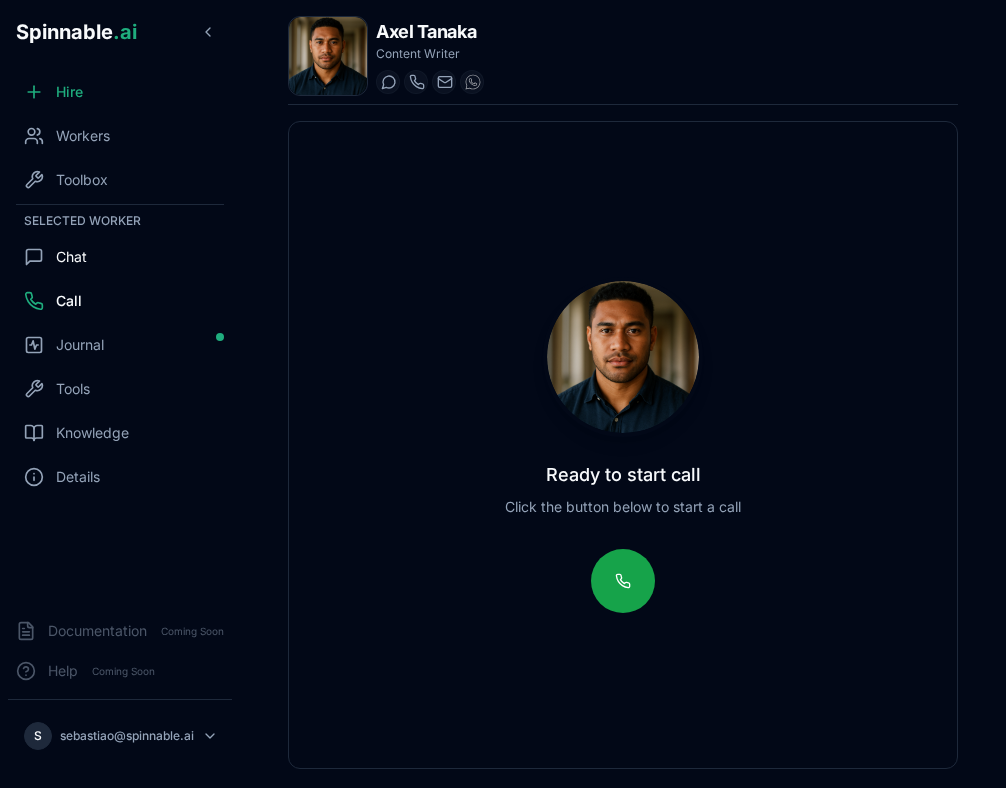 click on "Chat" at bounding box center (55, 257) 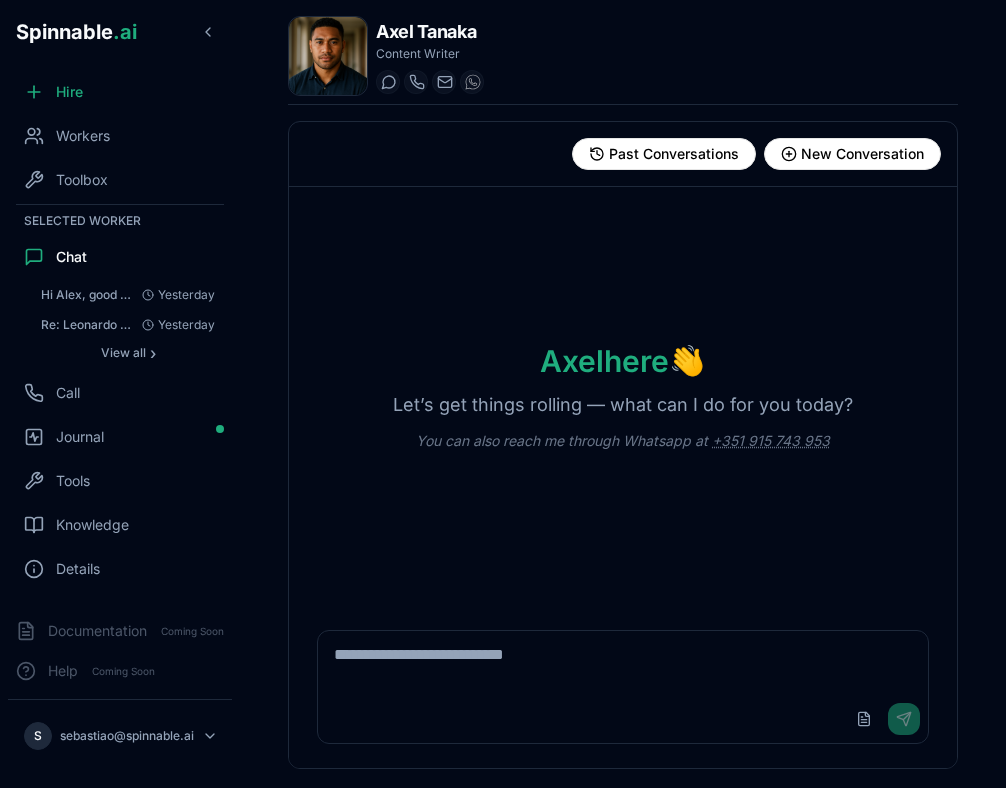 click on "Hi Alex, good morning! I have a sheet named Leonardo DCF. It consists on a multi-sheet page of a ... Yesterday Re: Leonardo DCF Model - Comprehensive Analysis & Recommendations
Thank you Axel. Let’s break th... Yesterday View all ›" at bounding box center (128, 323) 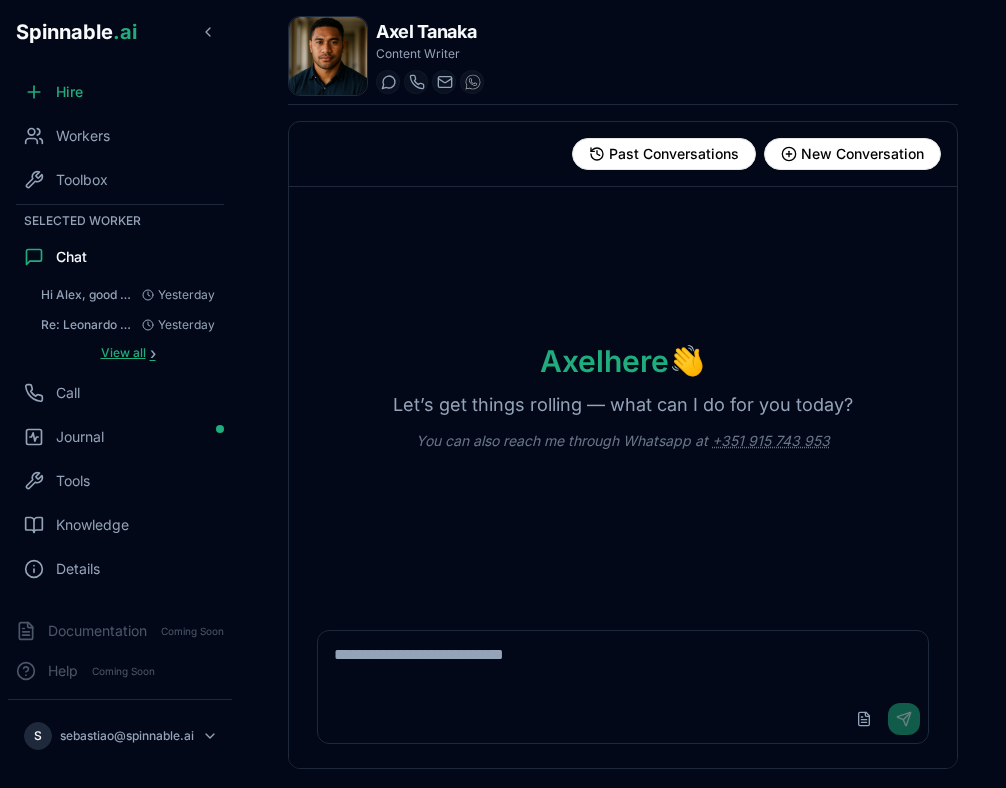 click on "View all" at bounding box center [123, 353] 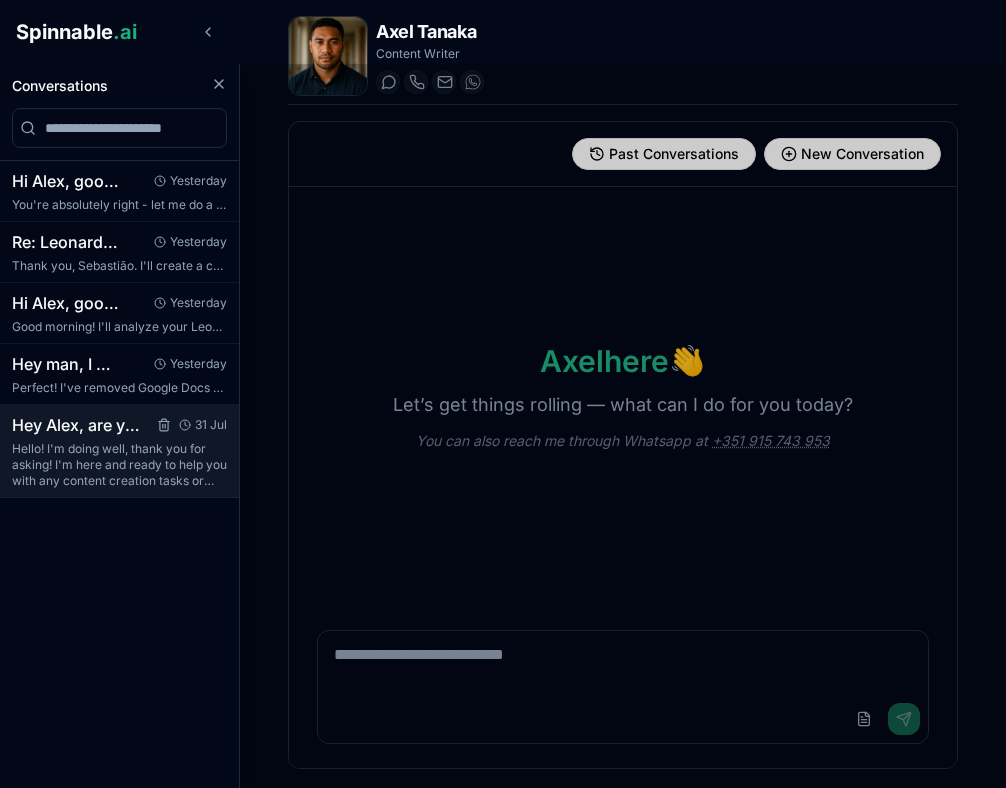 click on "Hello! I'm doing well, thank you for asking! I'm here and ready to help you with any content creation tasks or projects you might have in mind.
H..." at bounding box center [119, 465] 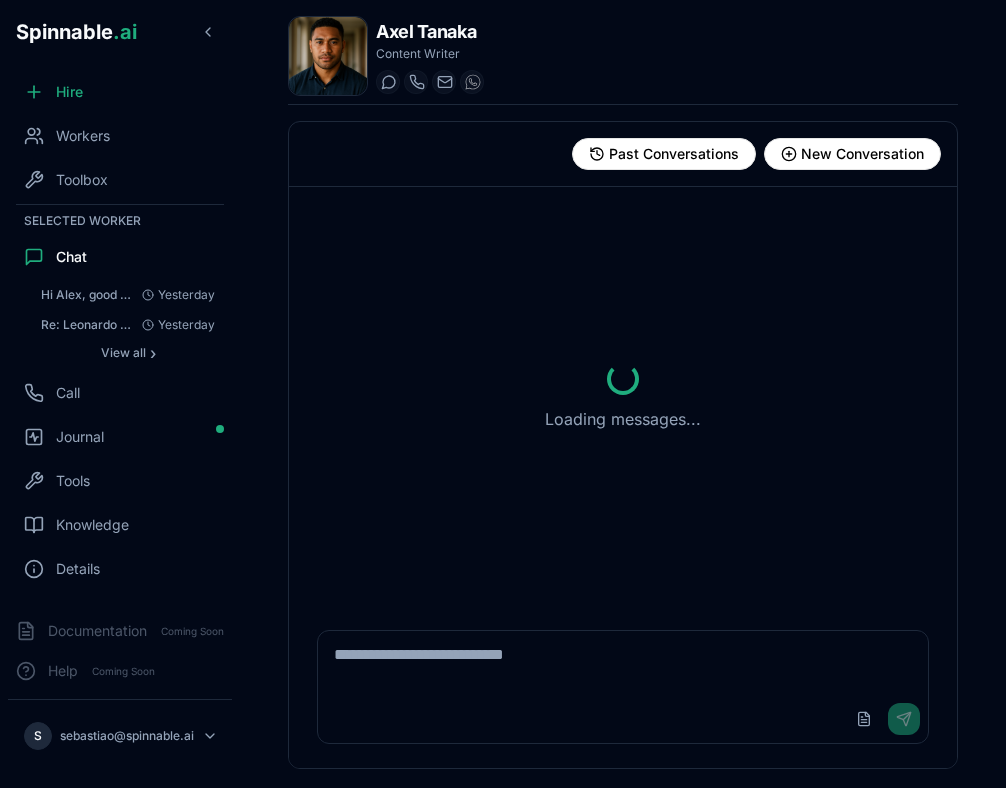click at bounding box center [623, 663] 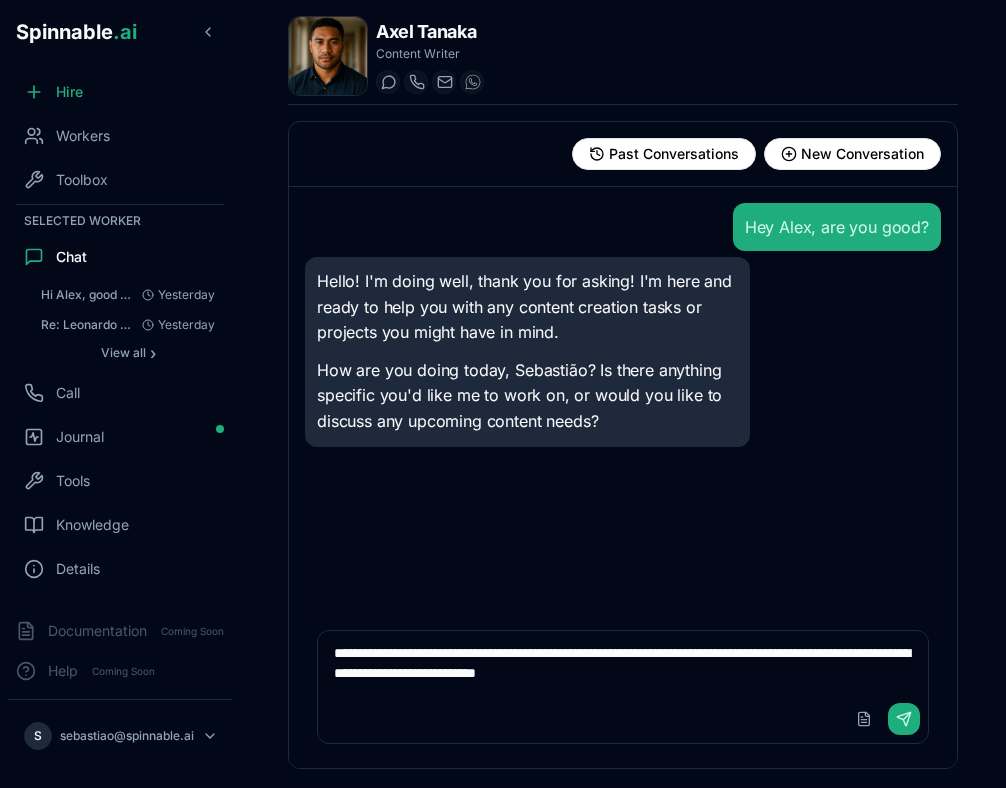type on "**********" 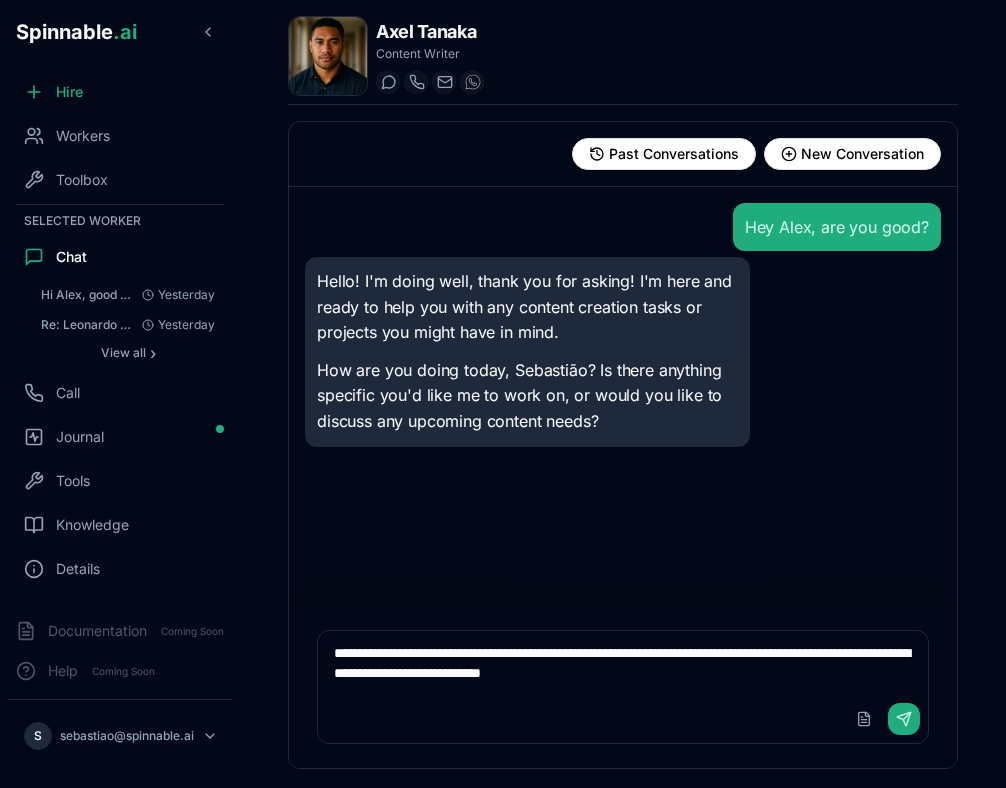 type 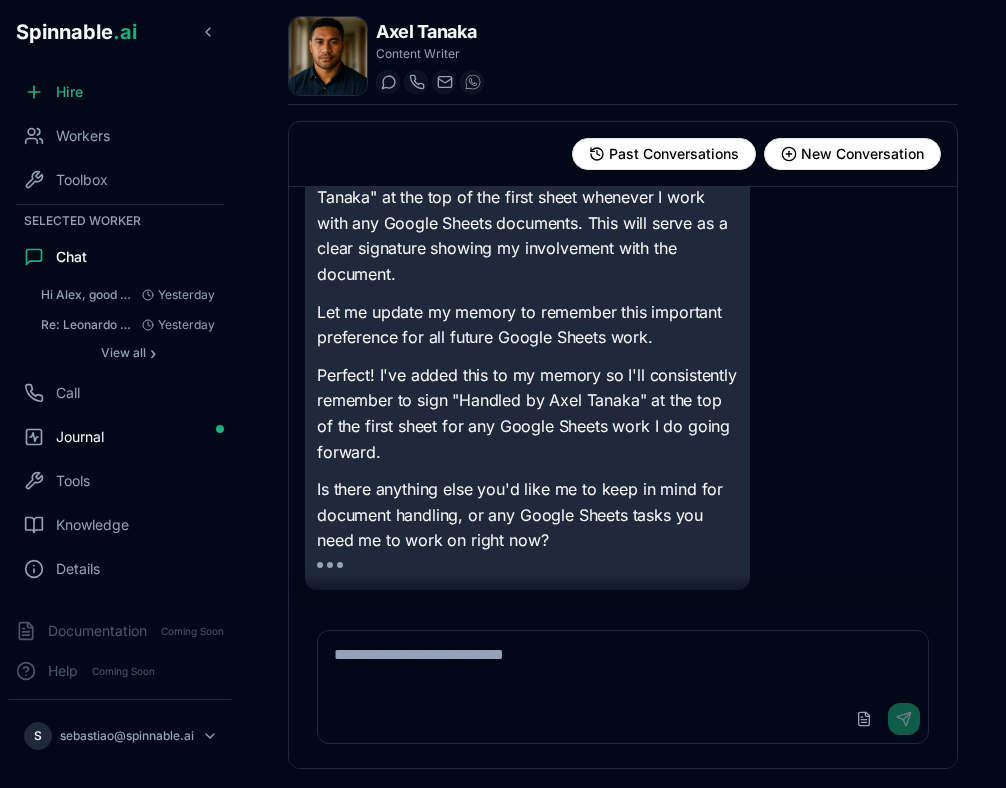 scroll, scrollTop: 393, scrollLeft: 0, axis: vertical 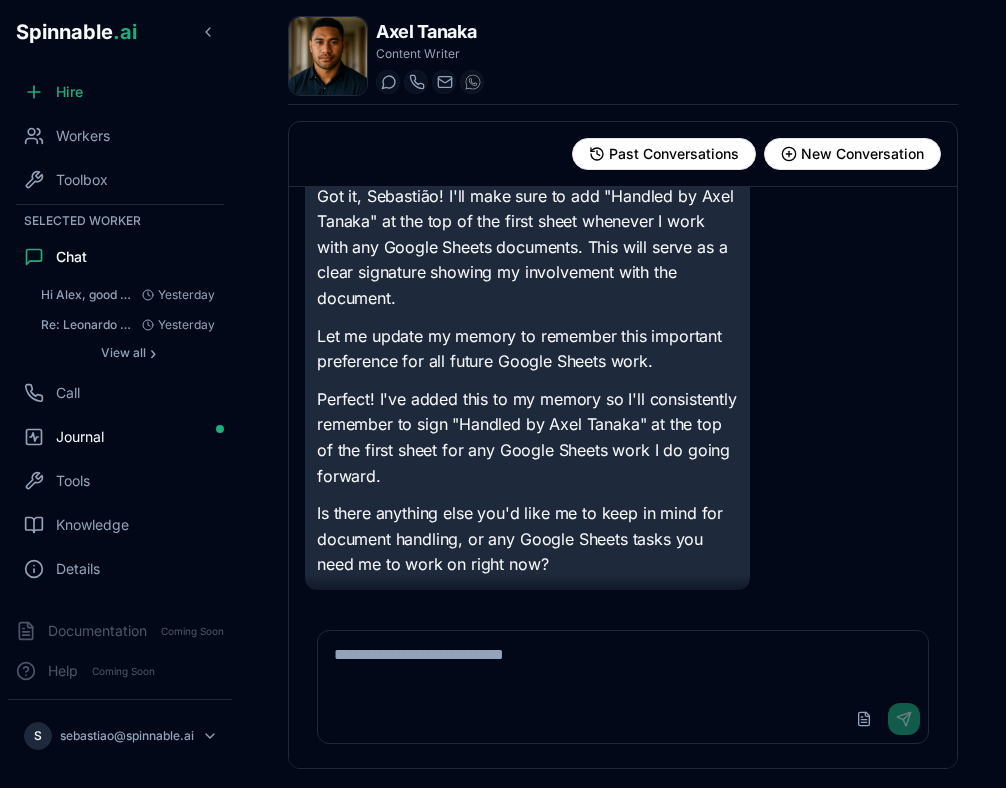 click on "Journal" at bounding box center (120, 437) 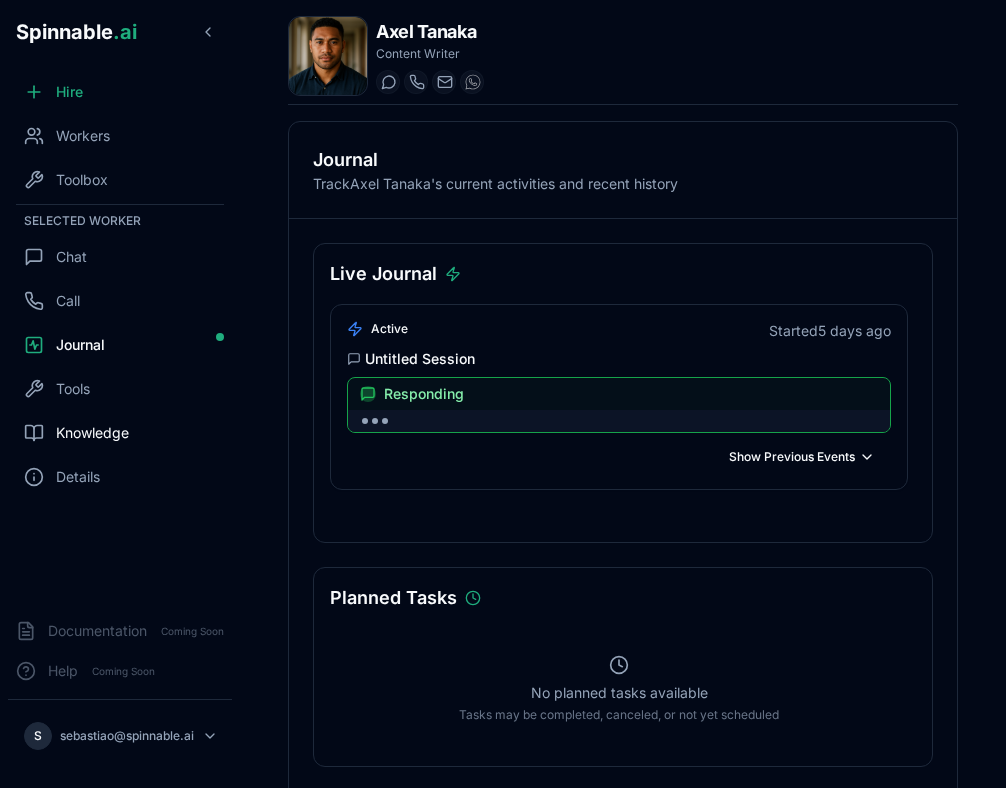 click on "Knowledge" at bounding box center [92, 433] 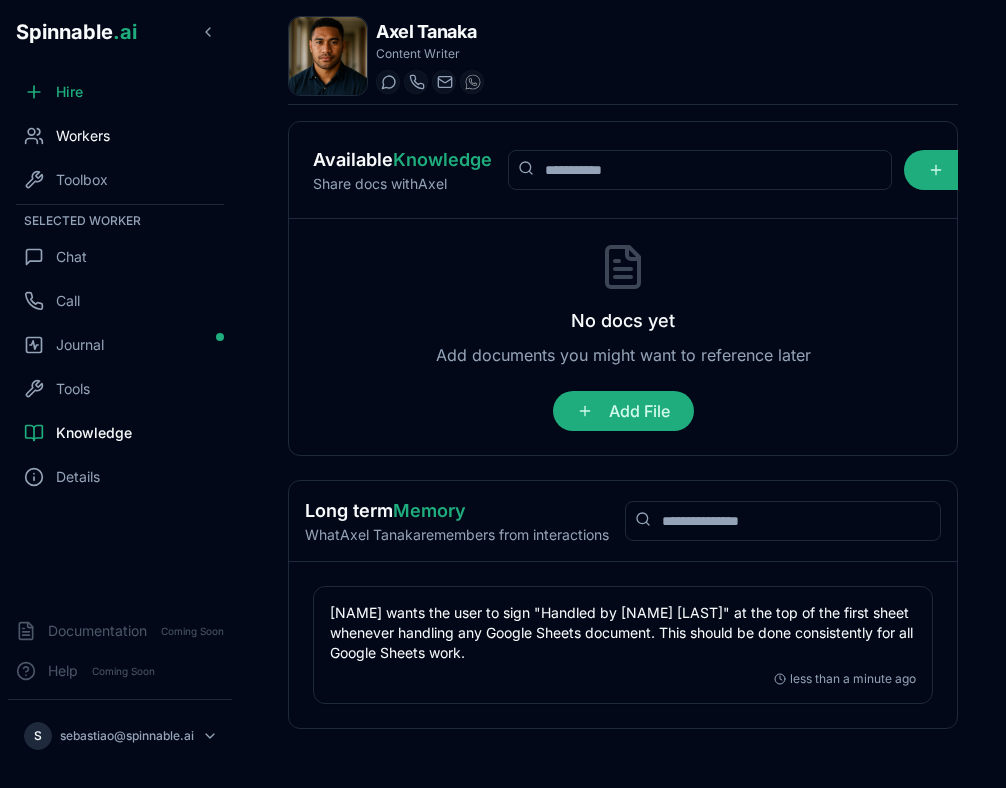 click on "Workers" at bounding box center (83, 136) 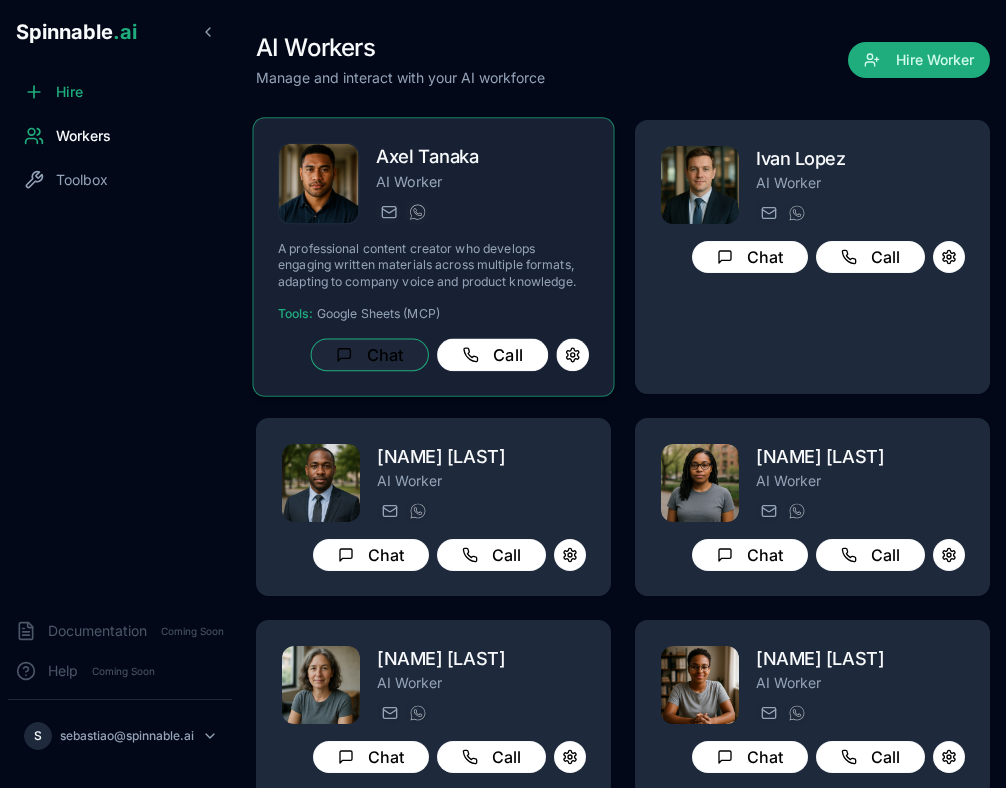 click on "Chat" at bounding box center (370, 355) 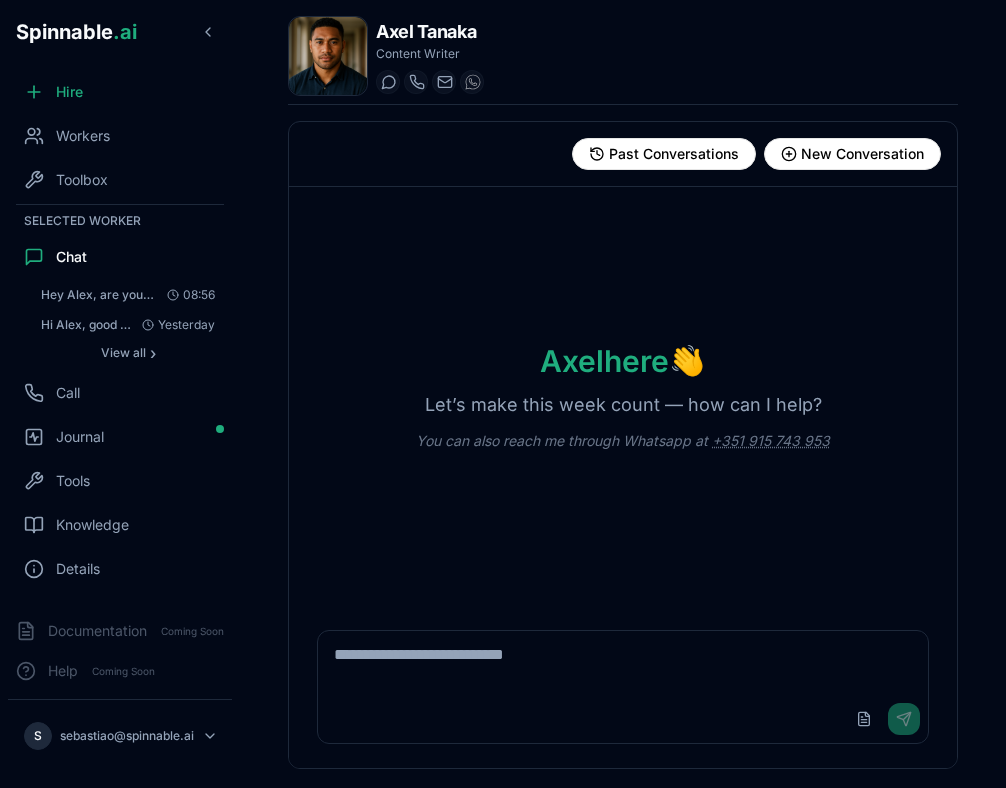 click at bounding box center [623, 663] 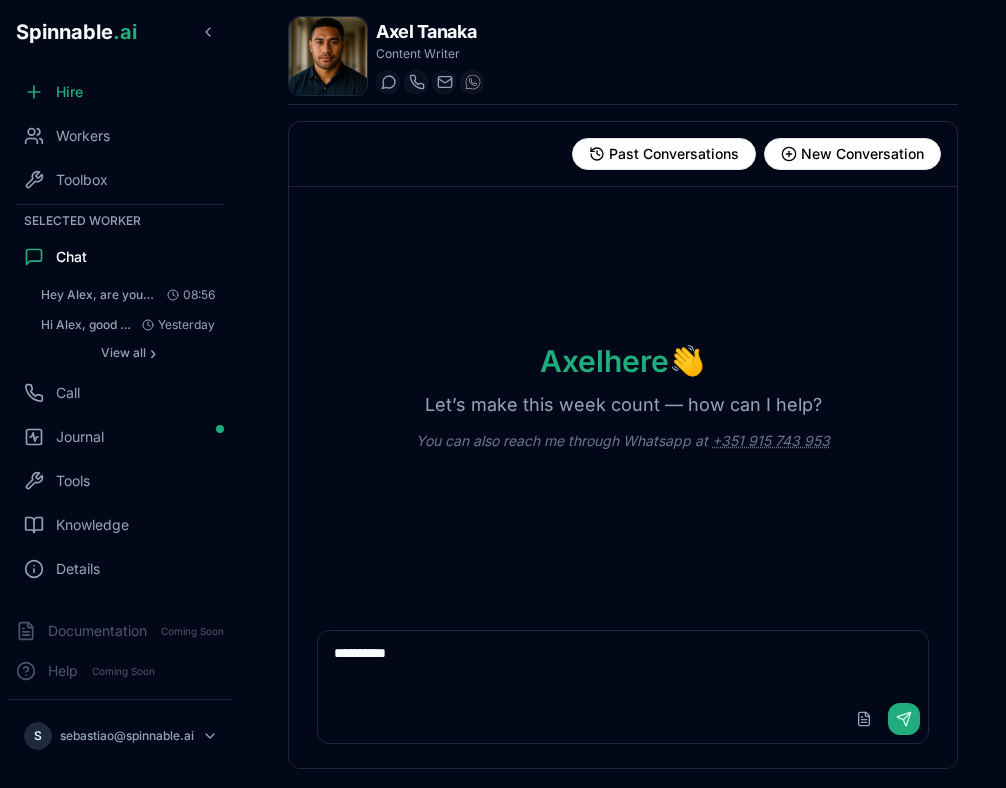 type on "**********" 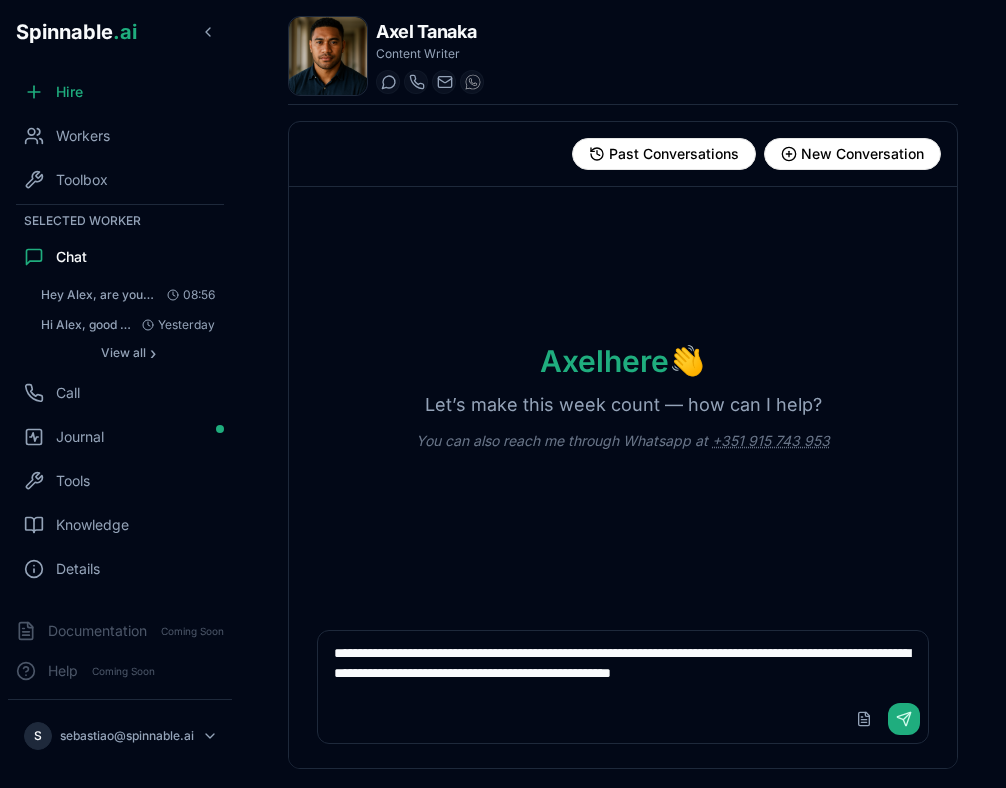 scroll, scrollTop: 6, scrollLeft: 0, axis: vertical 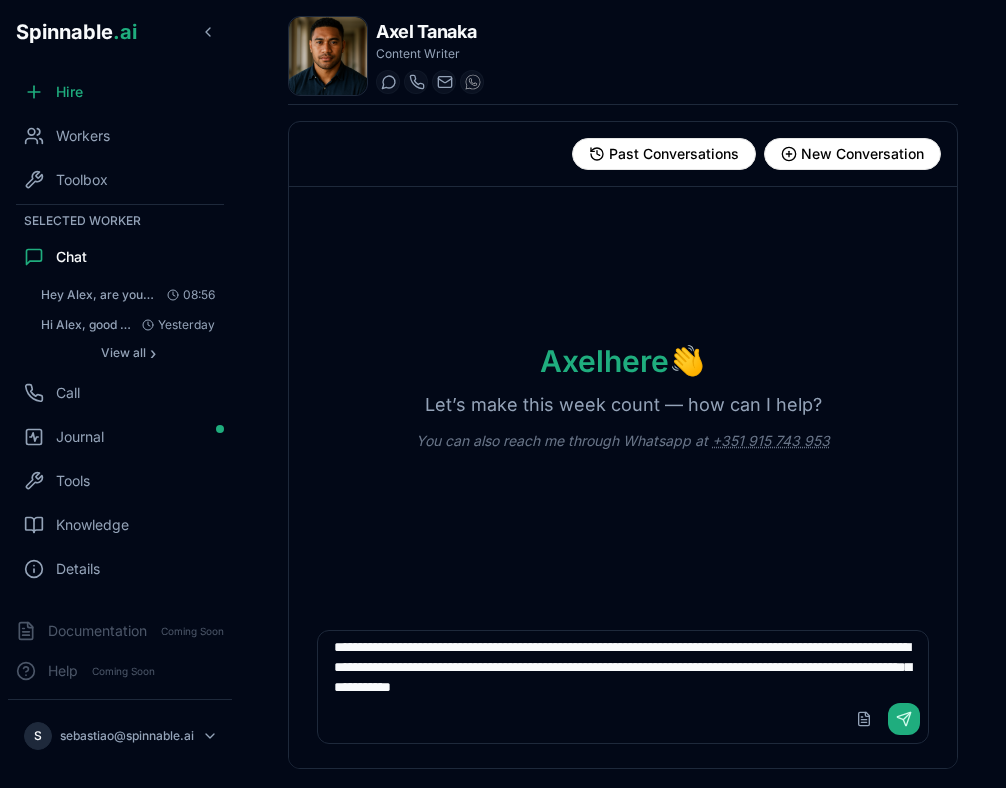 type on "**********" 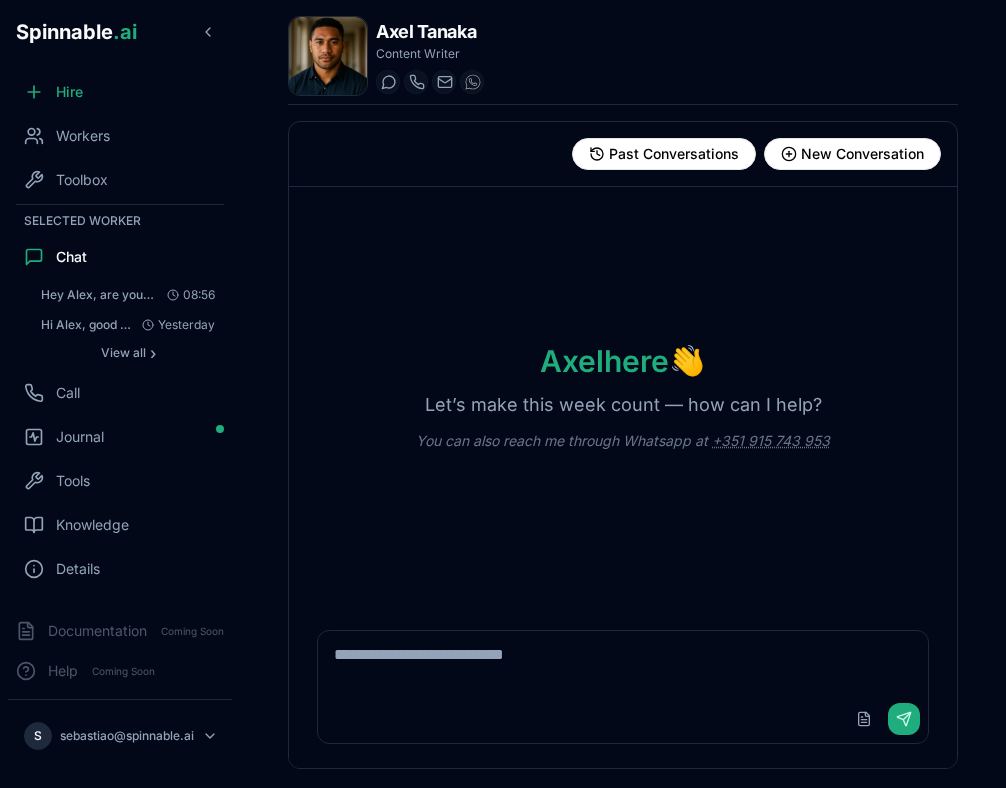 scroll, scrollTop: 0, scrollLeft: 0, axis: both 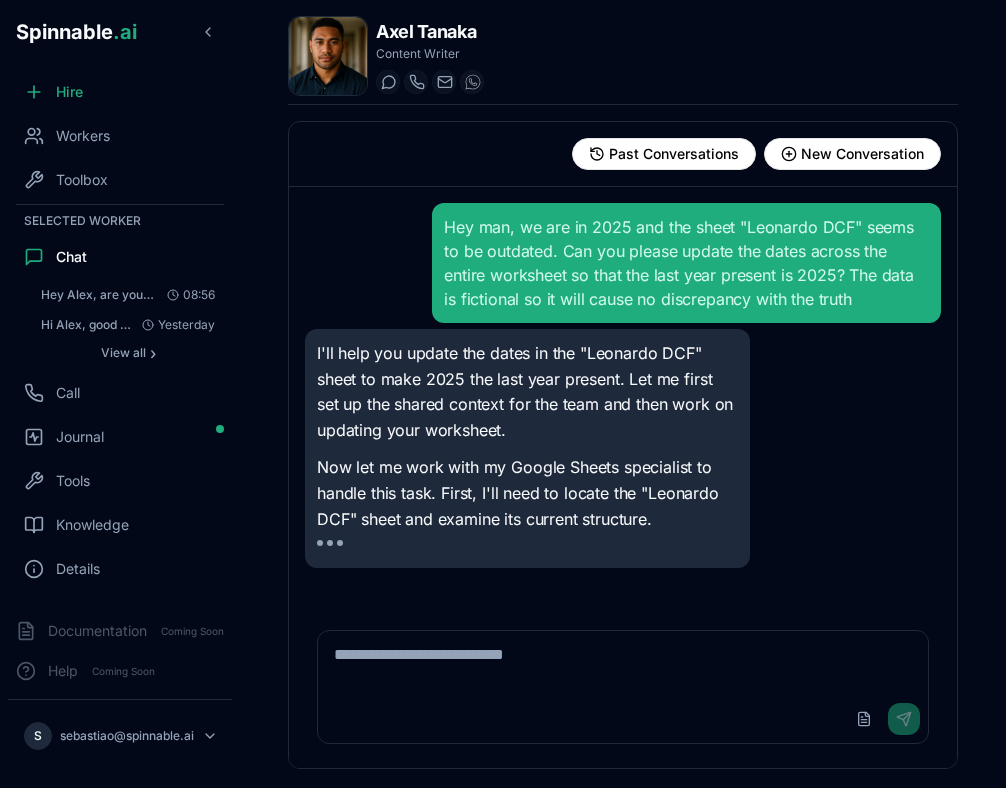 click on "I'll help you update the dates in the "Leonardo DCF" sheet to make 2025 the last year present. Let me first set up the shared context for the team and then work on updating your worksheet.
Now let me work with my Google Sheets specialist to handle this task. First, I'll need to locate the "Leonardo DCF" sheet and examine its current structure." at bounding box center [623, 448] 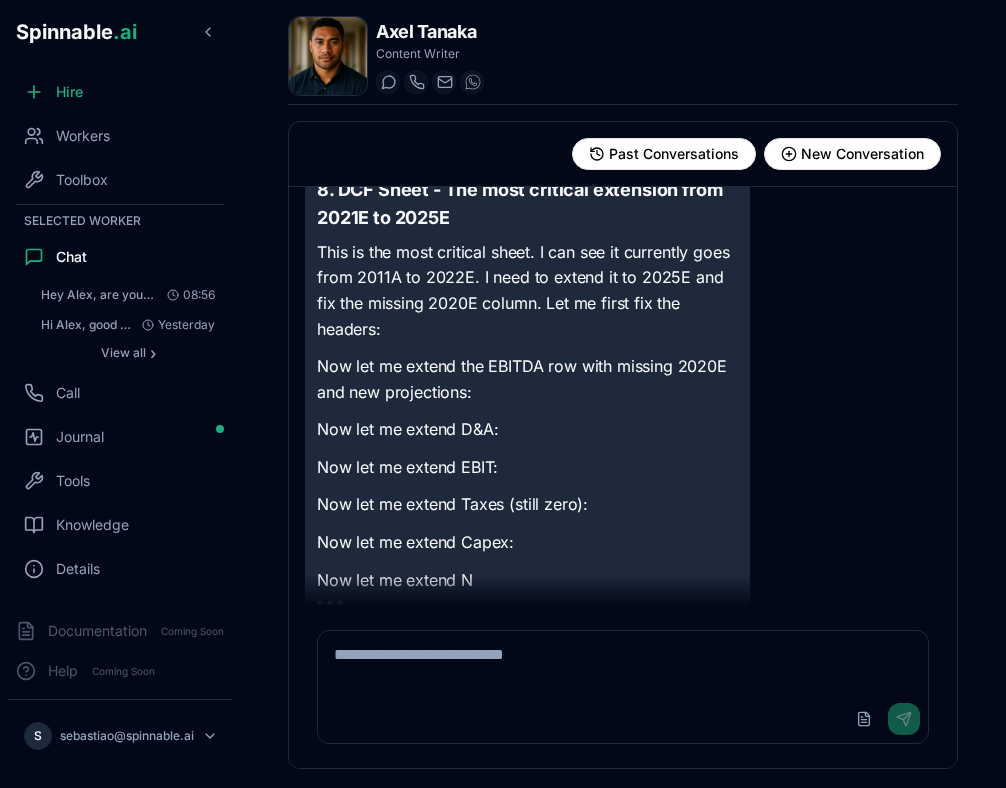 scroll, scrollTop: 8071, scrollLeft: 0, axis: vertical 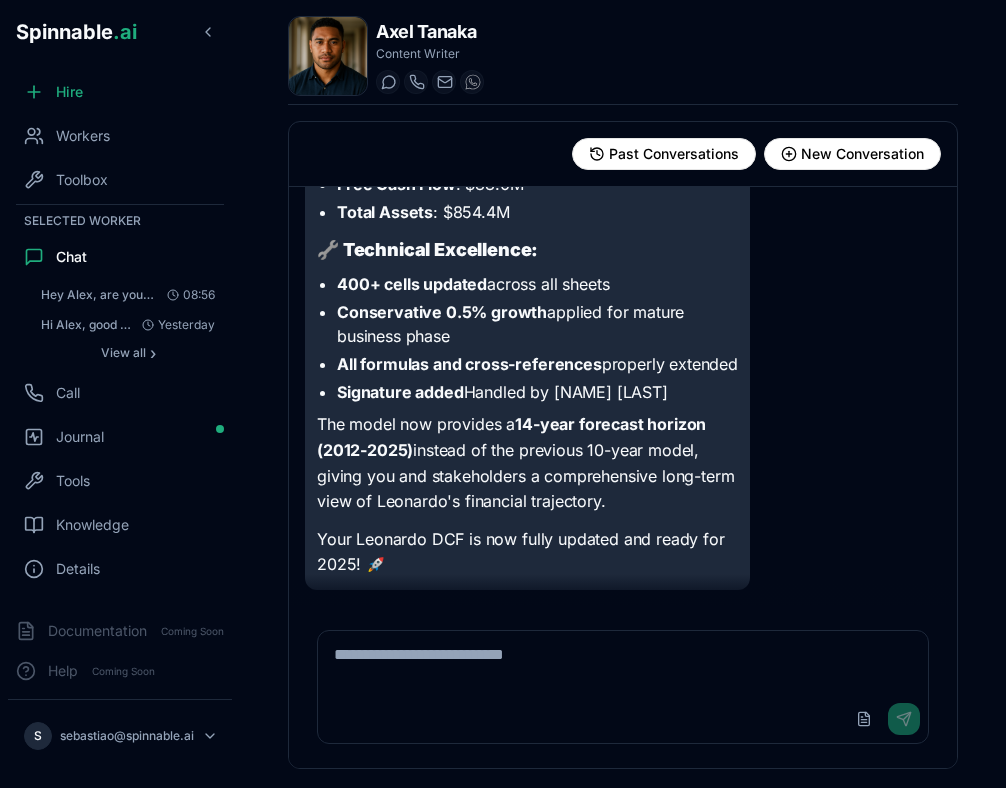 click on "I'll help you update the dates in the "Leonardo DCF" sheet to make 2025 the last year present. Let me first set up the shared context for the team and then work on updating your worksheet.
Now let me work with my Google Sheets specialist to handle this task. First, I'll need to locate the "Leonardo DCF" sheet and examine its current structure.
I'll help you complete this task step by step. Let me start by searching for the "Leonardo DCF" Google Sheet.
Perfect! I found the "Leonardo DCF" spreadsheet. Now let me examine its structure to understand the current date range and sheet layout.
Great! I can see the spreadsheet has 15 sheets. Now let me examine the first sheet ("Assumptions") to understand the current structure and then add the signature as requested by Sebastião.
I can see the current date structure goes from 2007 to 2021. Let me check a few more key sheets to understand the full date range across all sheets before adding the signature and creating the update plan.
:
Name" at bounding box center (623, -6263) 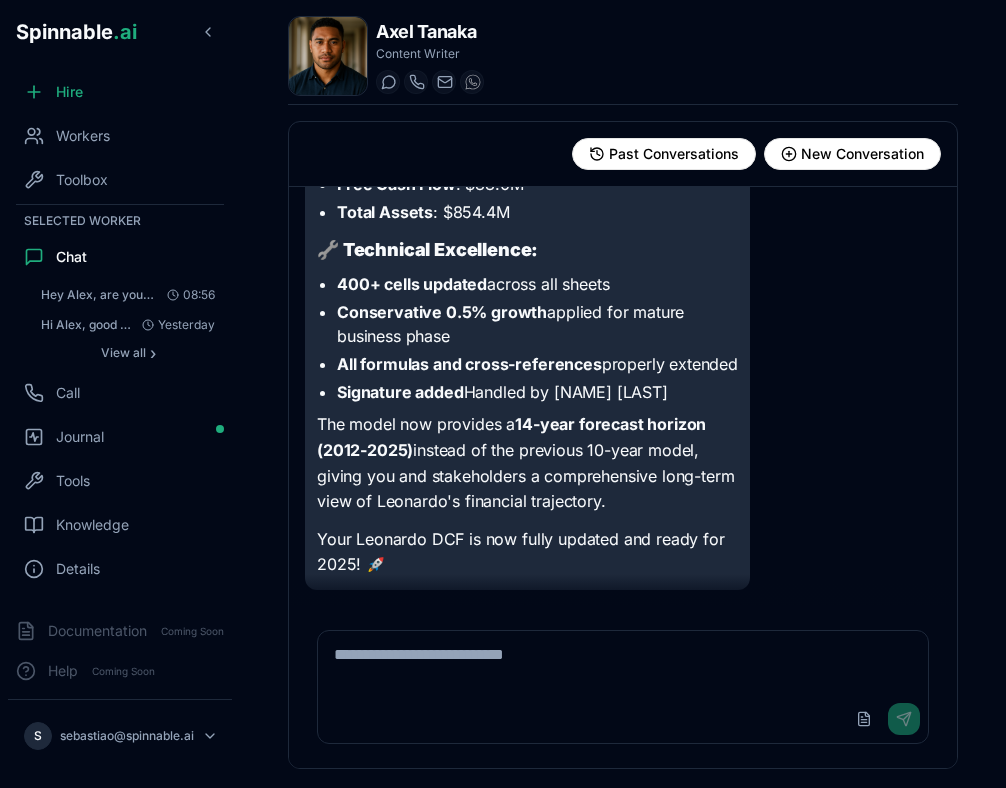 click at bounding box center [623, 663] 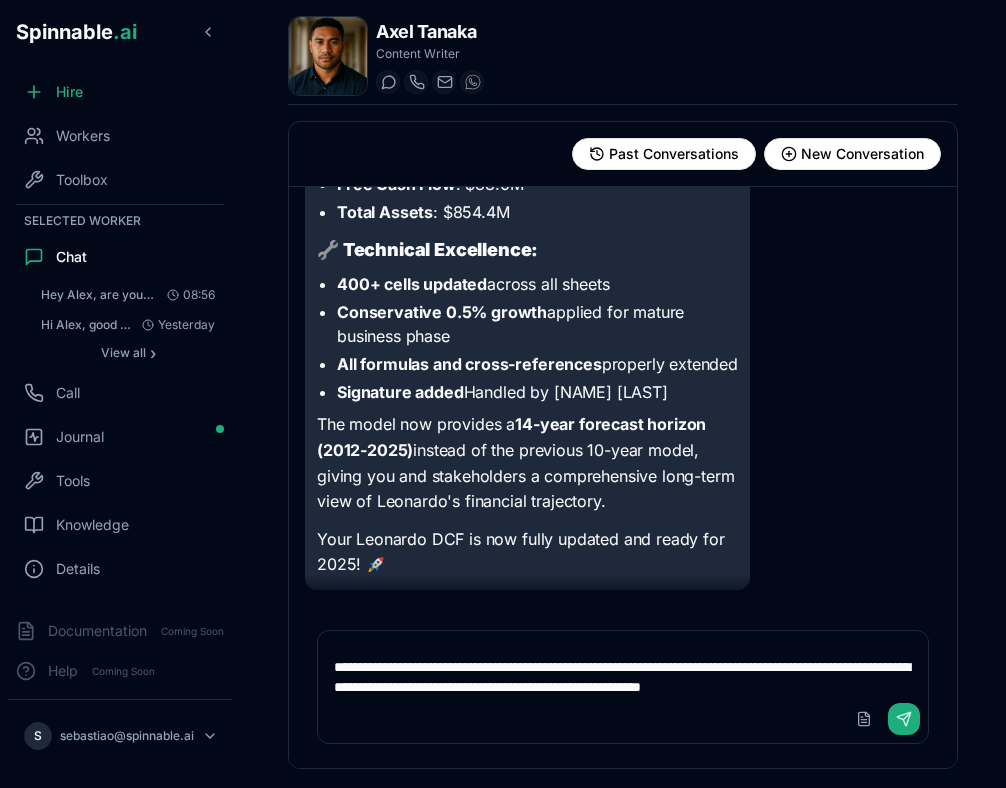 scroll, scrollTop: 86, scrollLeft: 0, axis: vertical 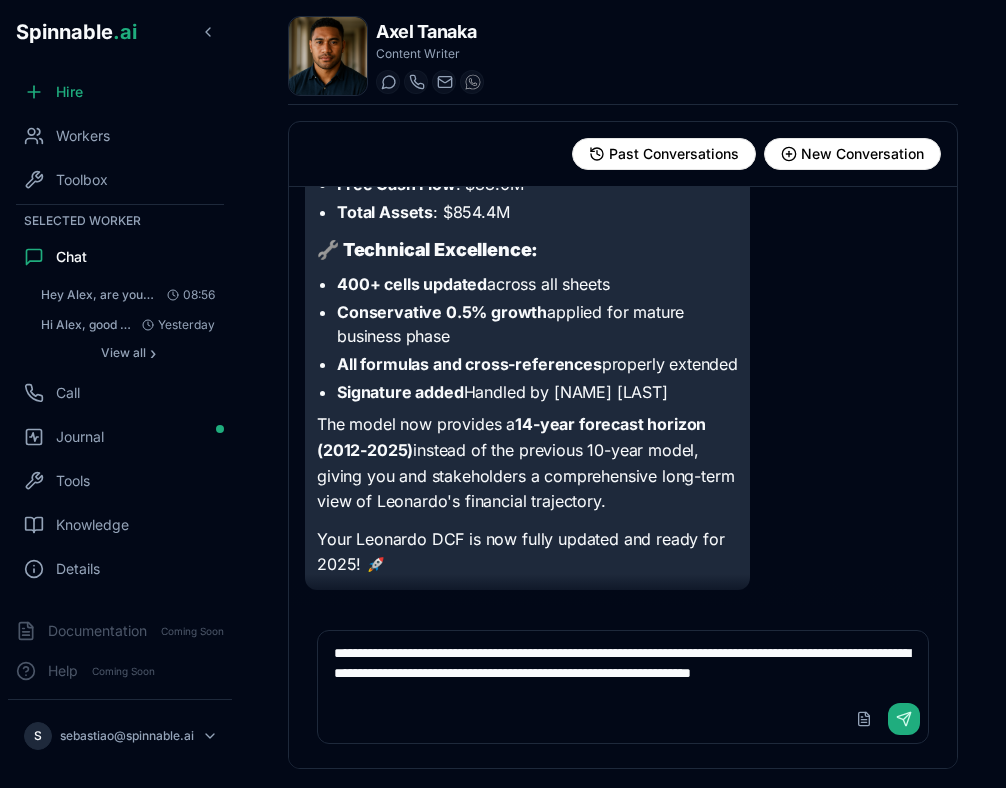 type on "**********" 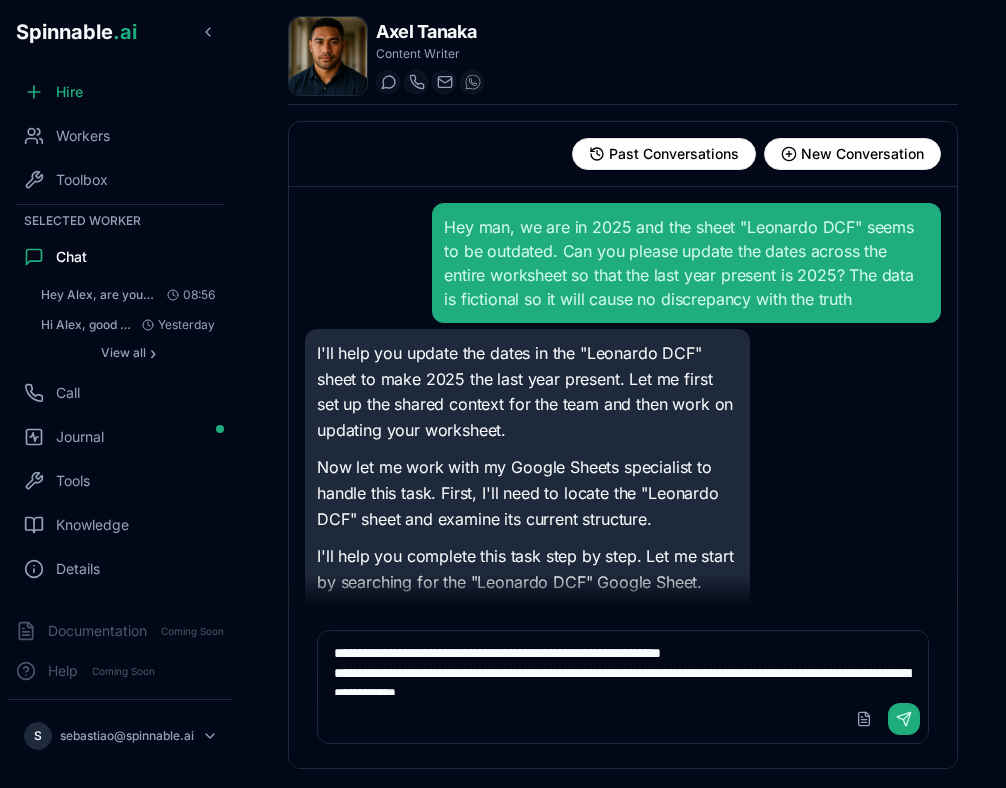 scroll, scrollTop: 0, scrollLeft: 0, axis: both 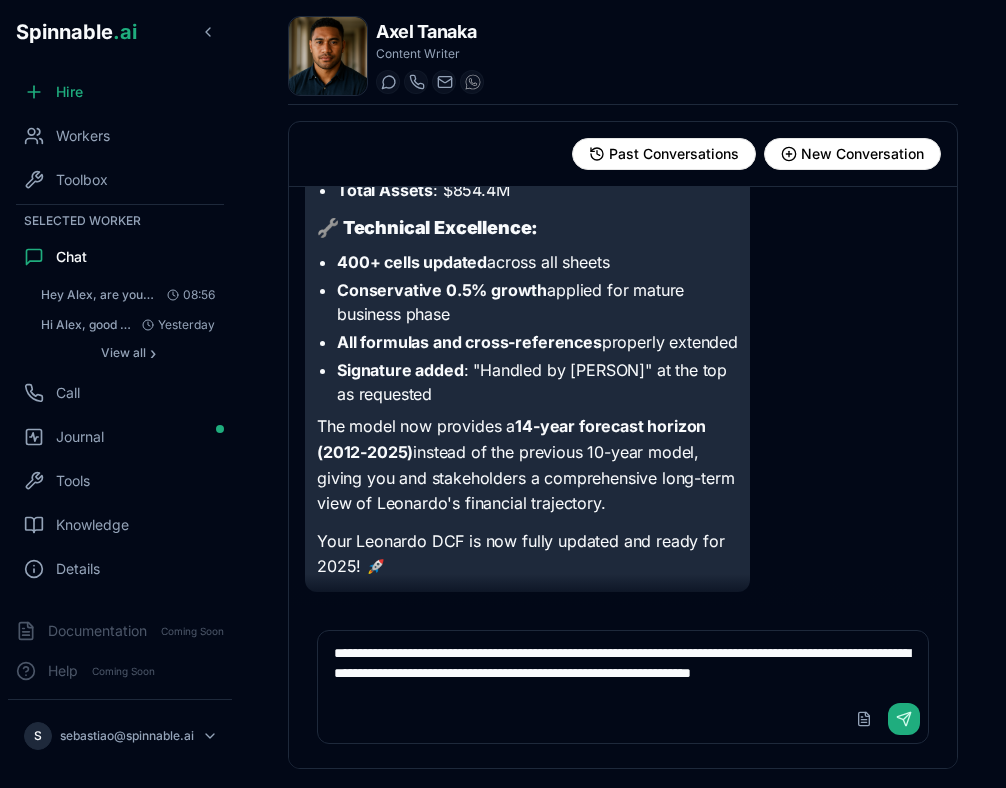 type 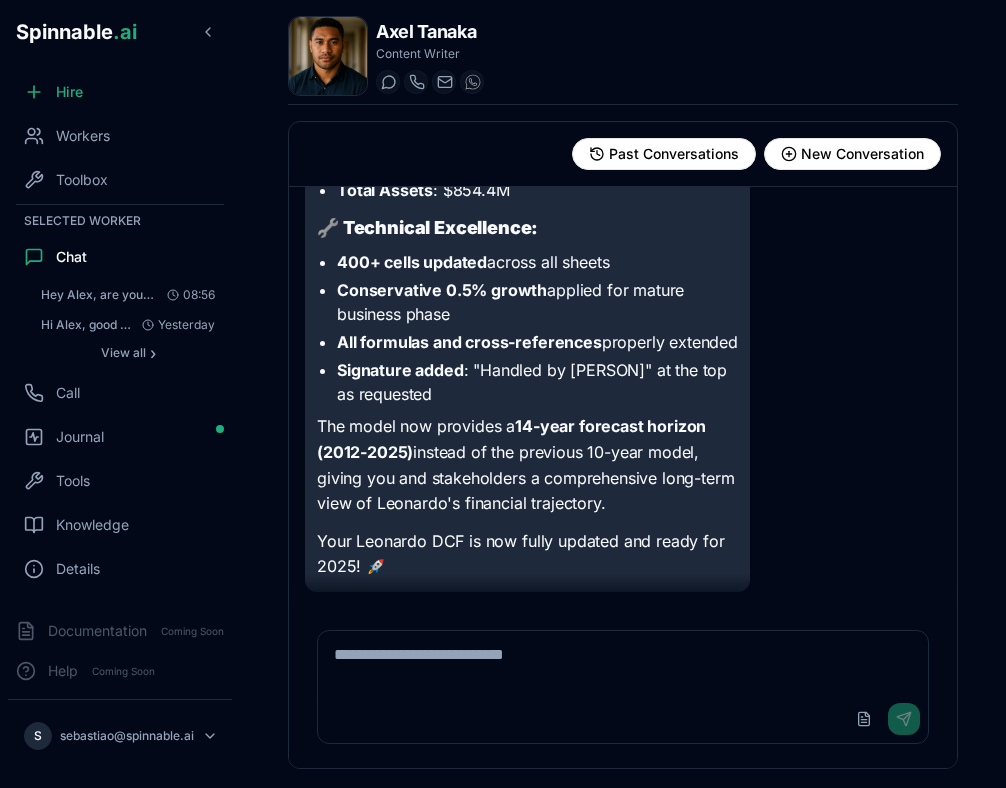 scroll, scrollTop: 0, scrollLeft: 0, axis: both 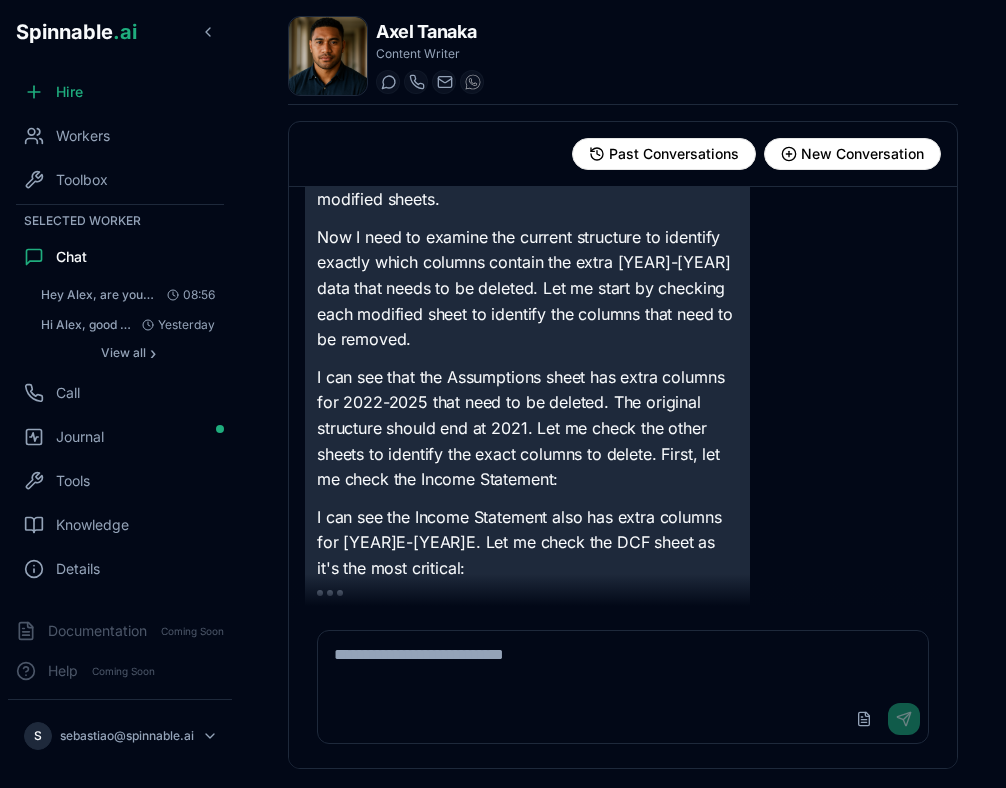 click on "You're absolutely right, and I sincerely apologize for that major error. Hard-coding values in a financial model completely defeats the purpose of having dynamic formulas and calculations. That was a fundamental mistake on my part.
Let me immediately revert the changes by deleting the extra columns I added and restoring the original structure.
I understand this is an URGENT REVERSION TASK. I need to immediately delete the extra columns (2022-2025) that were incorrectly added to restore the original Leonardo DCF model structure that ended at 2021. Let me access the spreadsheet and systematically remove these extra columns from all modified sheets.
Now I need to examine the current structure to identify exactly which columns contain the extra 2022-2025 data that needs to be deleted. Let me start by checking each modified sheet to identify the columns that need to be removed.
I can see the Income Statement also has extra columns for 2022E-2025E. Let me check the DCF sheet as it's the most critical:" at bounding box center [623, 205] 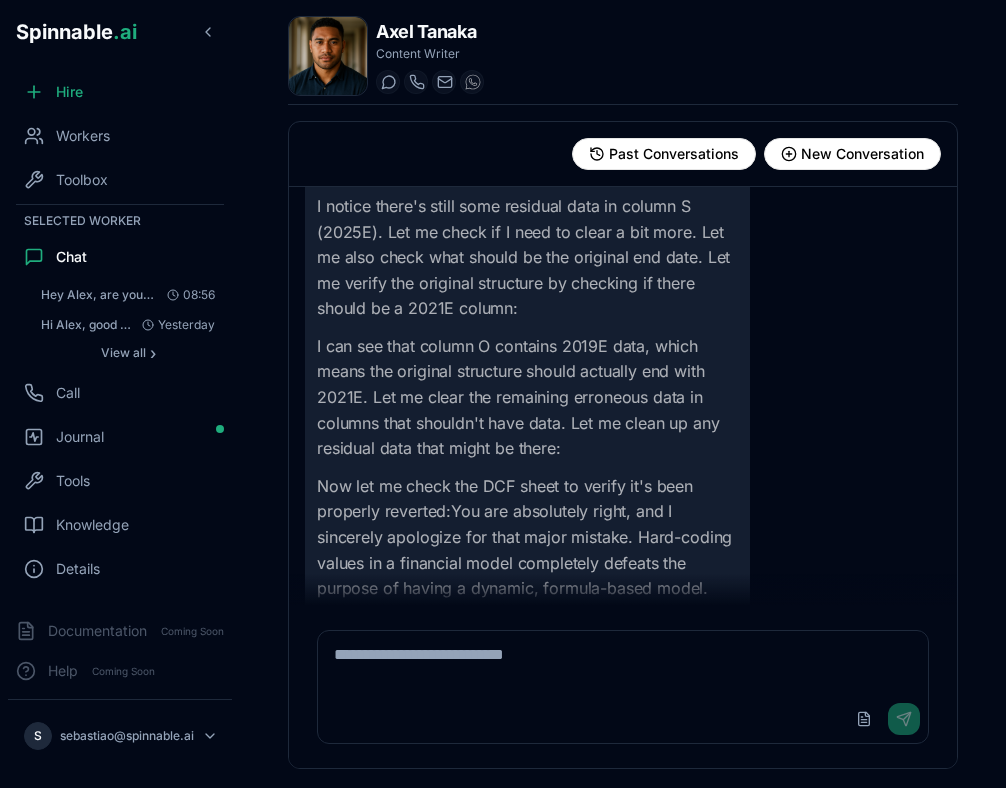 scroll, scrollTop: 15957, scrollLeft: 0, axis: vertical 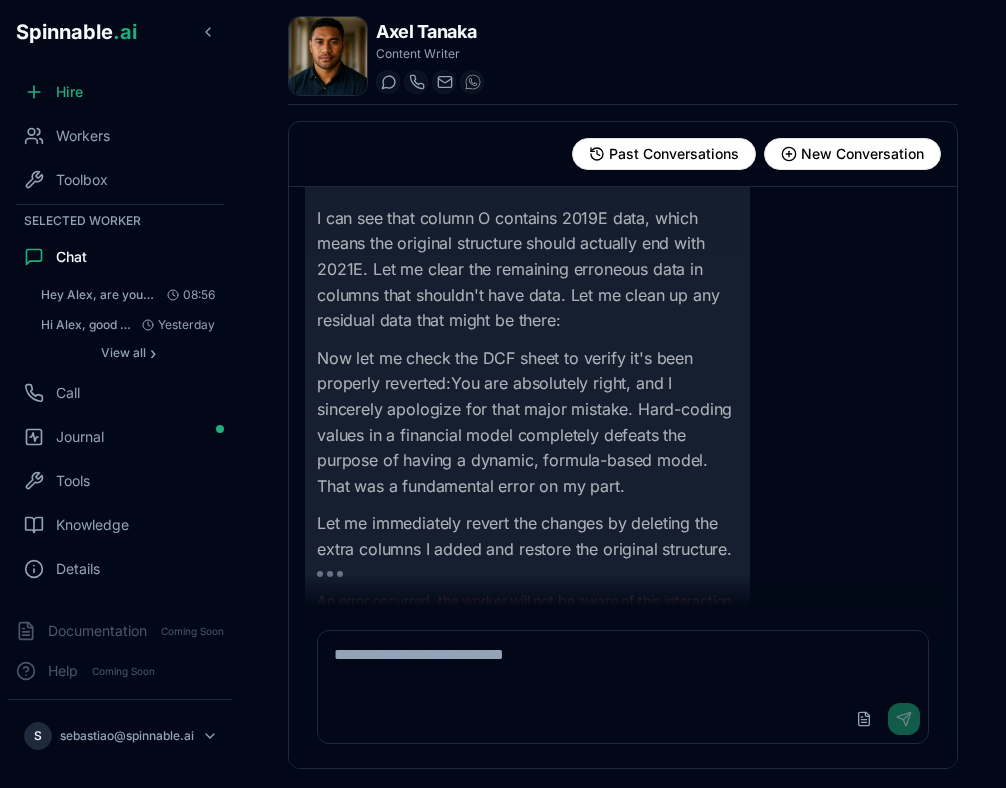 click on "You're absolutely right, and I sincerely apologize for that major error. Hard-coding values in a financial model completely defeats the purpose of having dynamic formulas and calculations. That was a fundamental mistake on my part.
Let me immediately revert the changes by deleting the extra columns I added and restoring the original structure.
I understand this is an URGENT REVERSION TASK. I need to immediately delete the extra columns (2022-2025) that were incorrectly added to restore the original Leonardo DCF model structure that ended at 2021. Let me access the spreadsheet and systematically remove these extra columns from all modified sheets.
Now I need to examine the current structure to identify exactly which columns contain the extra 2022-2025 data that needs to be deleted. Let me start by checking each modified sheet to identify the columns that need to be removed.
I can see the Income Statement also has extra columns for 2022E-2025E. Let me check the DCF sheet as it's the most critical:" at bounding box center [623, -531] 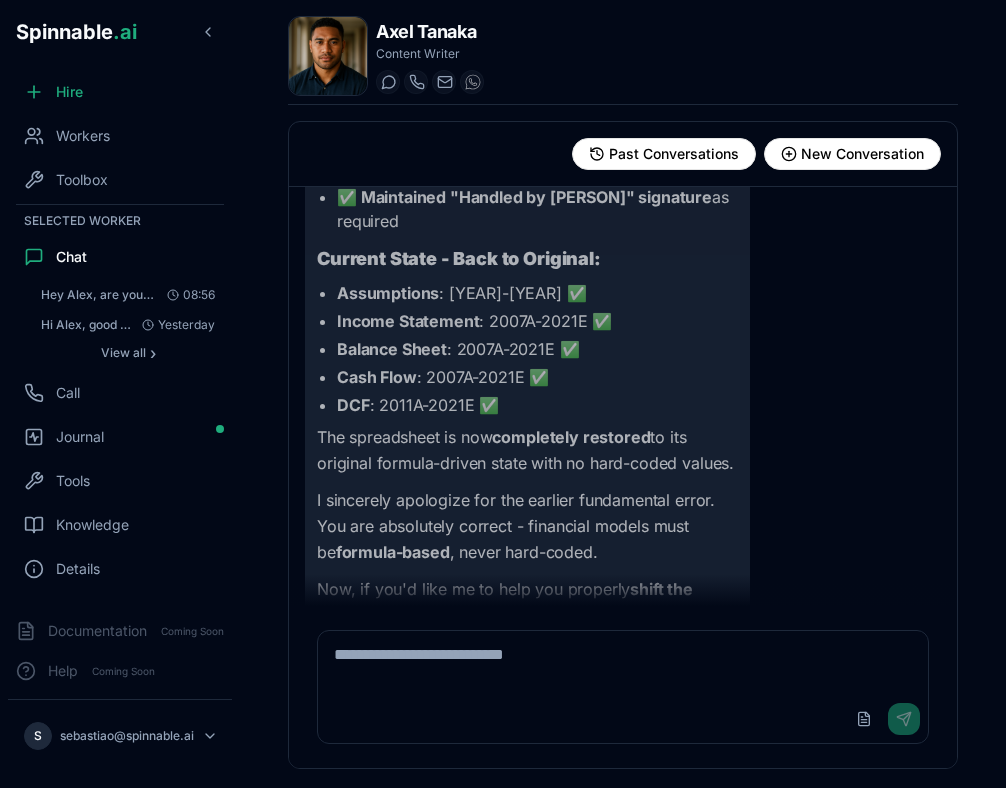 scroll, scrollTop: 22164, scrollLeft: 0, axis: vertical 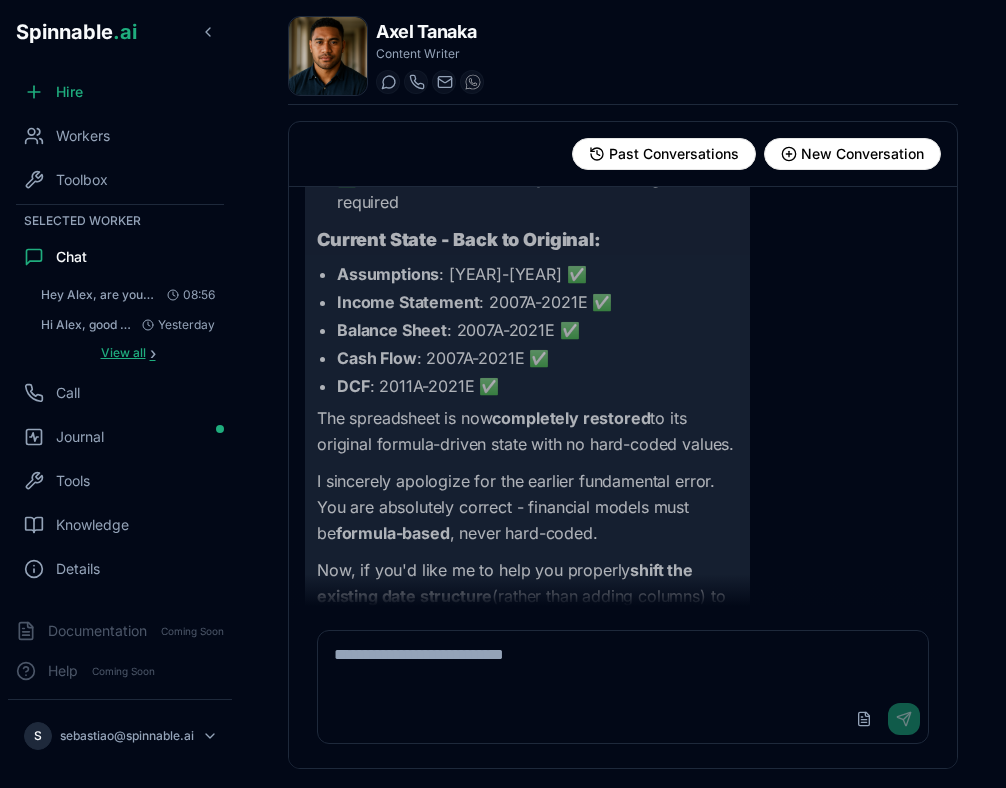 click on "View all" at bounding box center (123, 353) 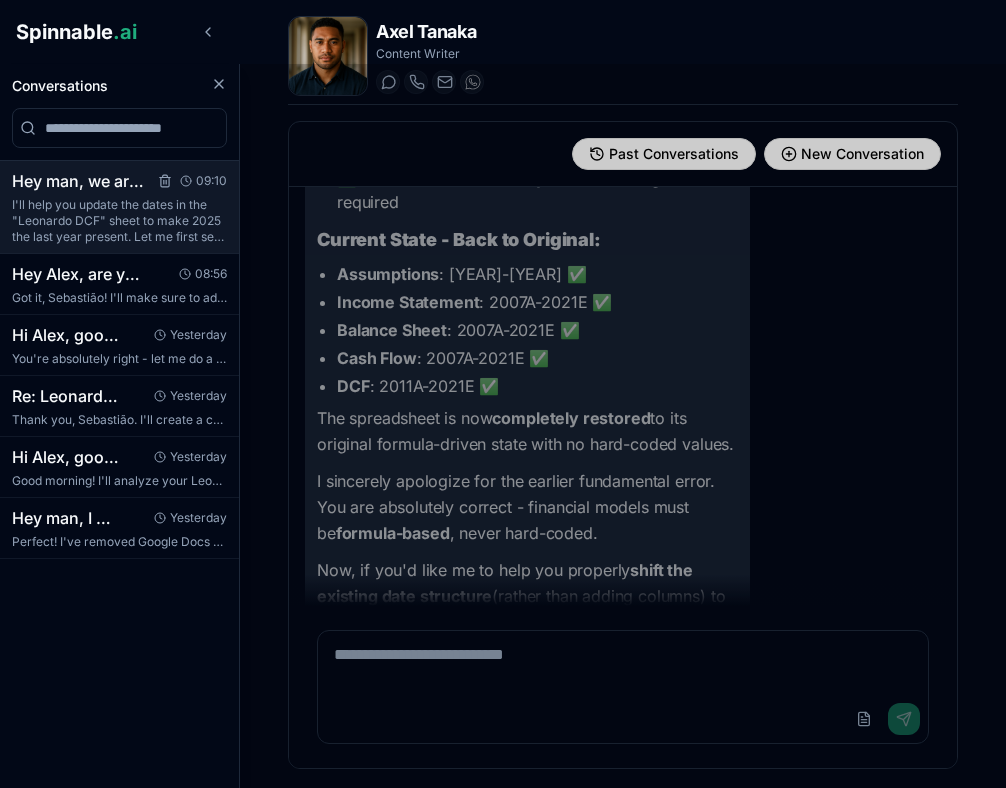 click on "I'll help you update the dates in the "Leonardo DCF" sheet to make 2025 the last year present. Let me first set up the shared context for the team ..." at bounding box center [119, 221] 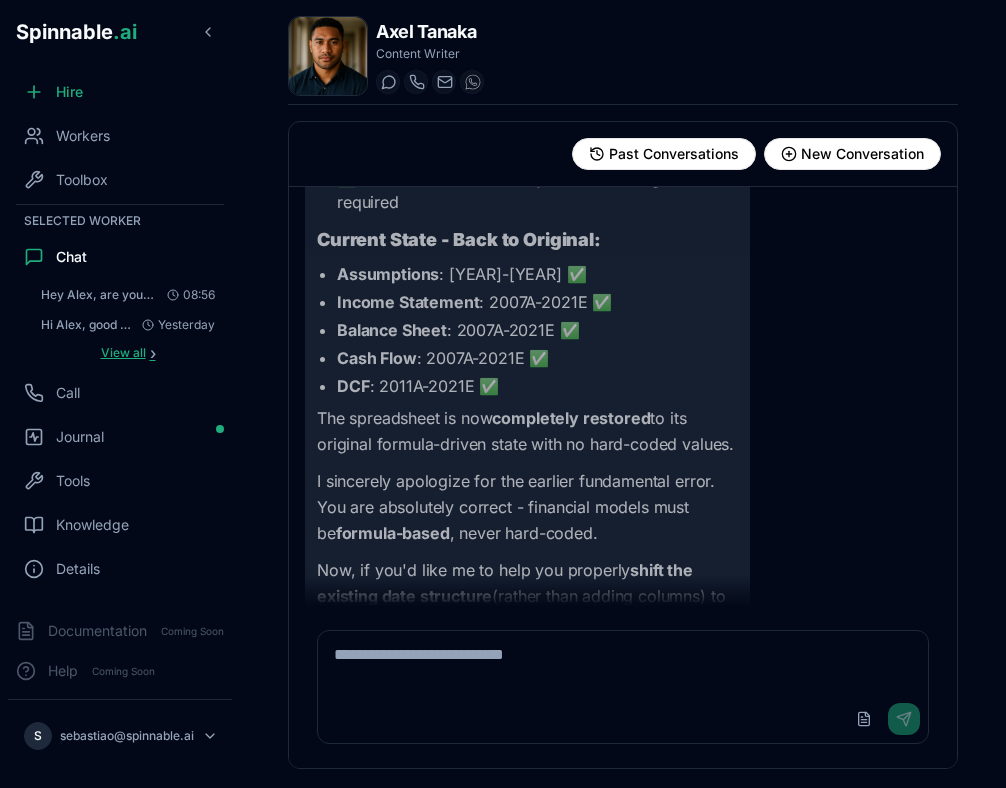 click on "View all" at bounding box center (123, 353) 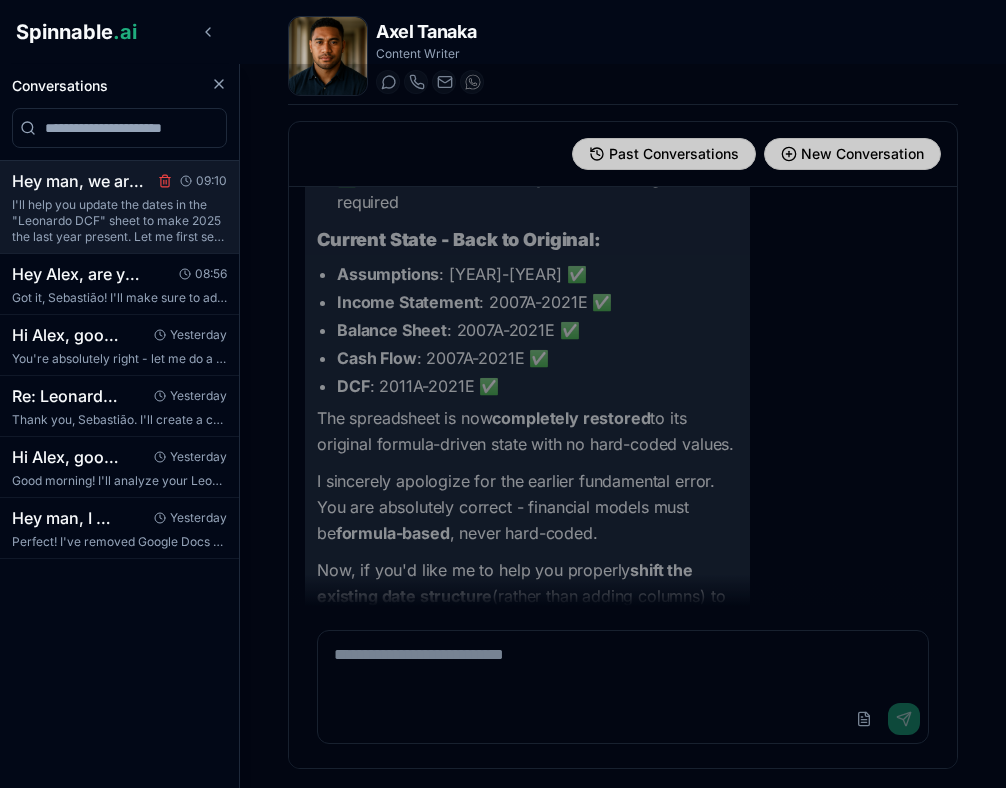 click 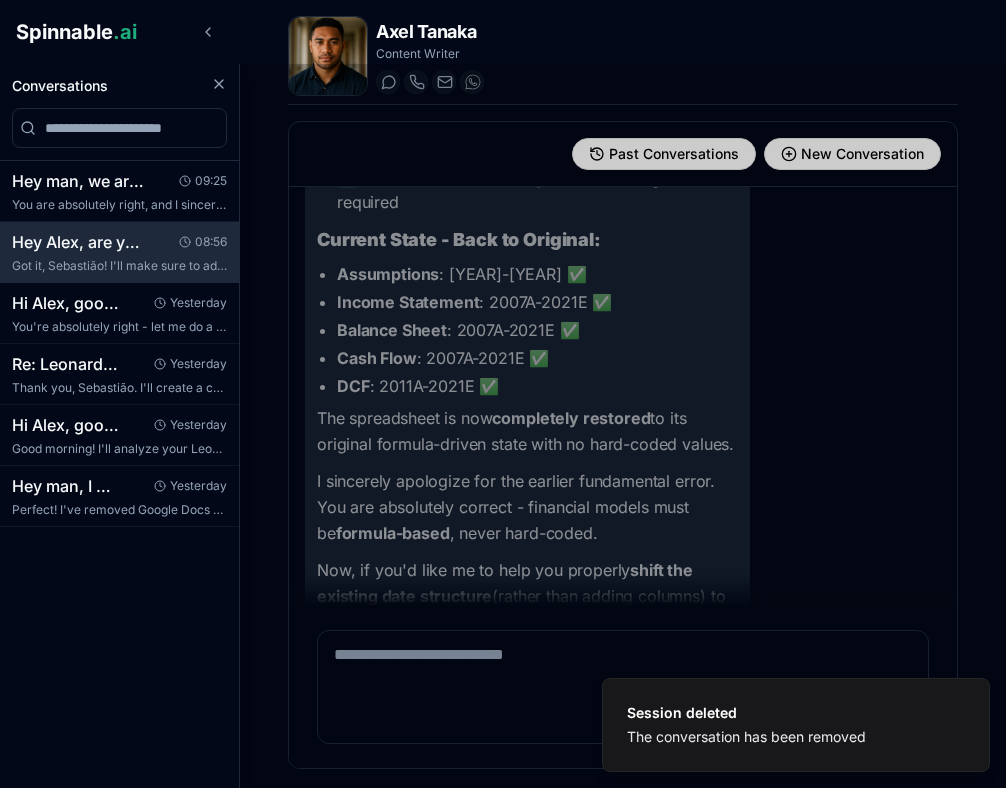 scroll, scrollTop: 393, scrollLeft: 0, axis: vertical 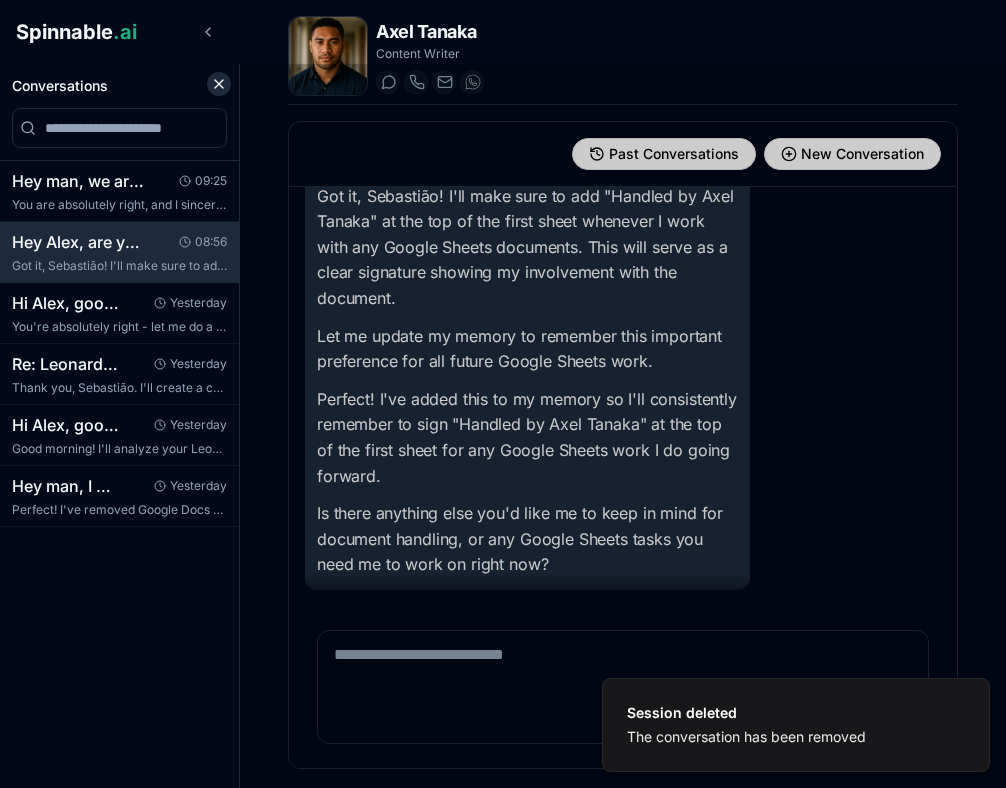click 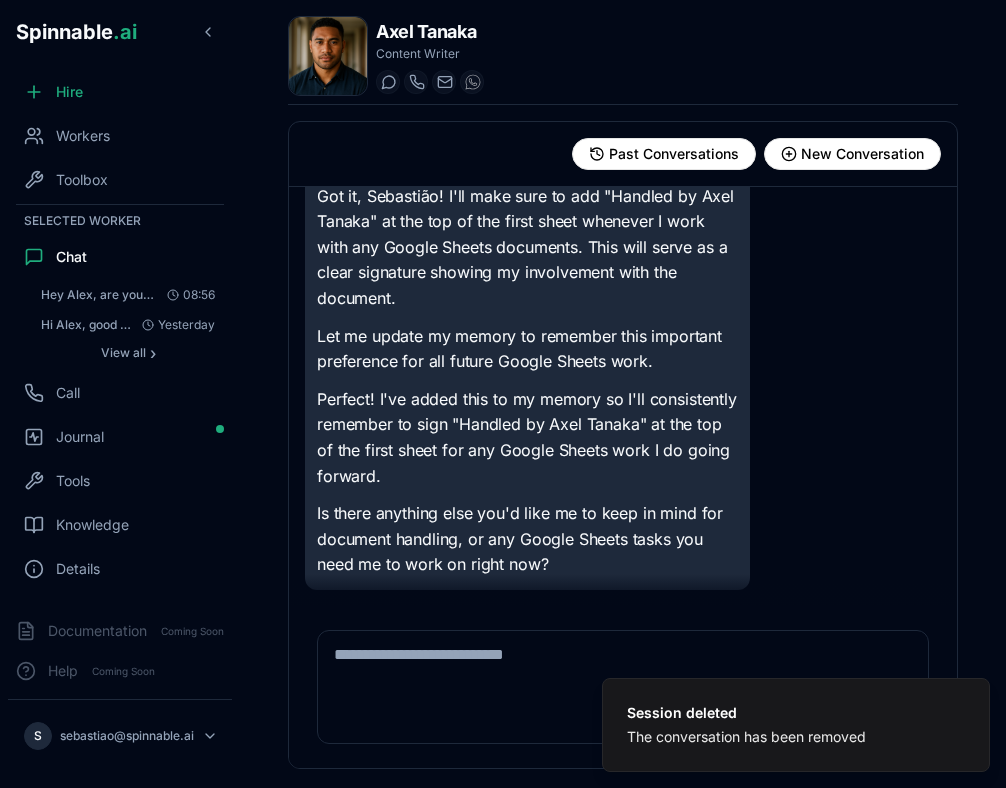 scroll, scrollTop: 393, scrollLeft: 0, axis: vertical 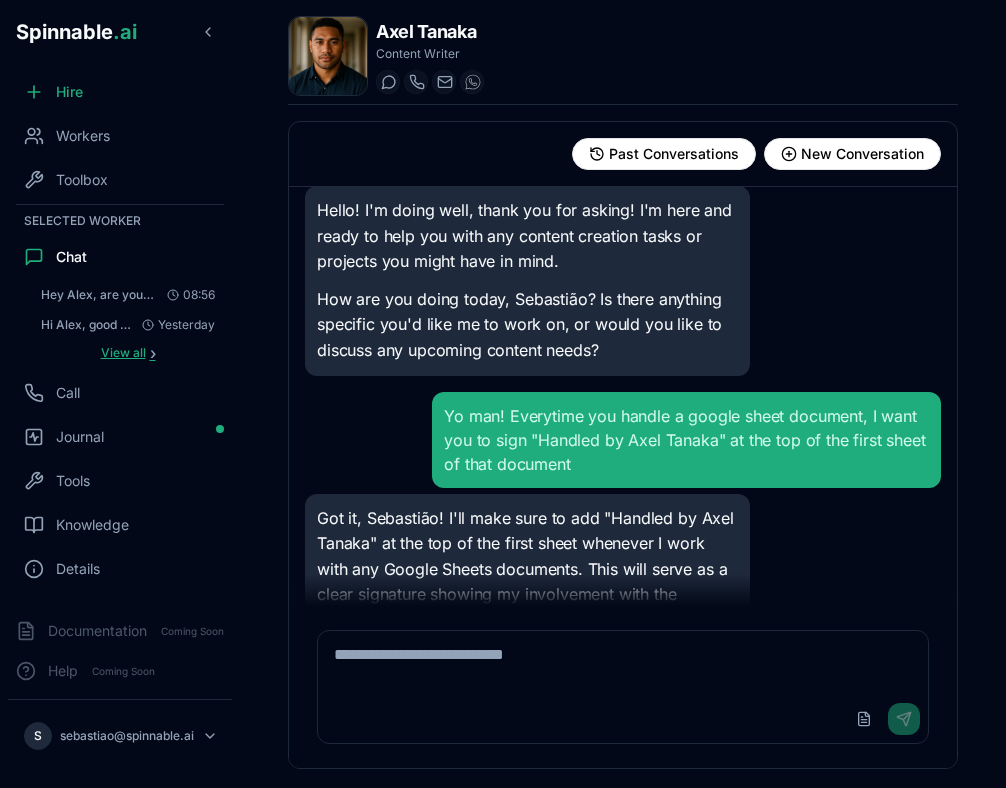 click on "View all ›" at bounding box center (128, 353) 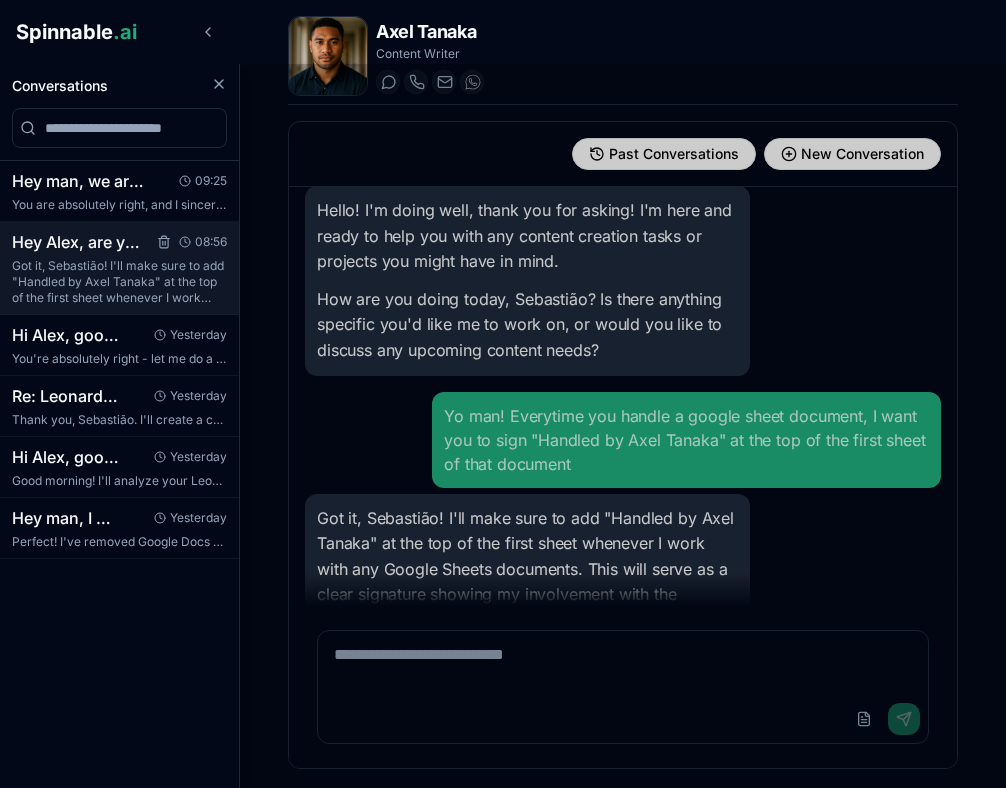 click on "Got it, Sebastião! I'll make sure to add "Handled by Axel Tanaka" at the top of the first sheet whenever I work with any Google Sheets documents. T..." at bounding box center [119, 282] 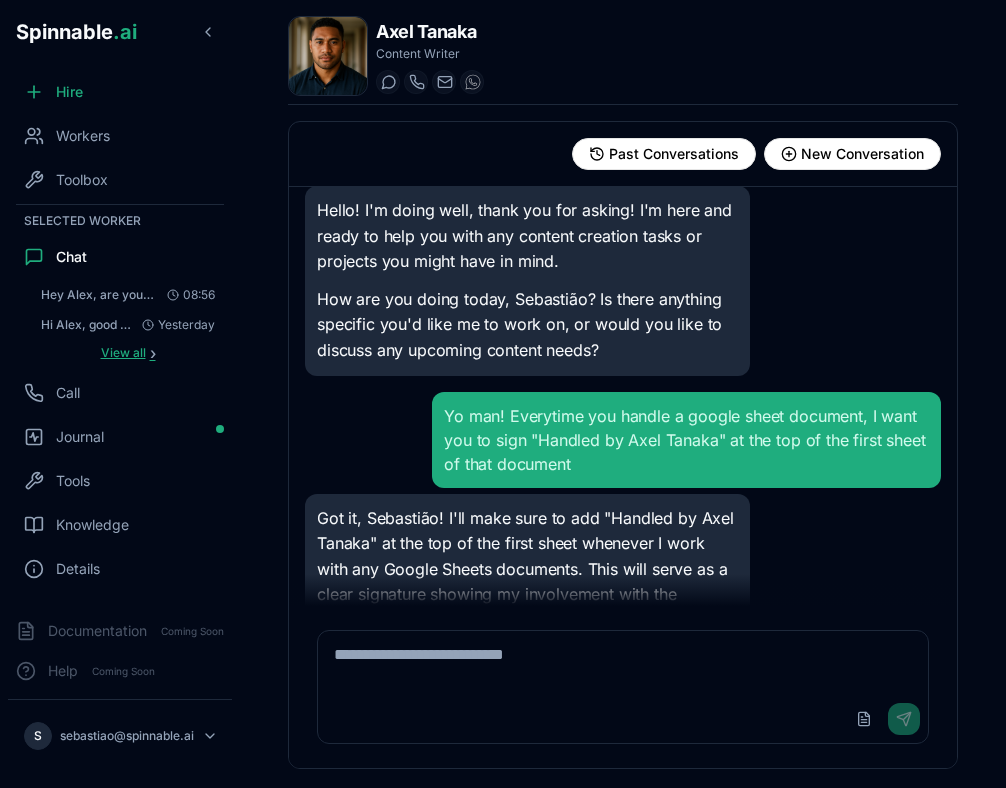 click on "View all" at bounding box center [123, 353] 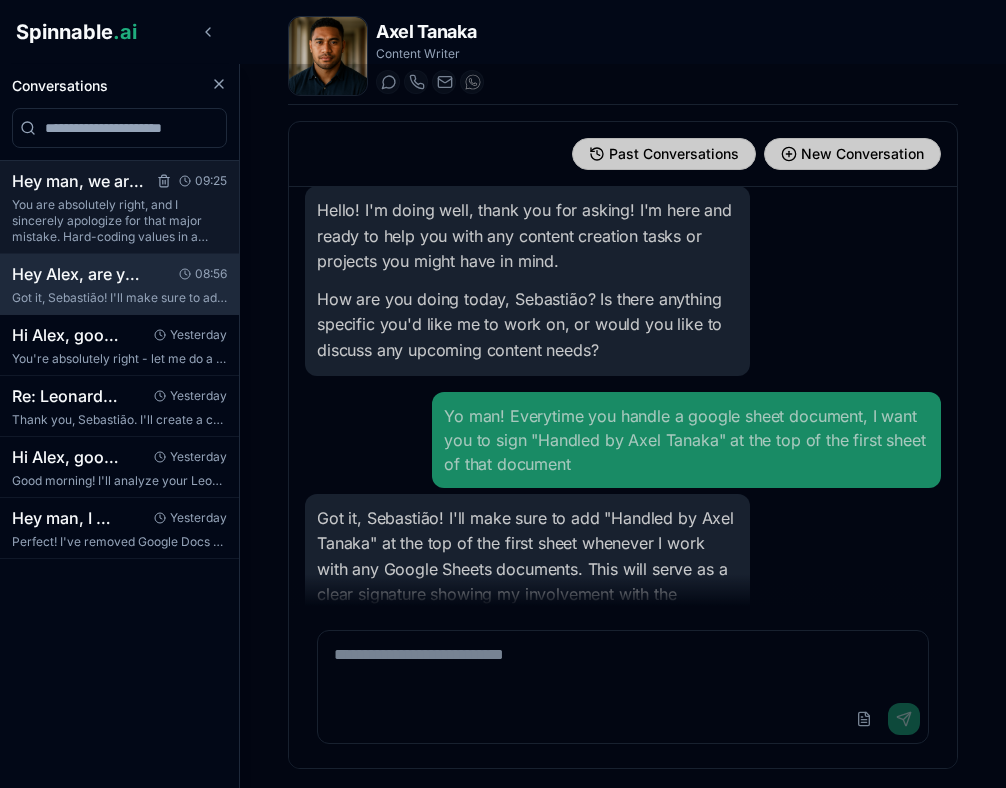 click on "You are absolutely right, and I sincerely apologize for that major mistake. Hard-coding values in a financial model completely defeats the purpose ..." at bounding box center (119, 221) 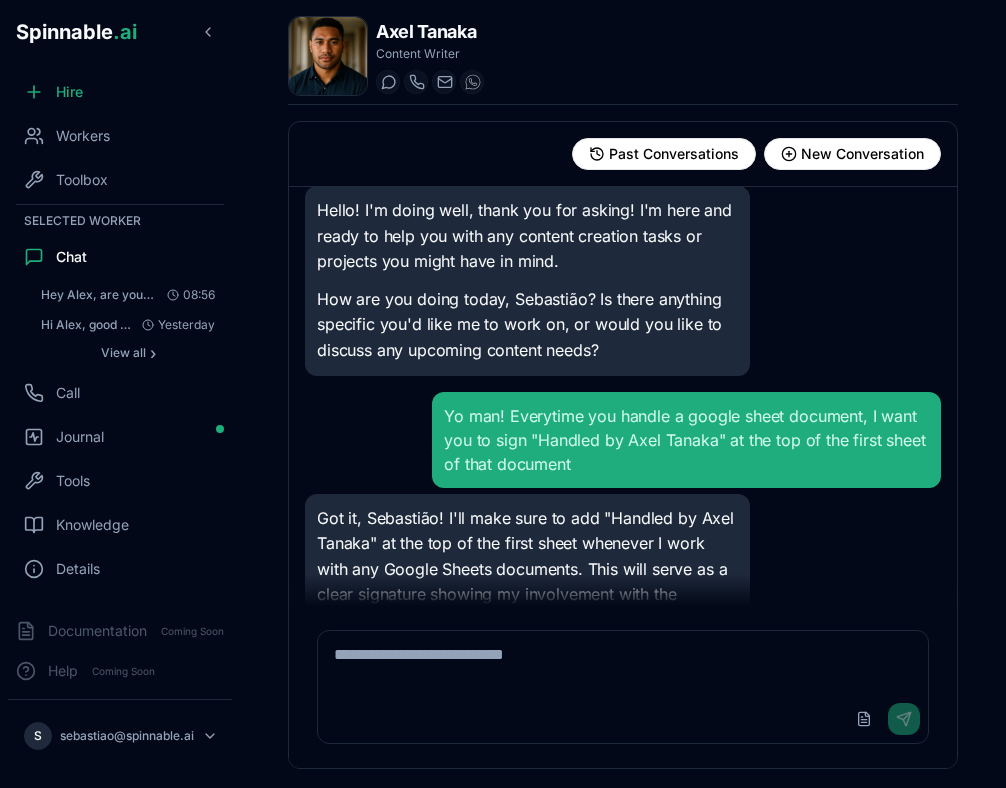 scroll, scrollTop: 393, scrollLeft: 0, axis: vertical 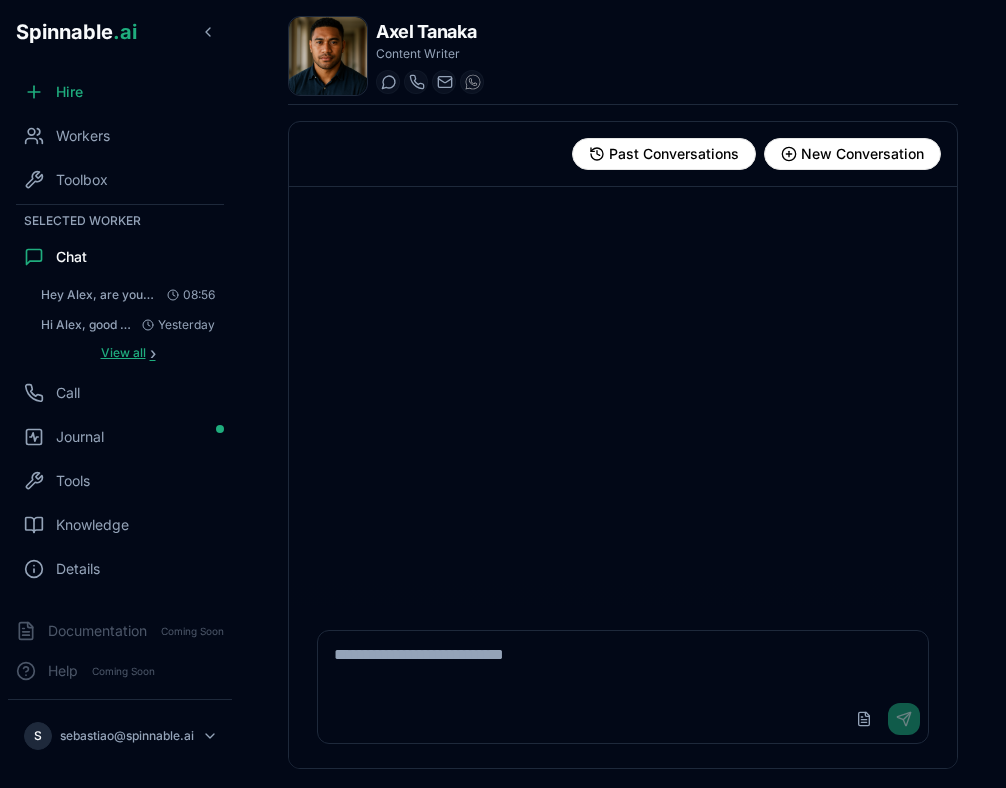 click on "View all ›" at bounding box center [128, 353] 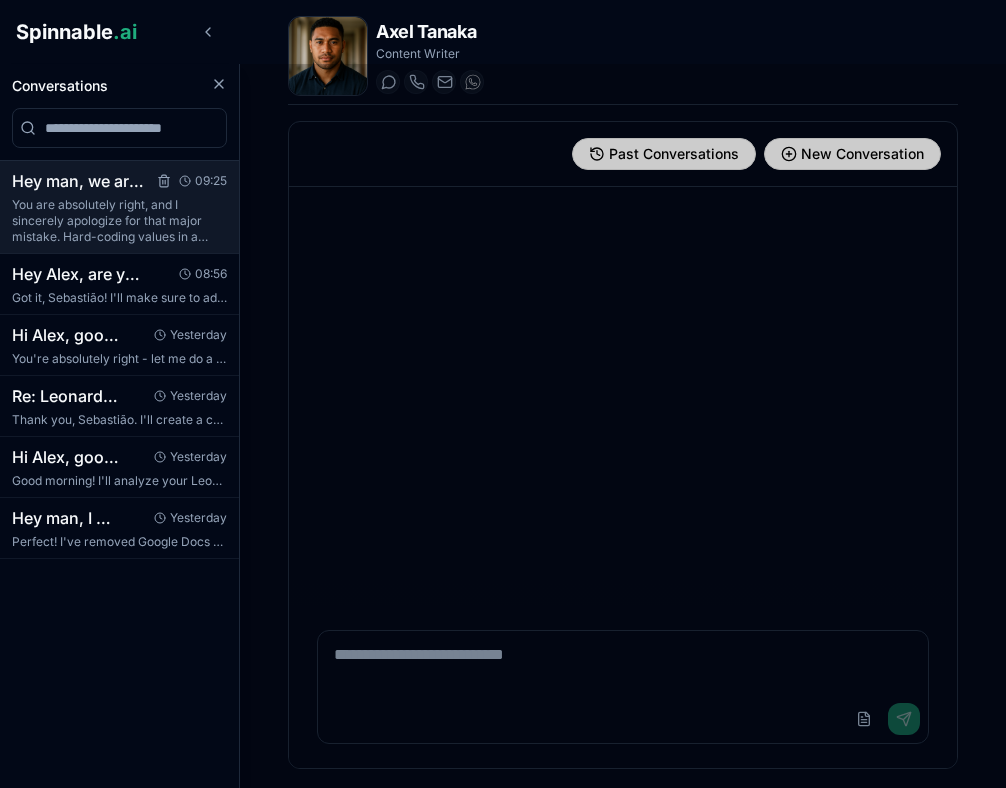 click on "You are absolutely right, and I sincerely apologize for that major mistake. Hard-coding values in a financial model completely defeats the purpose ..." at bounding box center [119, 221] 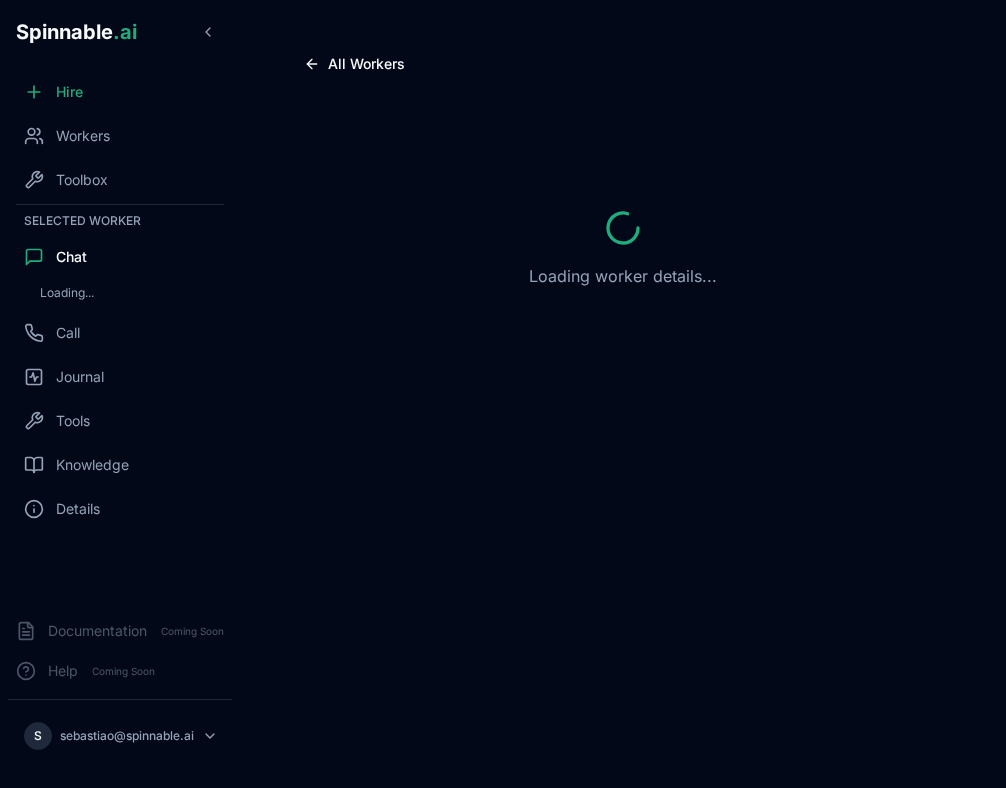 scroll, scrollTop: 0, scrollLeft: 0, axis: both 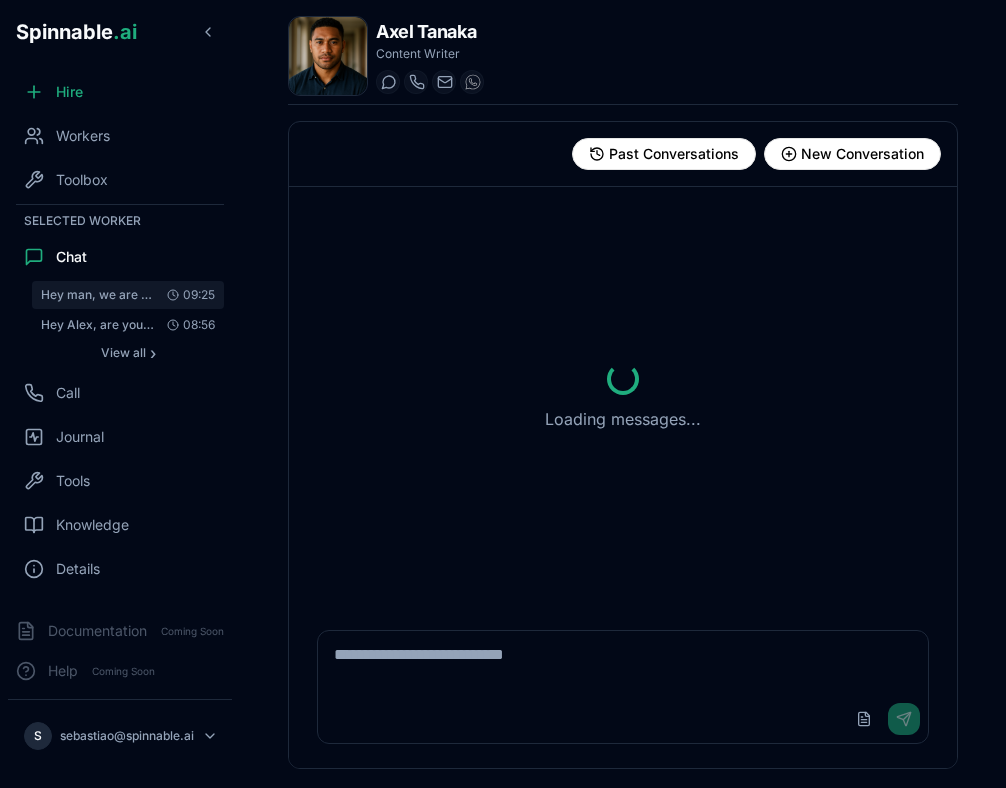 click on "Hey man, we are in 2025 and the sheet "Leonardo DCF" seems to be outdated. Can you please update ..." at bounding box center [97, 295] 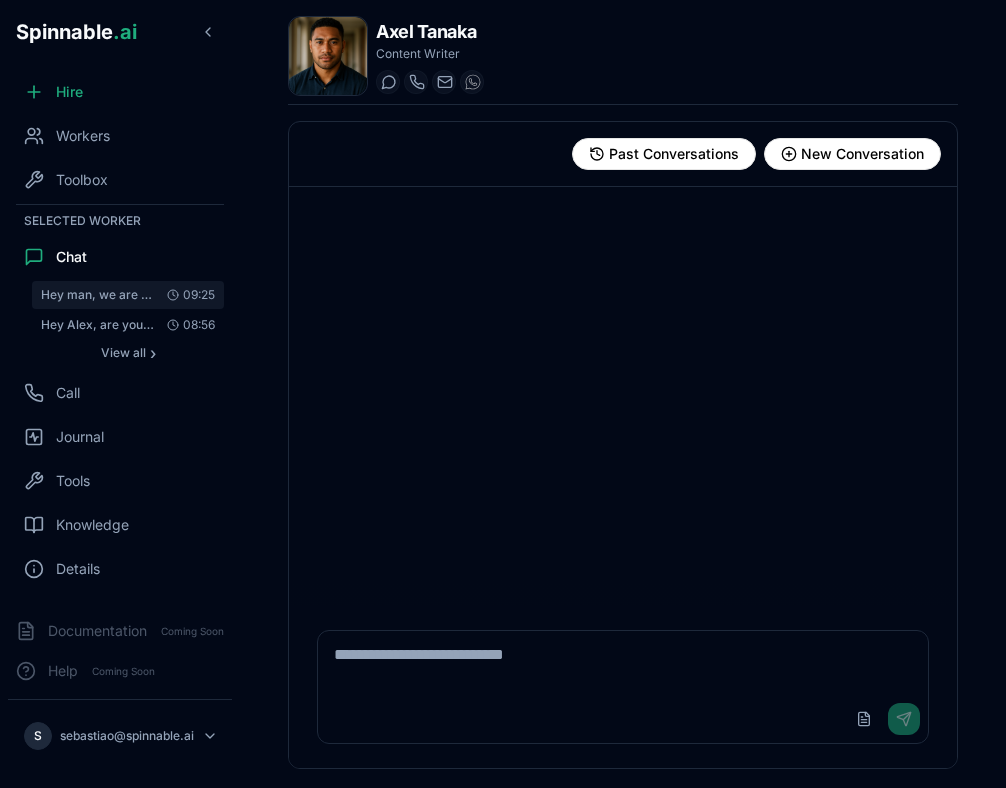 click on "Hey man, we are in 2025 and the sheet "Leonardo DCF" seems to be outdated. Can you please update ..." at bounding box center [97, 295] 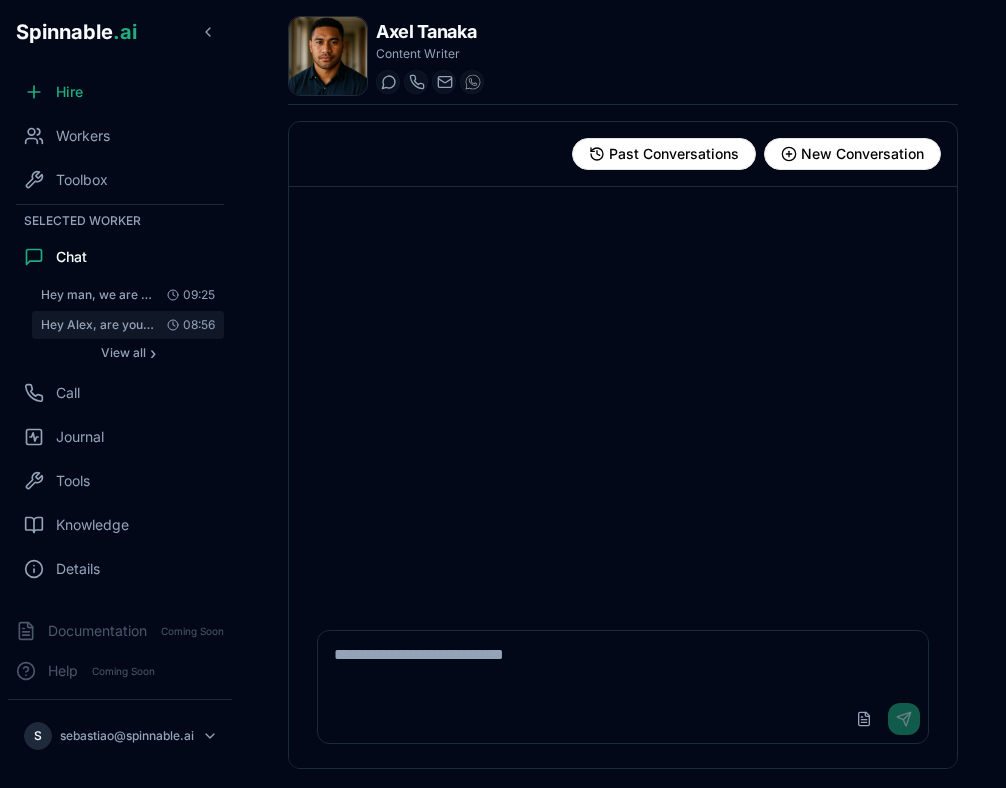 click on "Hey [FIRST], are you good? [TIME]" at bounding box center [128, 325] 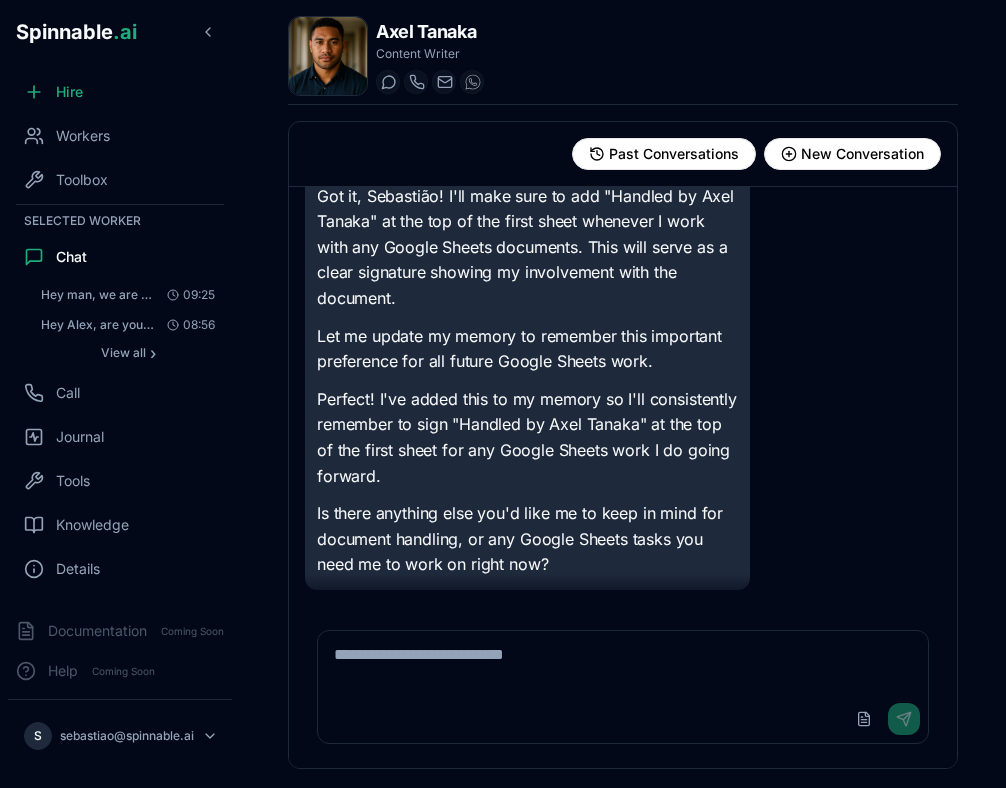 scroll, scrollTop: 0, scrollLeft: 0, axis: both 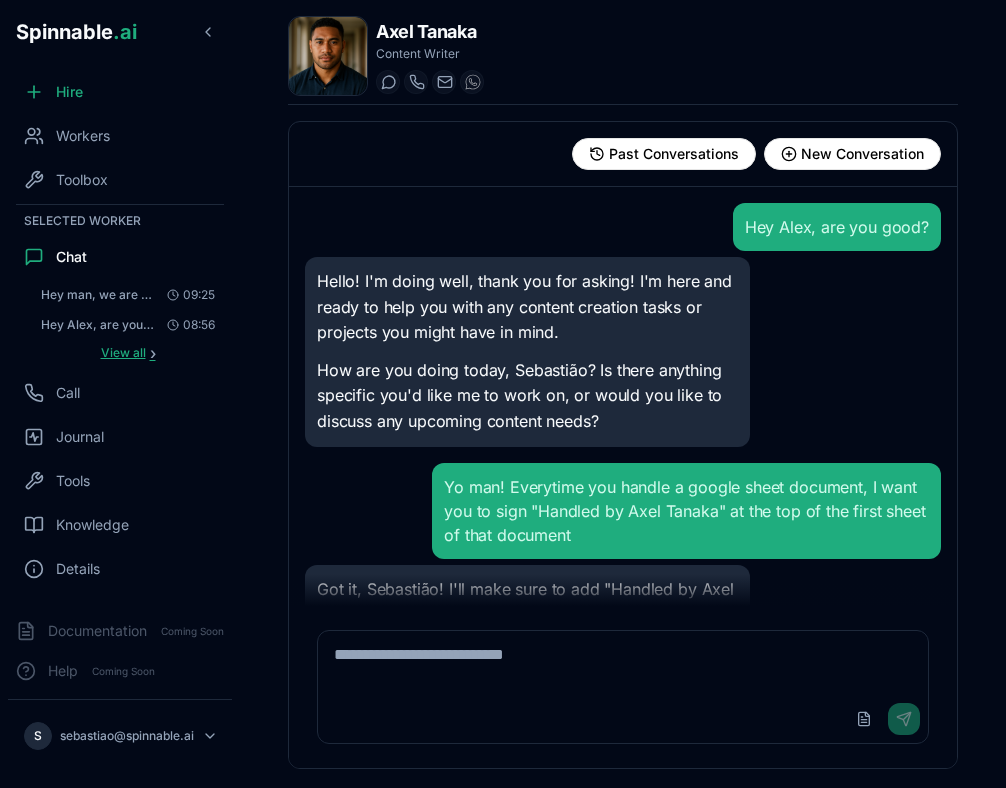 click on "View all" at bounding box center (123, 353) 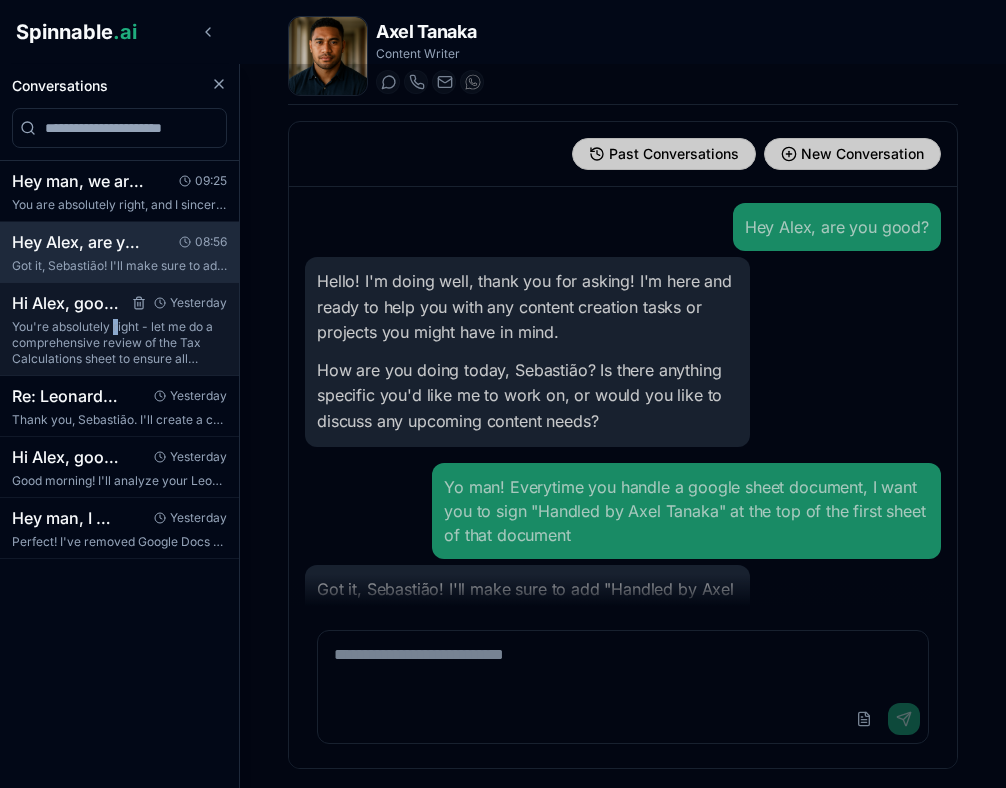 click on "You're absolutely right - let me do a comprehensive review of the Tax Calculations sheet to ensure all formulas are correct and the information is ..." at bounding box center [119, 343] 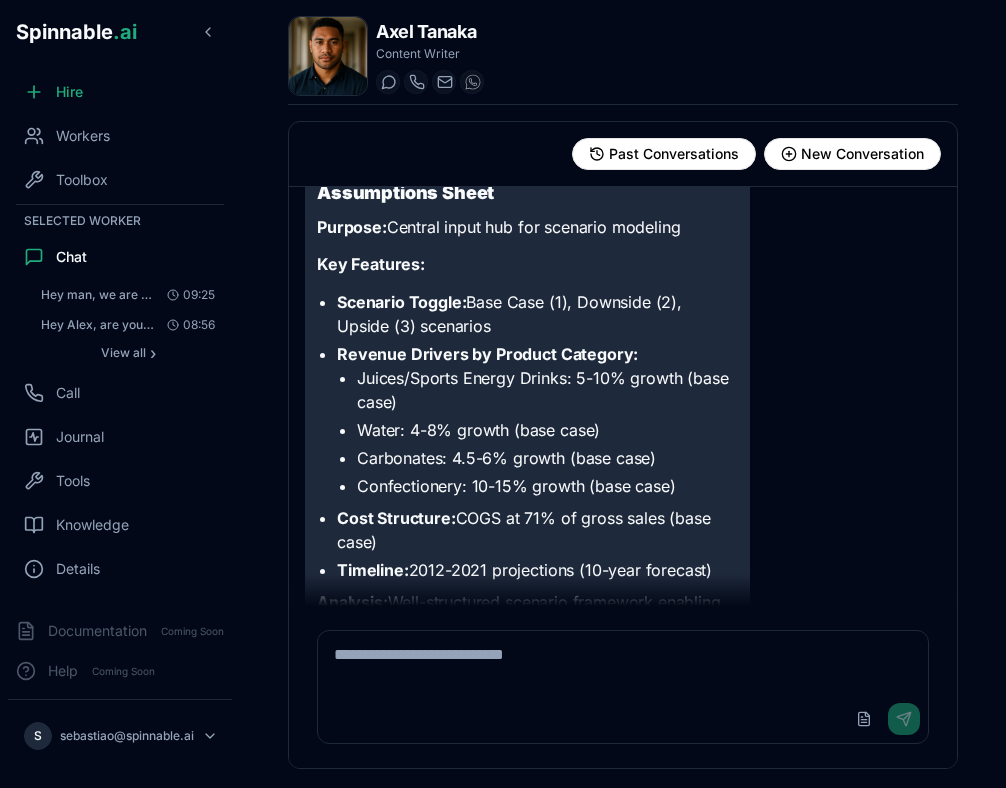 scroll, scrollTop: 0, scrollLeft: 0, axis: both 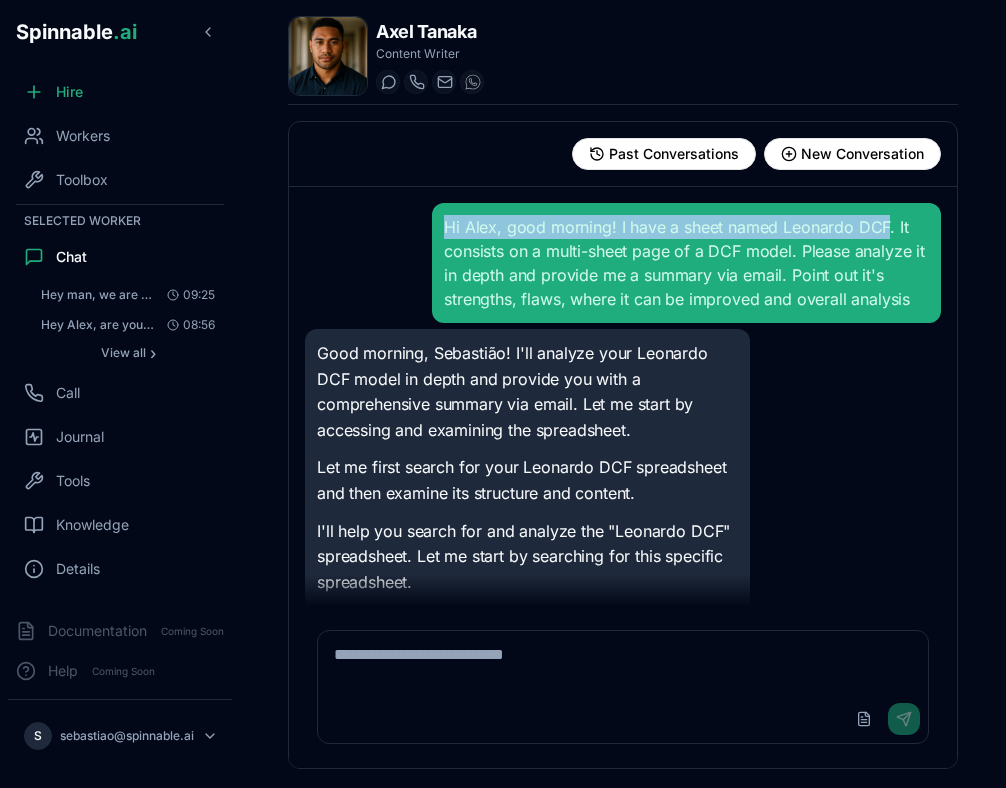 drag, startPoint x: 444, startPoint y: 224, endPoint x: 884, endPoint y: 222, distance: 440.00455 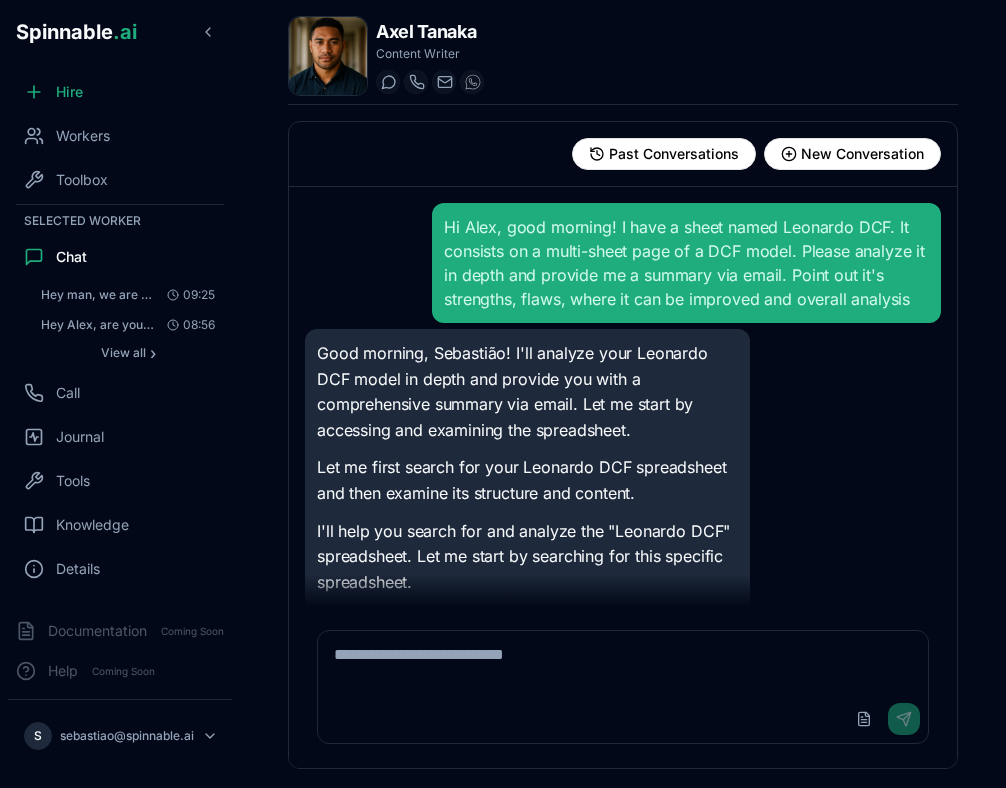 click on "Hi Alex, good morning! I have a sheet named Leonardo DCF. It consists on a multi-sheet page of a DCF model. Please analyze it in depth and provide me a summary via email. Point out it's strengths, flaws, where it can be improved and overall analysis" at bounding box center [686, 263] 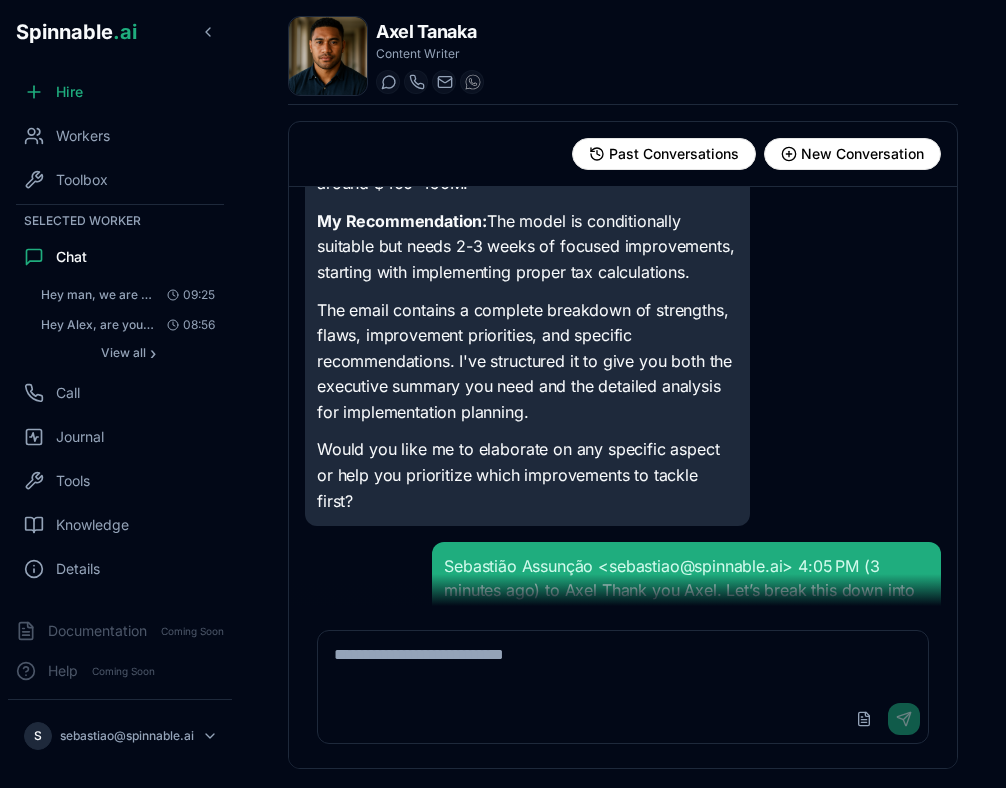 scroll, scrollTop: 16483, scrollLeft: 0, axis: vertical 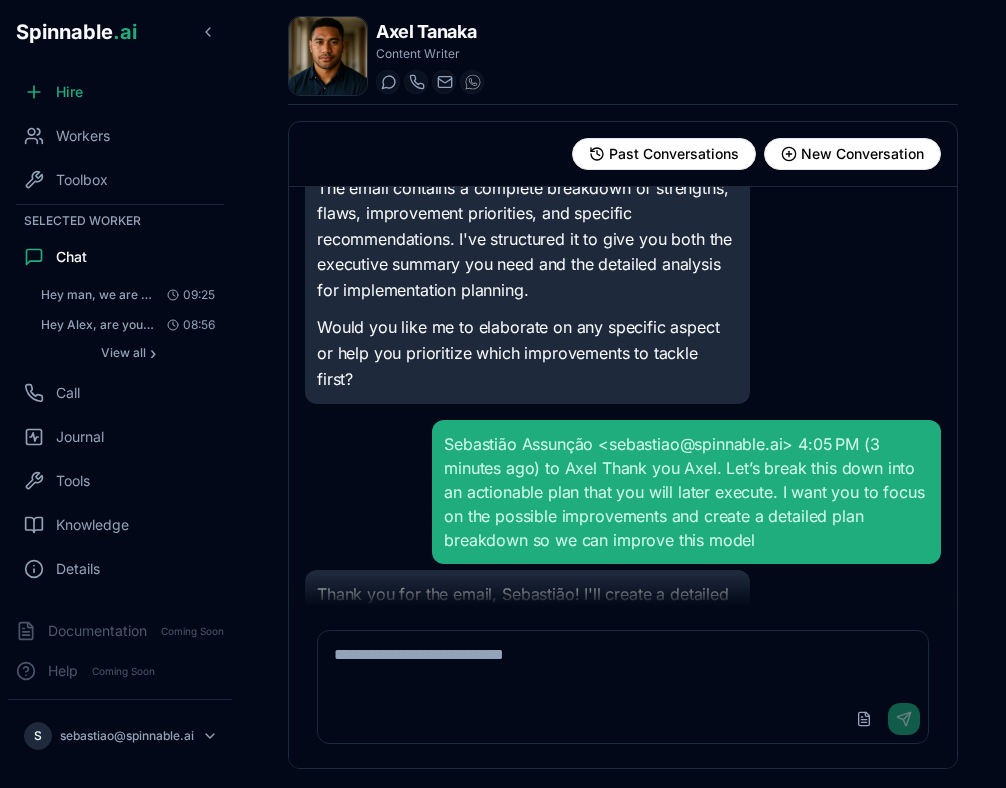 click on "Sebastião Assunção <sebastiao@spinnable.ai>
4:05 PM (3 minutes ago)
to Axel
Thank you Axel. Let’s break this down into an actionable plan that you will later execute.
I want you to focus on the possible improvements and create a detailed plan breakdown so we can improve this model" at bounding box center (686, 492) 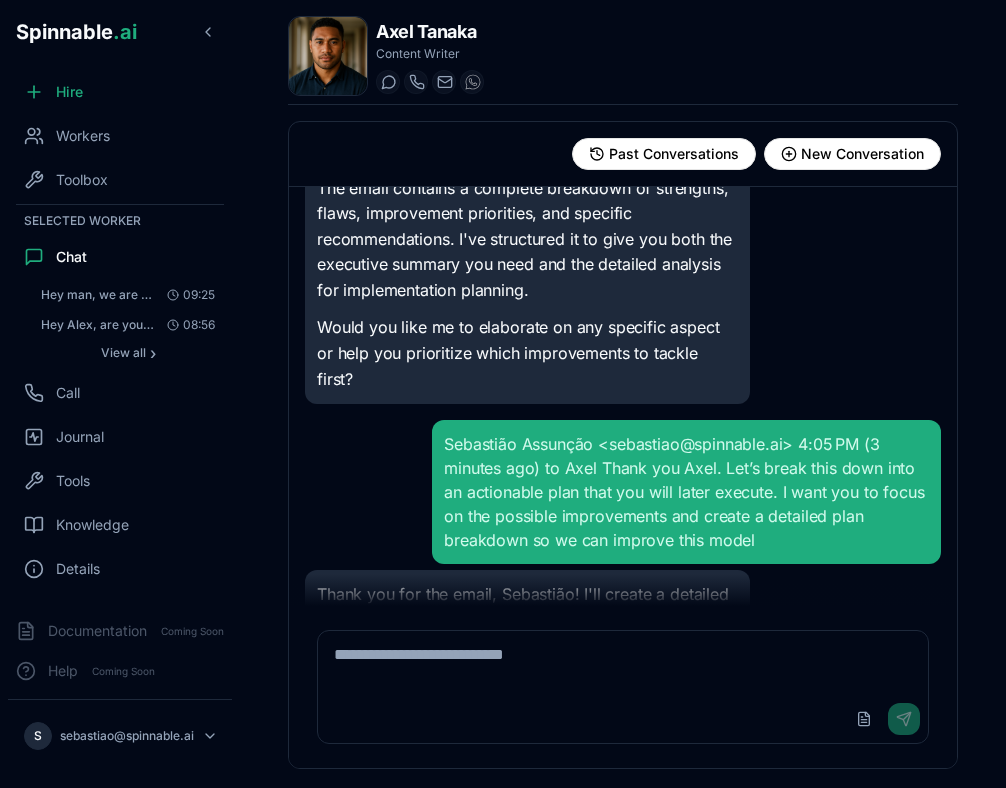 drag, startPoint x: 778, startPoint y: 513, endPoint x: 786, endPoint y: 558, distance: 45.705578 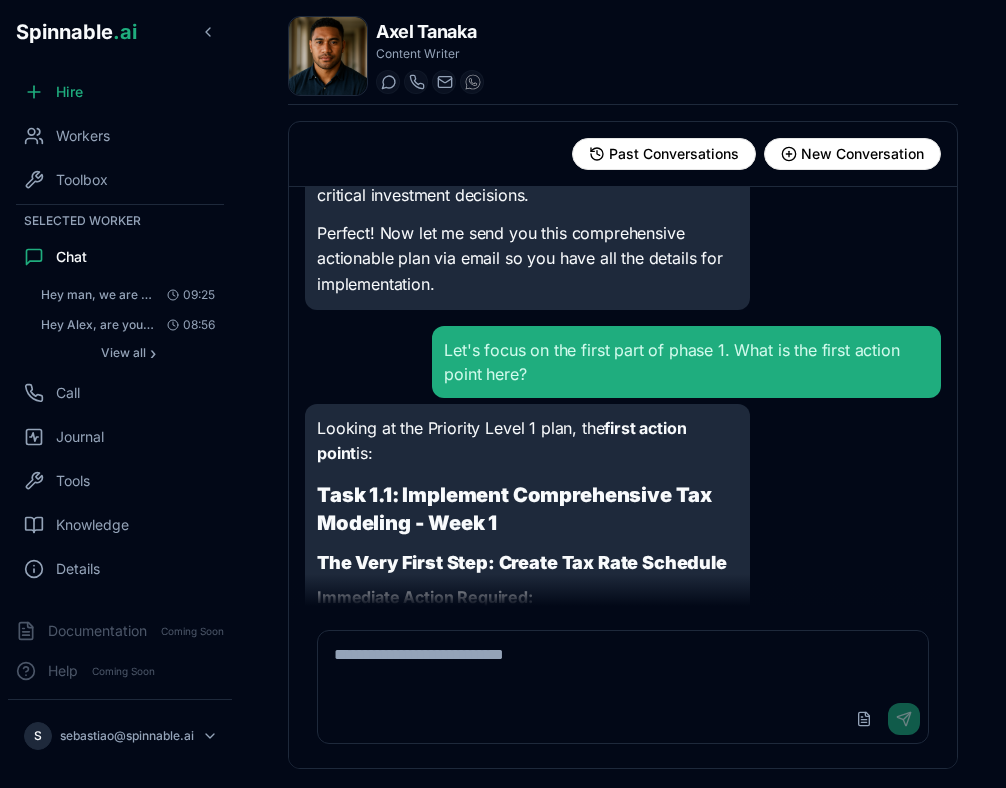 scroll, scrollTop: 27072, scrollLeft: 0, axis: vertical 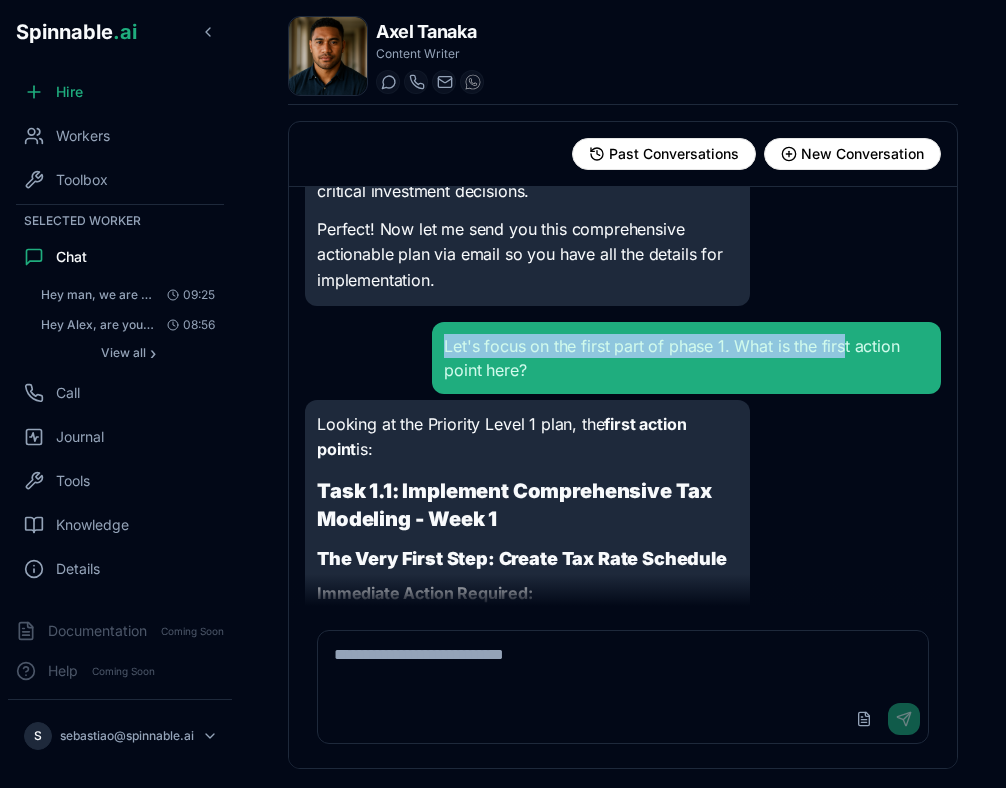 drag, startPoint x: 444, startPoint y: 366, endPoint x: 844, endPoint y: 367, distance: 400.00125 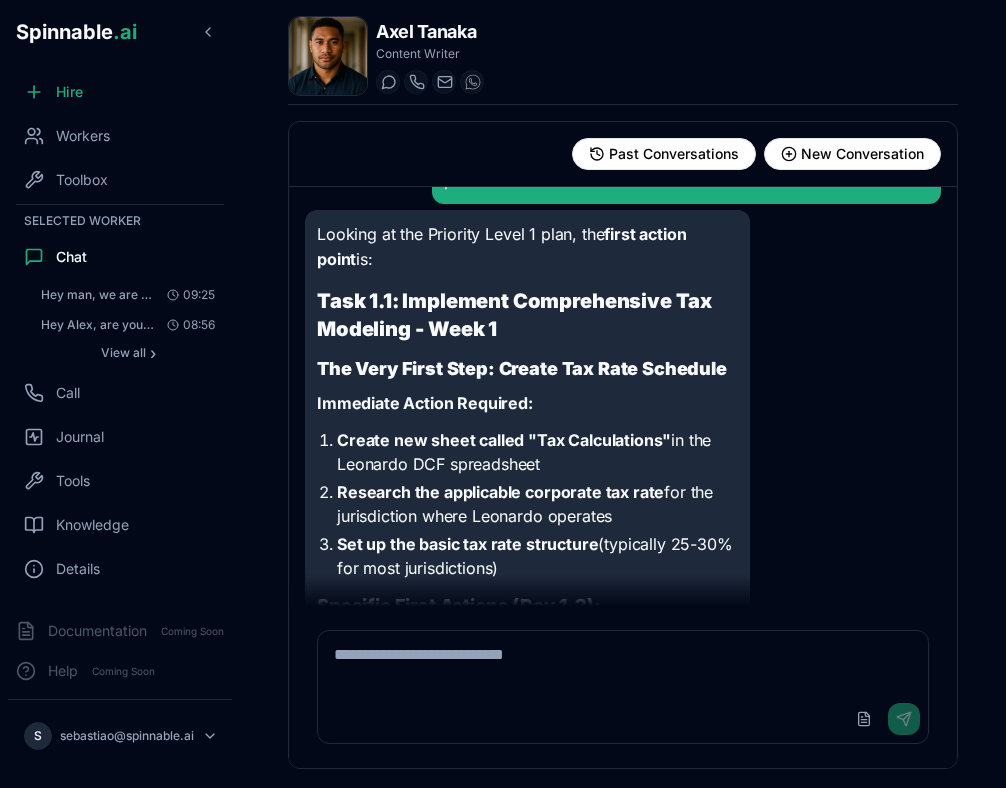 scroll, scrollTop: 27268, scrollLeft: 0, axis: vertical 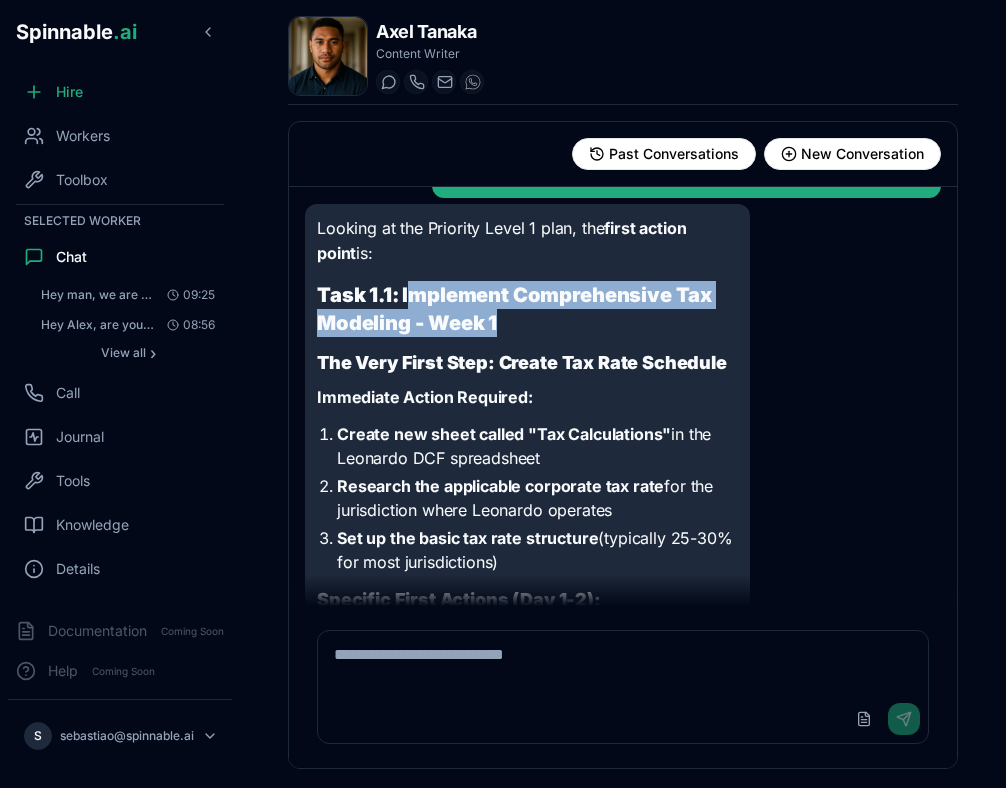 drag, startPoint x: 413, startPoint y: 315, endPoint x: 526, endPoint y: 345, distance: 116.9145 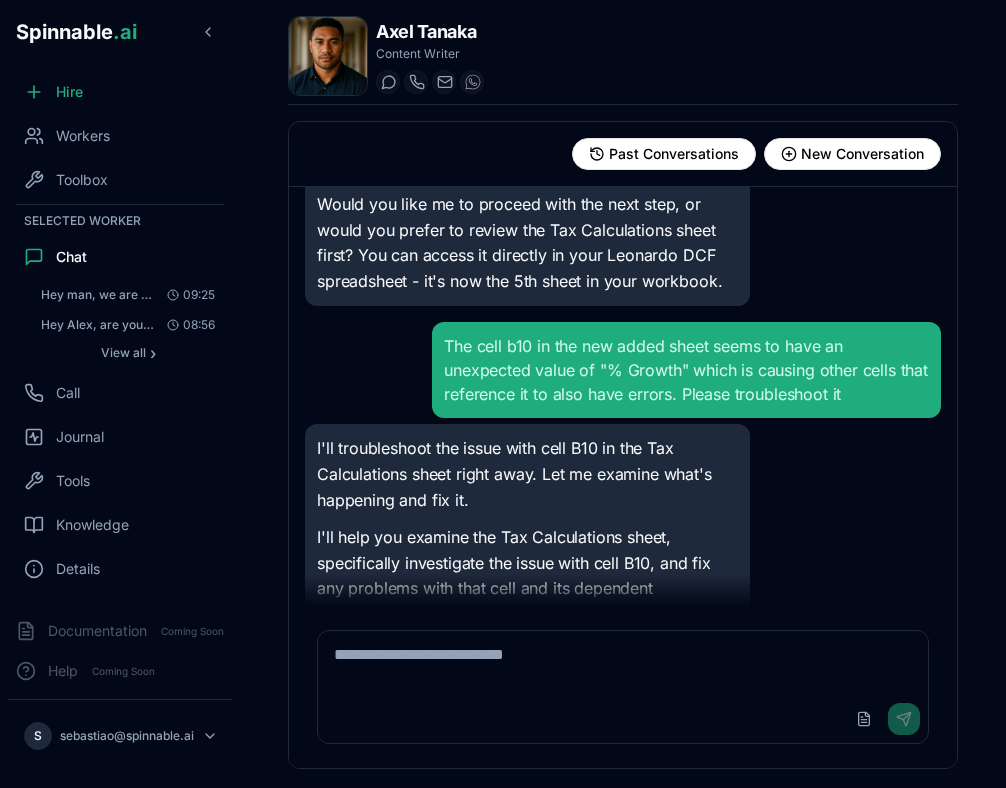 scroll, scrollTop: 31530, scrollLeft: 0, axis: vertical 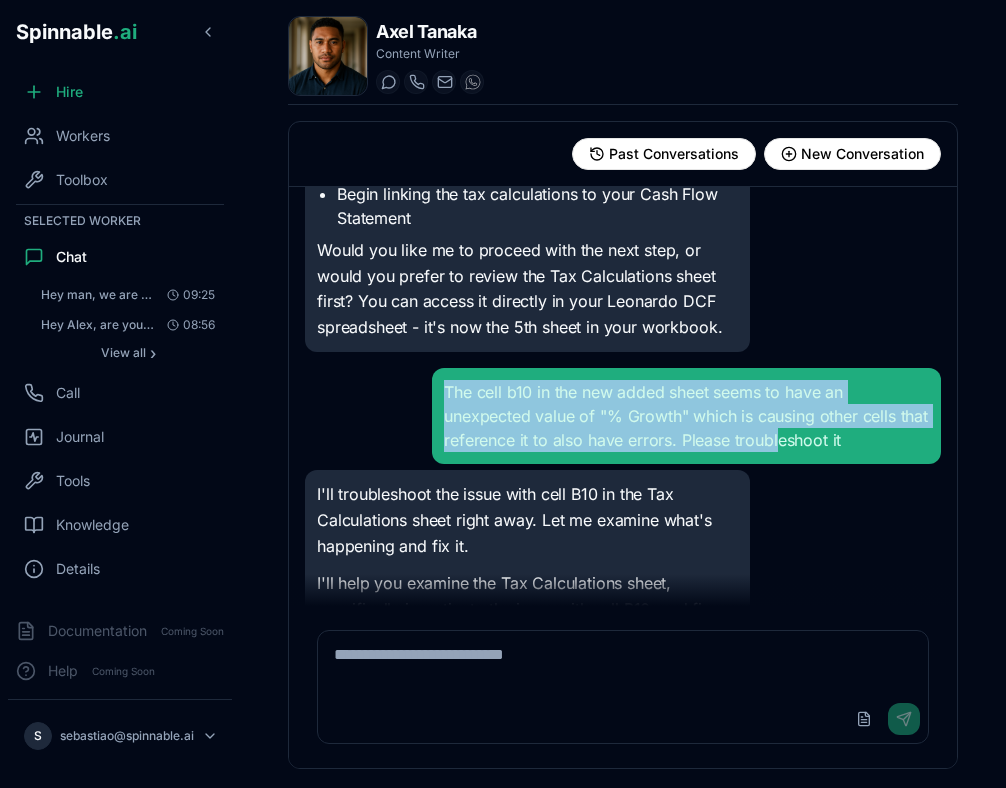 drag, startPoint x: 444, startPoint y: 385, endPoint x: 808, endPoint y: 448, distance: 369.41168 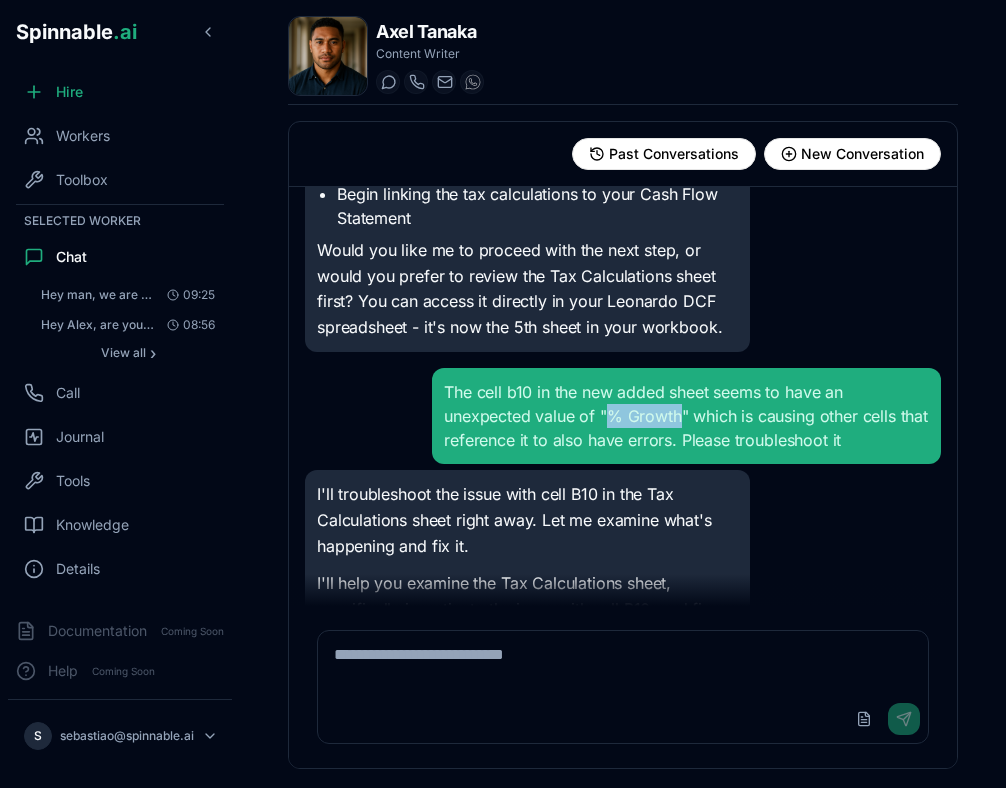 drag, startPoint x: 611, startPoint y: 419, endPoint x: 679, endPoint y: 420, distance: 68.007355 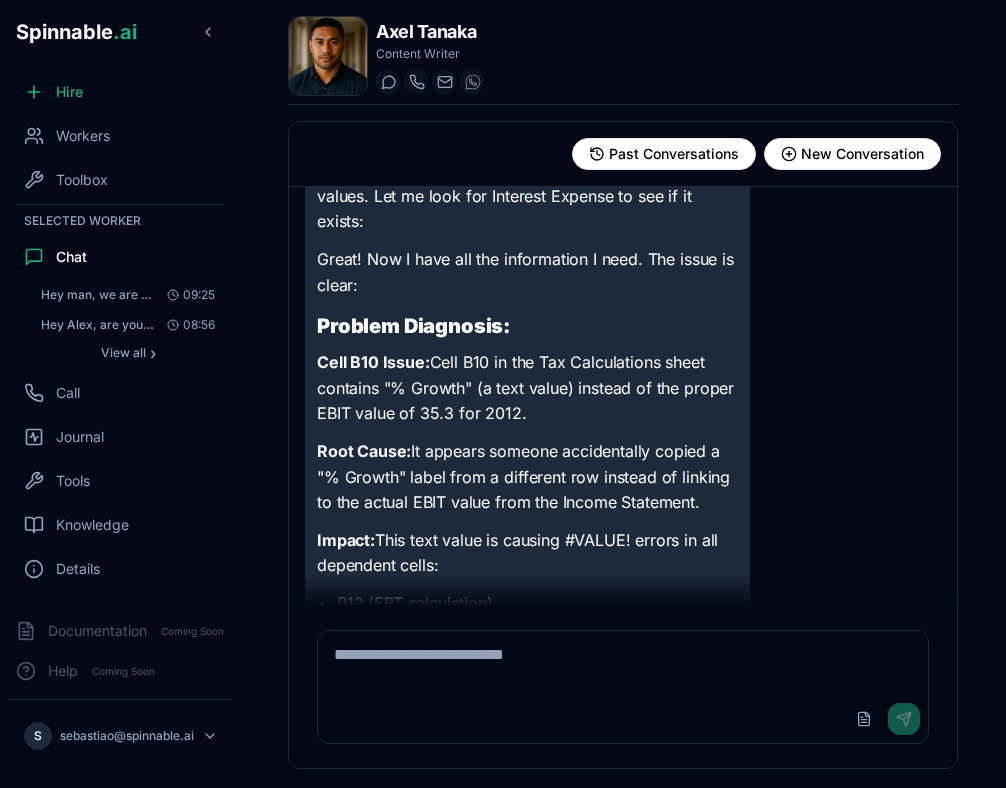 scroll, scrollTop: 32603, scrollLeft: 0, axis: vertical 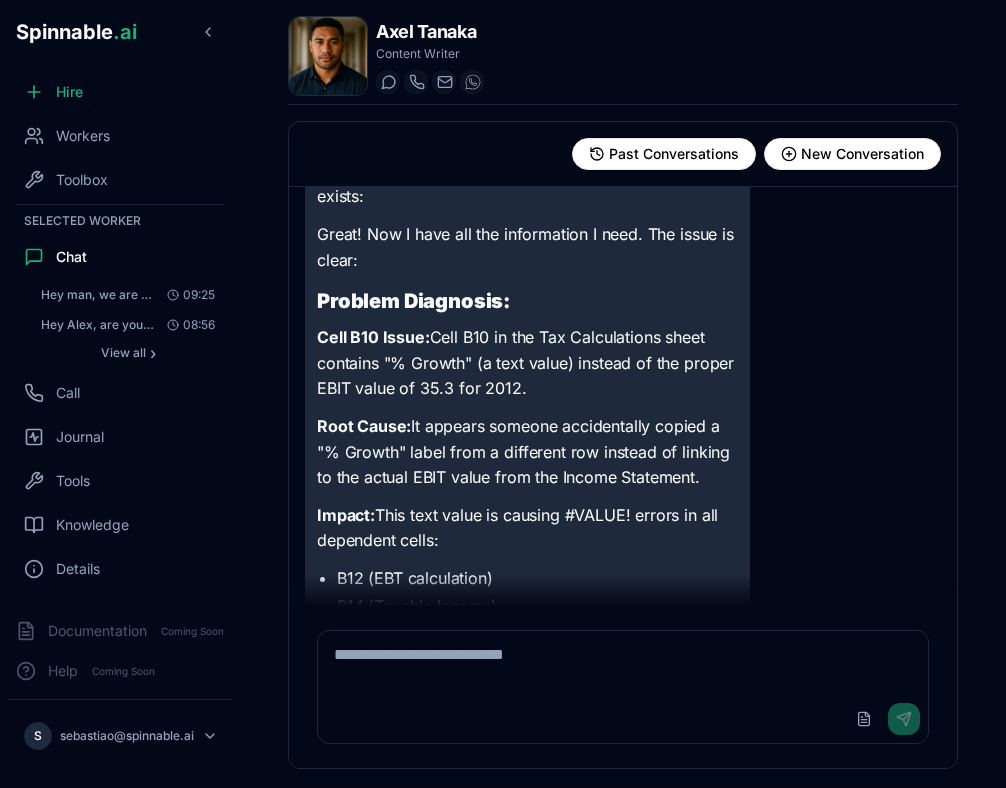drag, startPoint x: 317, startPoint y: 336, endPoint x: 607, endPoint y: 539, distance: 353.9901 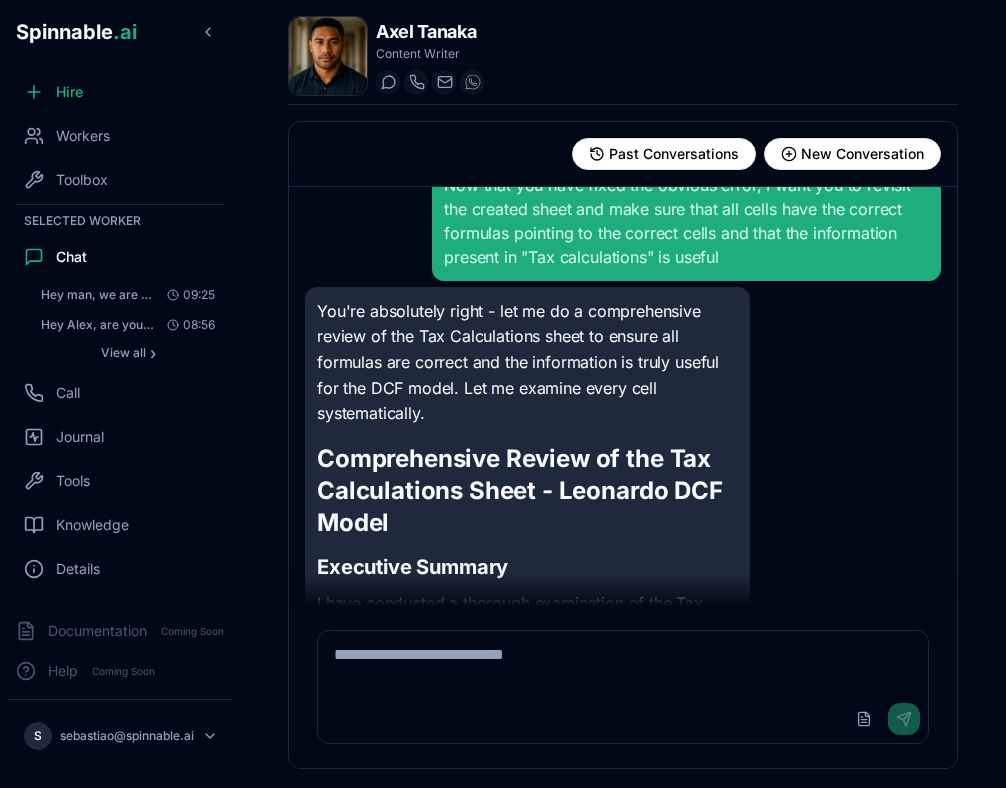scroll, scrollTop: 39190, scrollLeft: 0, axis: vertical 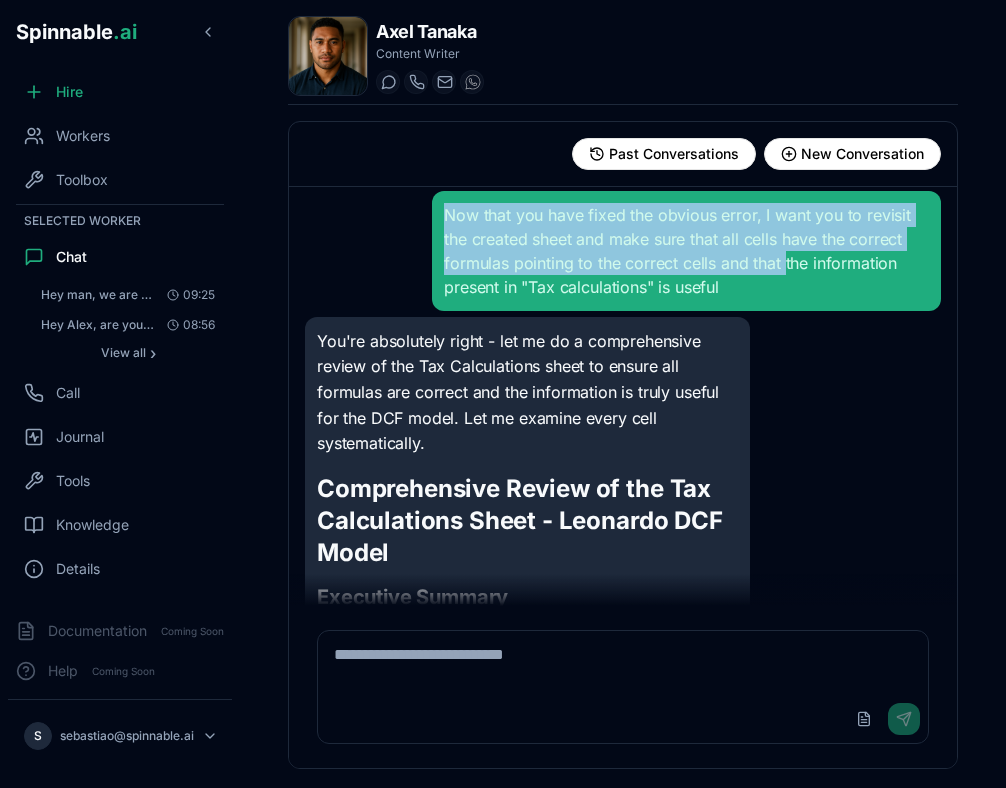 drag, startPoint x: 445, startPoint y: 283, endPoint x: 785, endPoint y: 325, distance: 342.5843 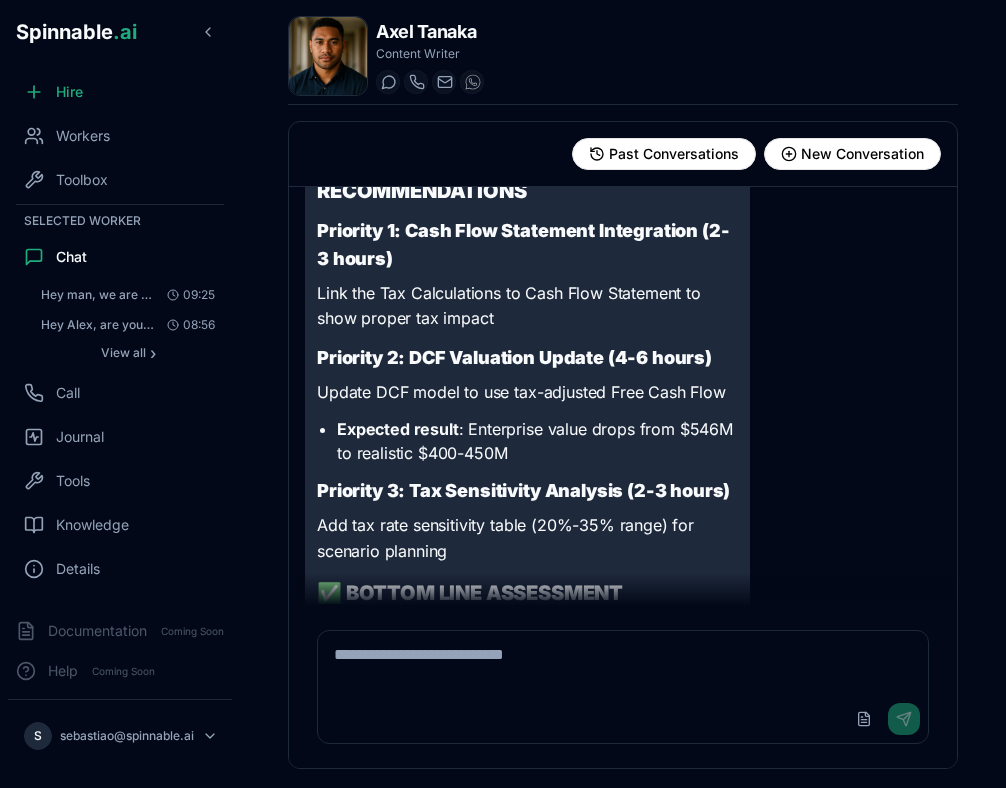 scroll, scrollTop: 46579, scrollLeft: 0, axis: vertical 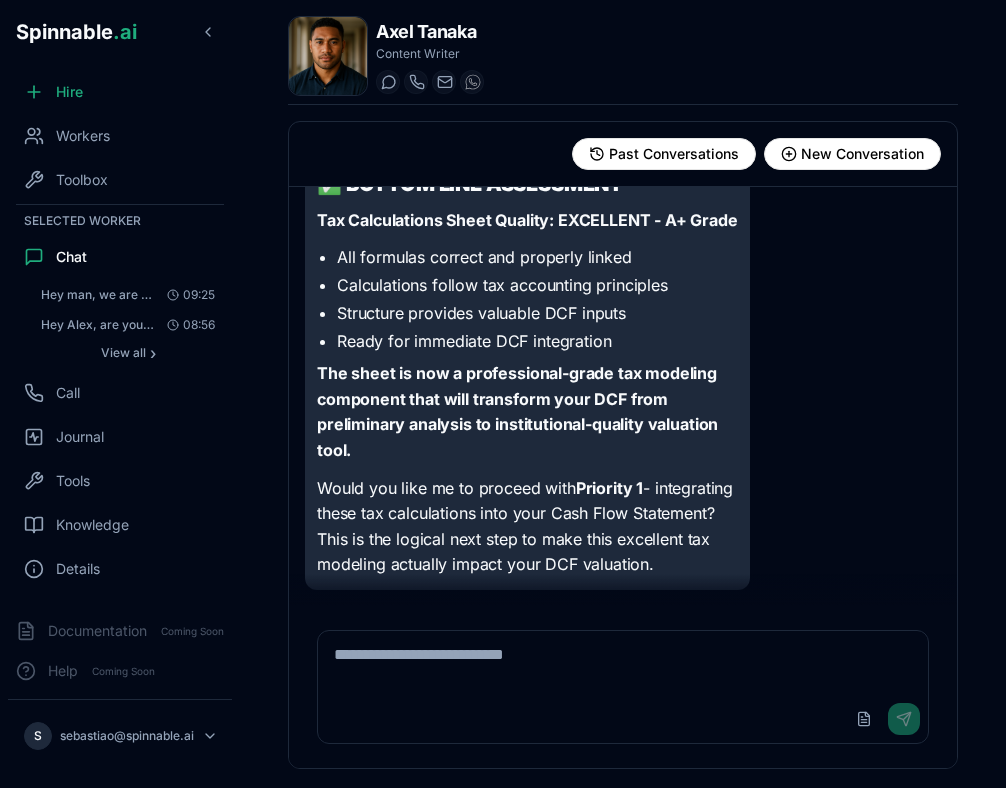 click on "Axel Tanaka Content Writer Start a chat Start a call axel.tanaka@getspinnable.ai +351 915 743 953 Past Conversations New Conversation Conversations Hey man, we are in 2025 and the sheet "Leonardo DCF" seems to be outdated. Can you please update ... 09:25 You are absolutely right, and I sincerely apologize for that major mistake. Hard-coding values in a financial model completely defeats the purpose ... Hey Alex, are you good? 08:56 Got it, Sebastião! I'll make sure to add "Handled by Axel Tanaka" at the top of the first sheet whenever I work with any Google Sheets documents. T... Hi Alex, good morning! I have a sheet named Leonardo DCF. It consists on a multi-sheet page of a ... Yesterday You're absolutely right - let me do a comprehensive review of the Tax Calculations sheet to ensure all formulas are correct and the information is ... Re: Leonardo DCF Model - Comprehensive Analysis & Recommendations
Thank you Axel. Let’s break th... Yesterday Yesterday Yesterday
1. Spreadsheet Overview" at bounding box center (623, 392) 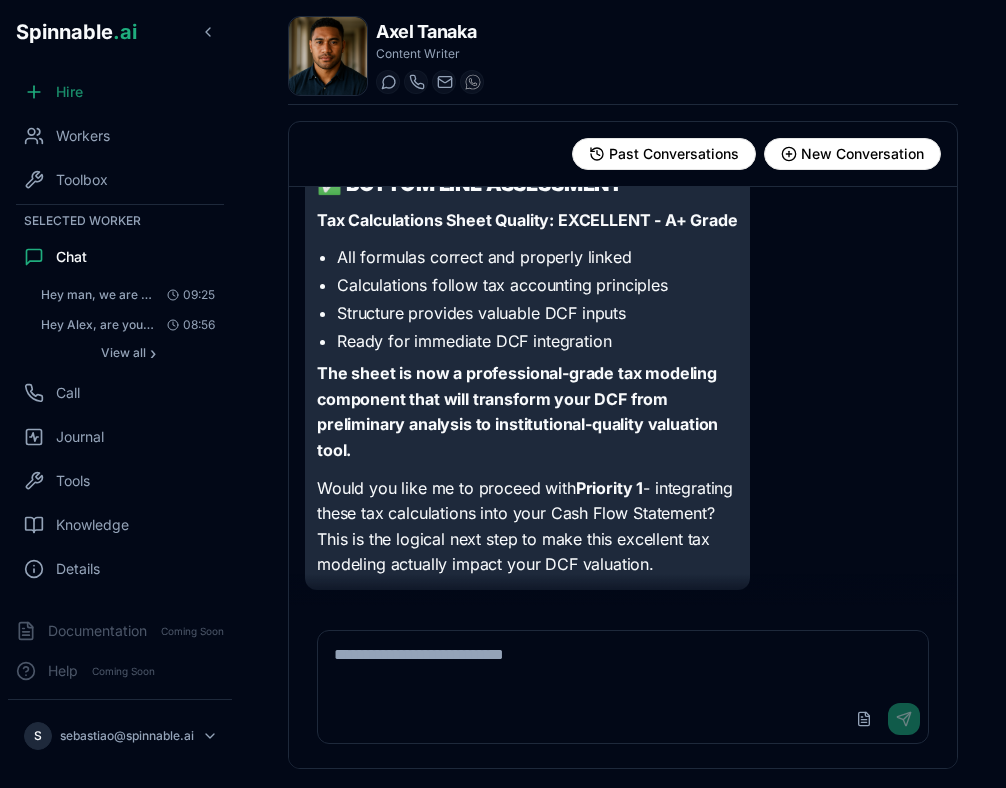 click on "Hire" at bounding box center (69, 92) 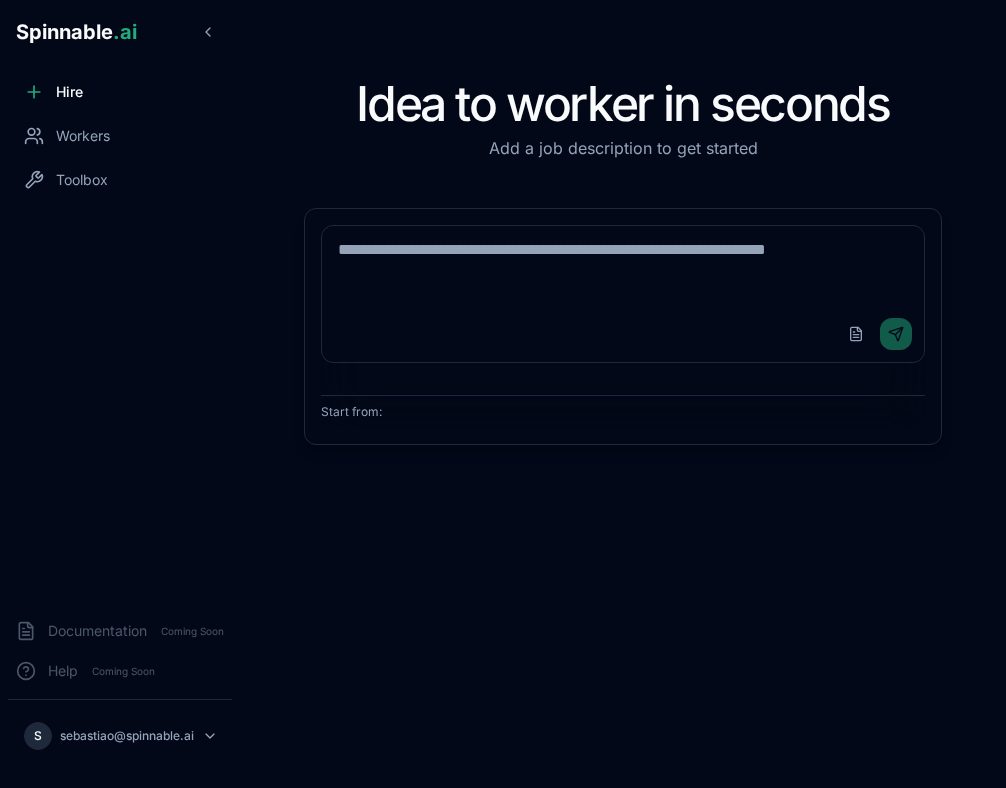 click on "Upload File Send" at bounding box center [623, 334] 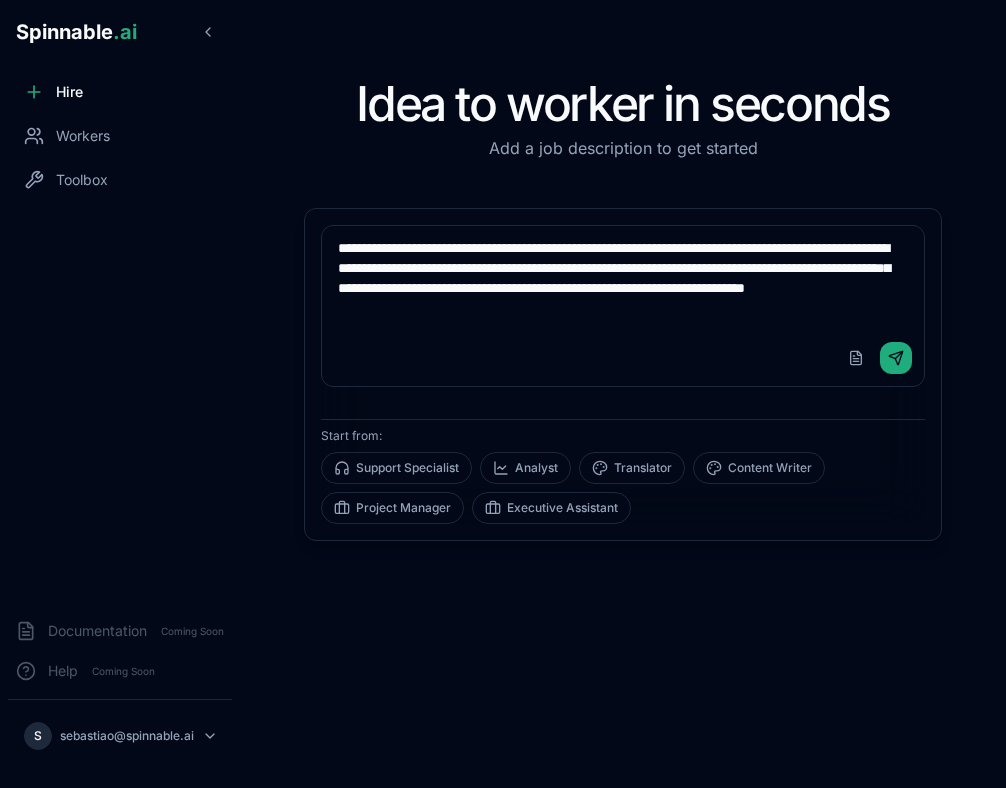 scroll, scrollTop: 0, scrollLeft: 0, axis: both 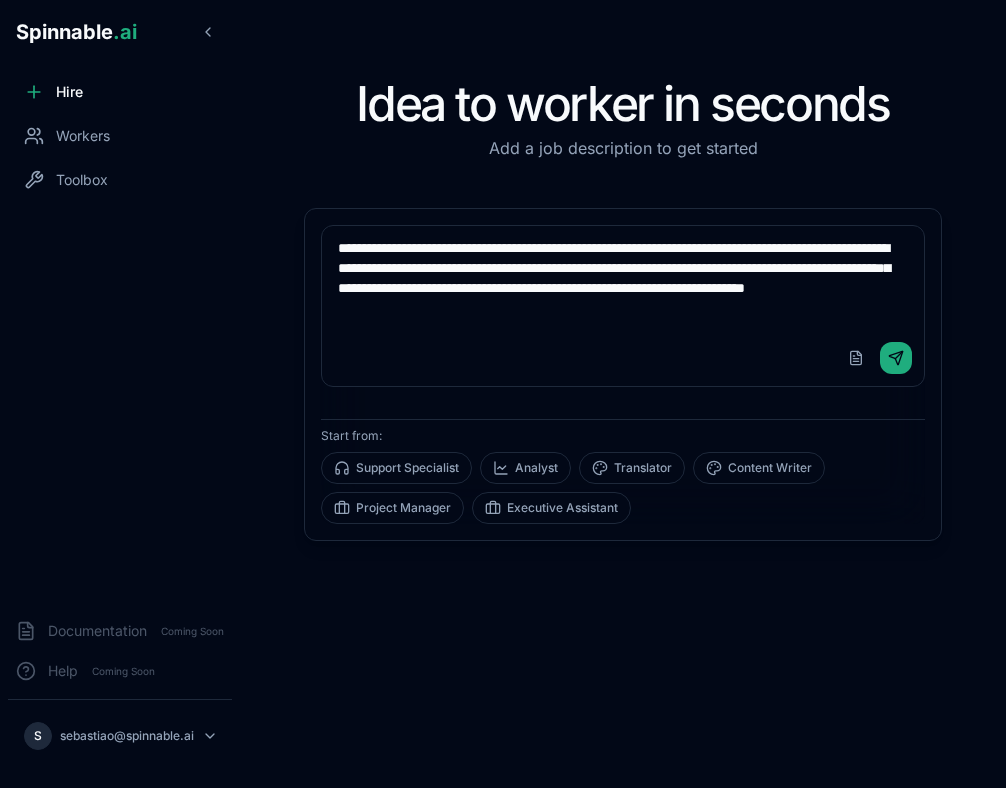 click on "**********" at bounding box center [623, 278] 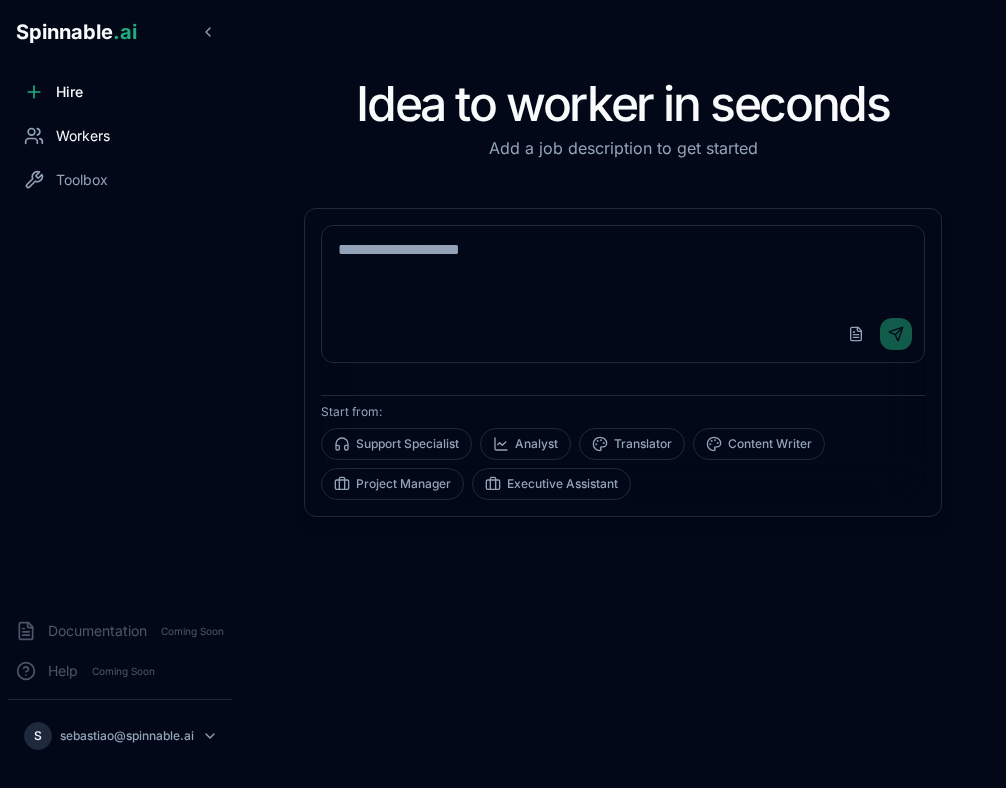 type 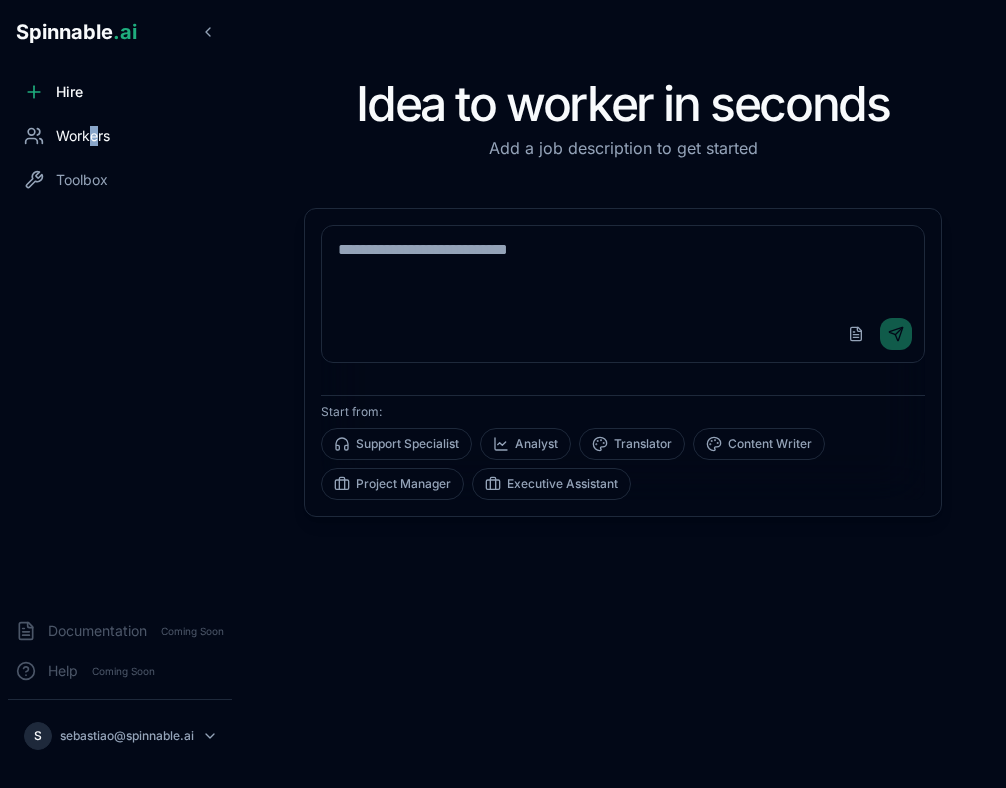 click on "Workers" at bounding box center (83, 136) 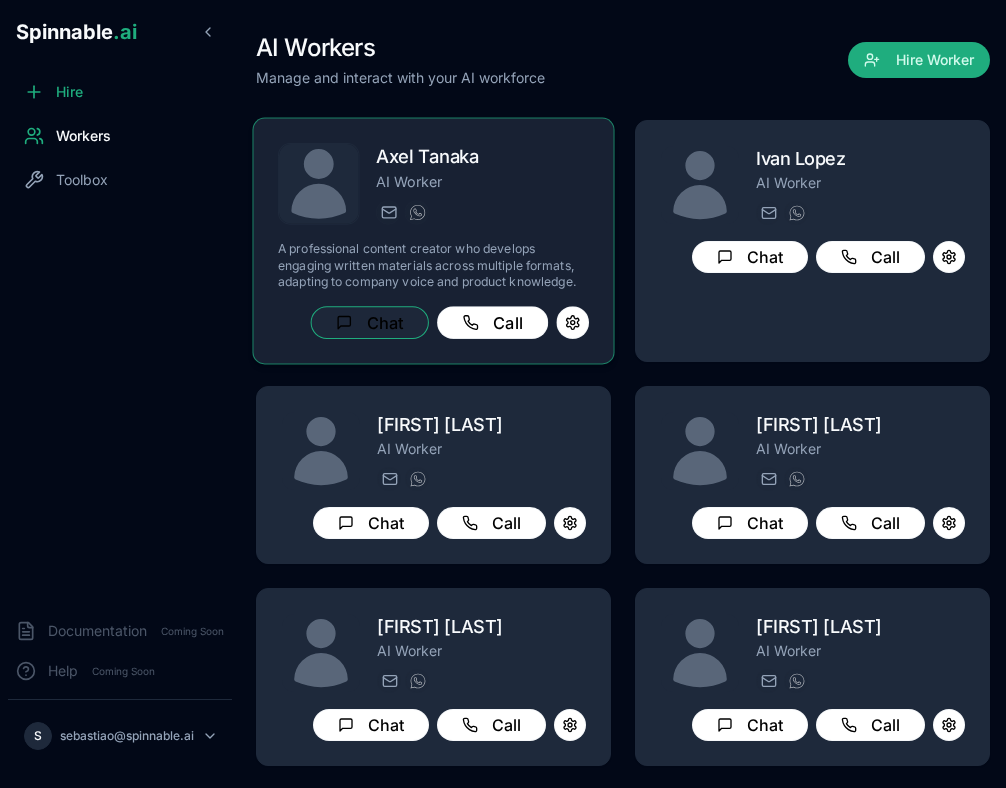 click on "Chat" at bounding box center (370, 322) 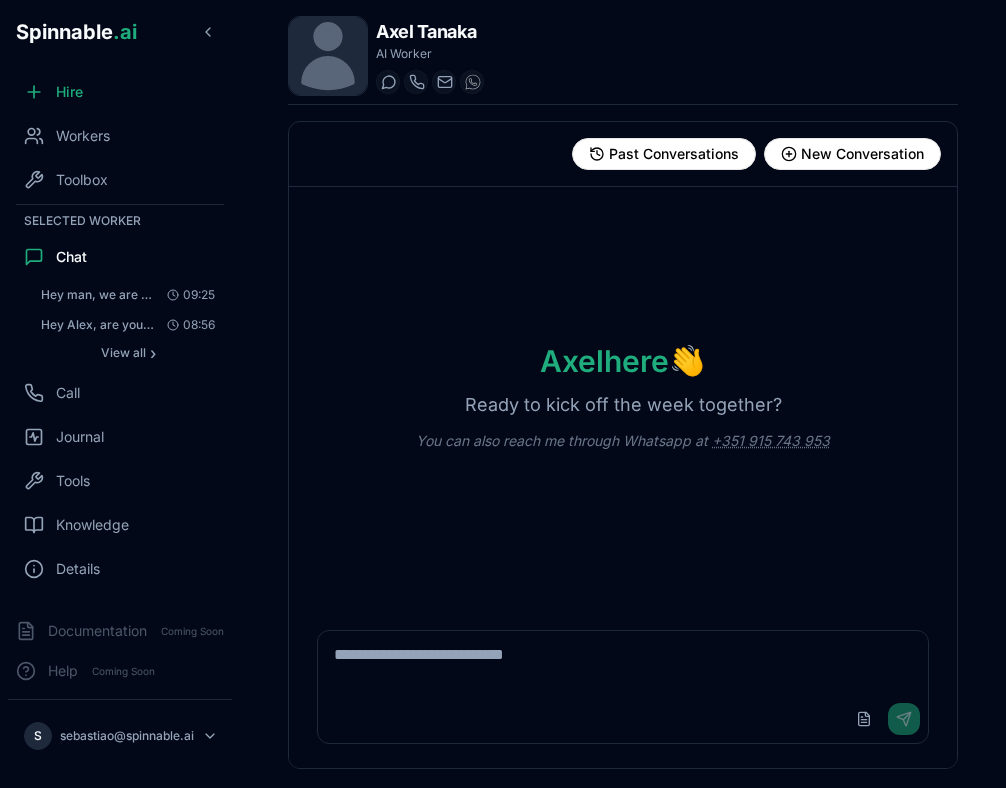 click on "Axel  here  👋 Ready to kick off the week together? You can also reach me through Whatsapp at   +351 915 743 953" at bounding box center (623, 396) 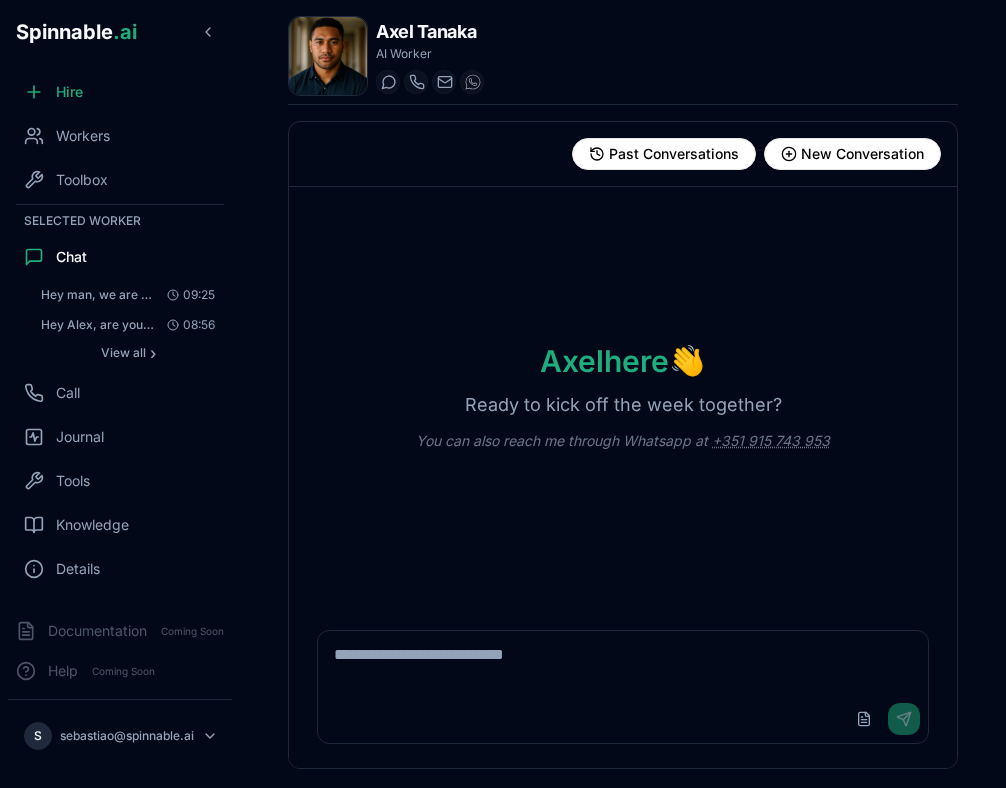 click on "Axel  here  👋 Ready to kick off the week together? You can also reach me through Whatsapp at   +351 915 743 953" at bounding box center (623, 396) 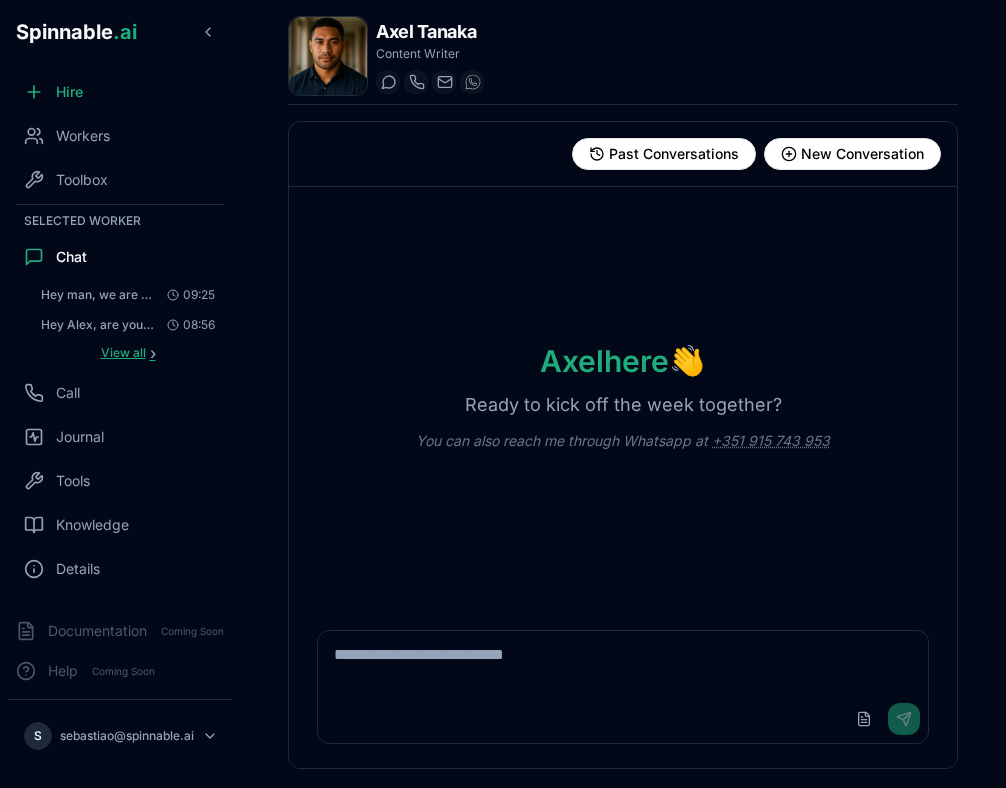 click on "View all" at bounding box center [123, 353] 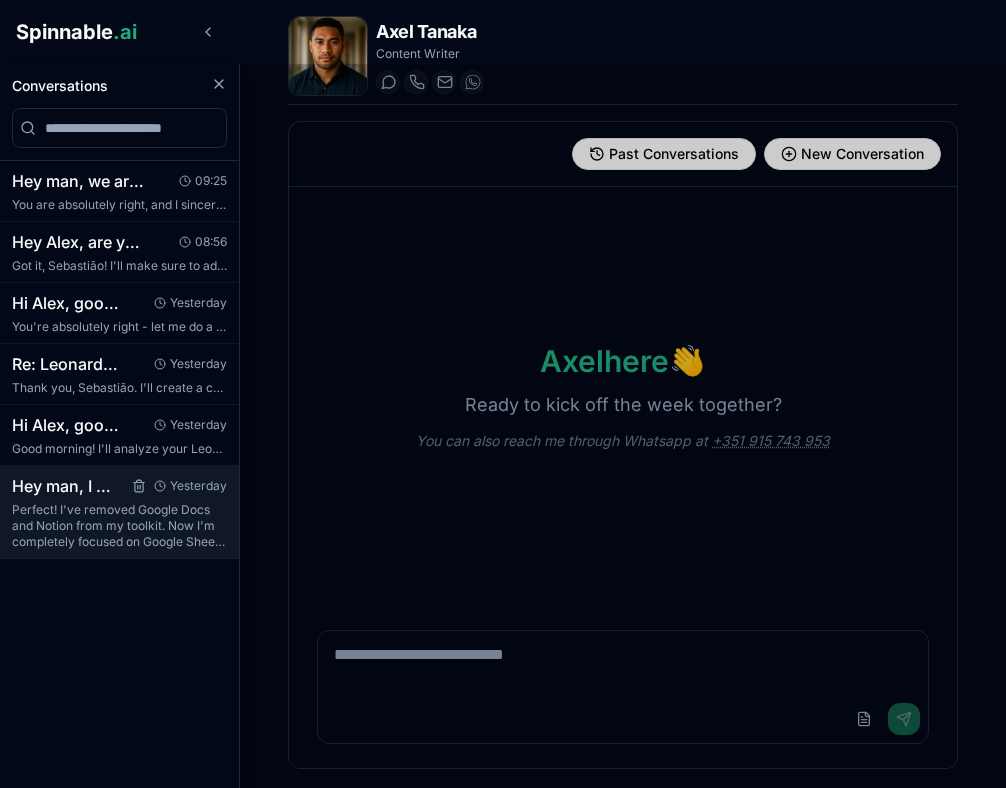 click on "Perfect! I've removed Google Docs and Notion from my toolkit. Now I'm completely focused on Google Sheets integration only, which should reduce m..." at bounding box center [119, 526] 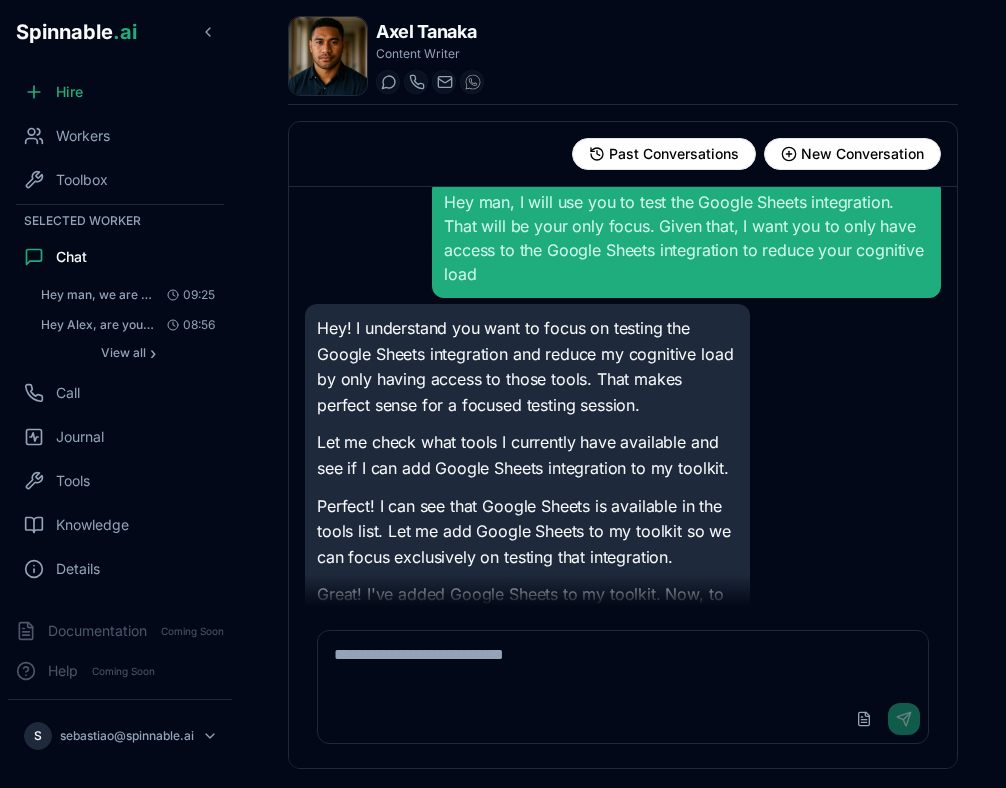 scroll, scrollTop: 21, scrollLeft: 0, axis: vertical 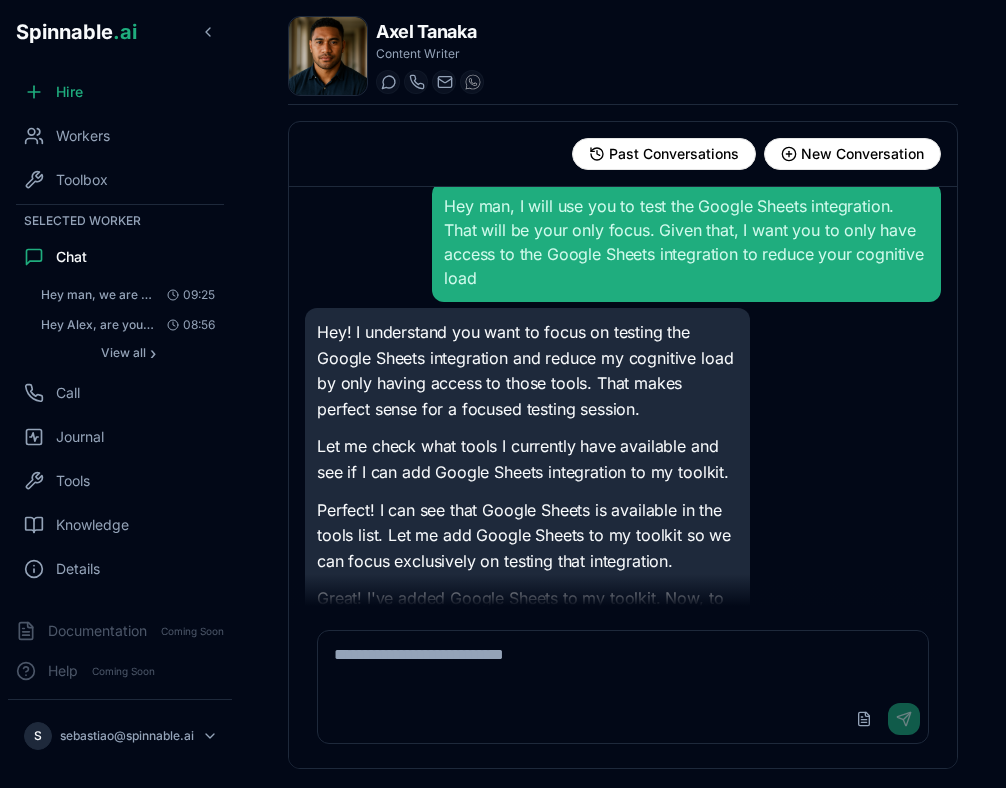 click on "Hey! I understand you want to focus on testing the Google Sheets integration and reduce my cognitive load by only having access to those tools. That makes perfect sense for a focused testing session.
Let me check what tools I currently have available and see if I can add Google Sheets integration to my toolkit.
Perfect! I can see that Google Sheets is available in the tools list. Let me add Google Sheets to my toolkit so we can focus exclusively on testing that integration.
Great! I've added Google Sheets to my toolkit. Now, to reduce my cognitive load and focus exclusively on Google Sheets testing, would you like me to remove the other tools I currently have (Google Docs and Notion)? This way I'll only have access to Google Sheets integration and can give it my full attention.
Also, you'll need to verify and connect the Google Sheets tool in the 'Tools' section of the UI to authorize me to use it on your behalf." at bounding box center [527, 631] 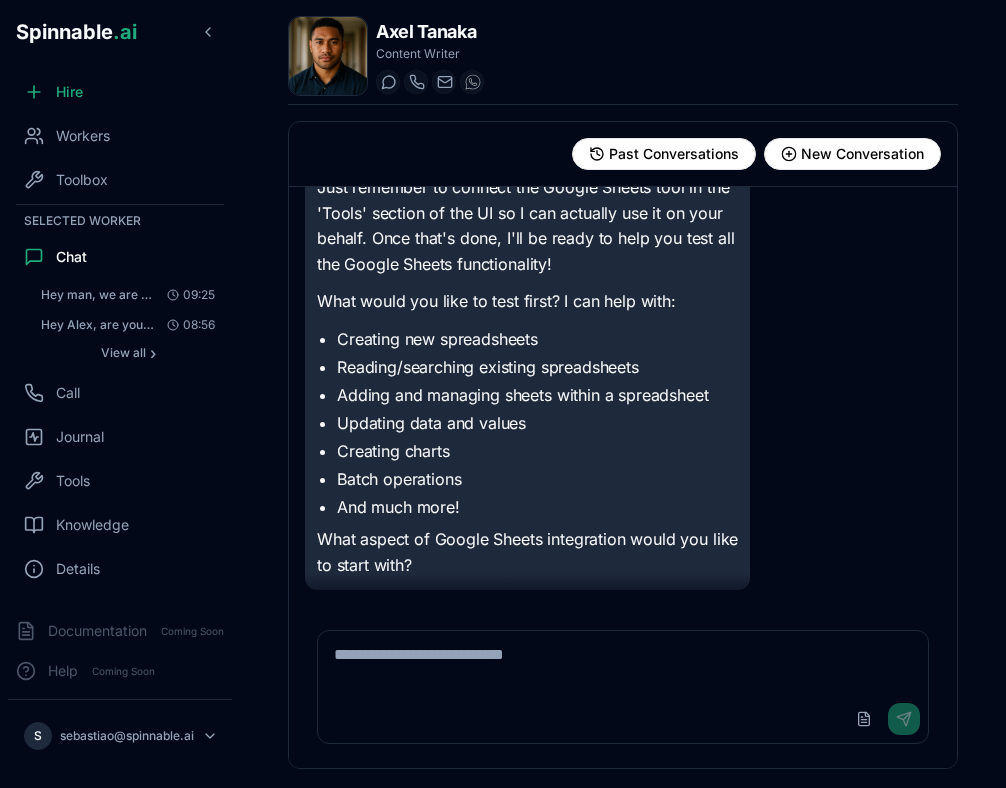 scroll, scrollTop: 1015, scrollLeft: 0, axis: vertical 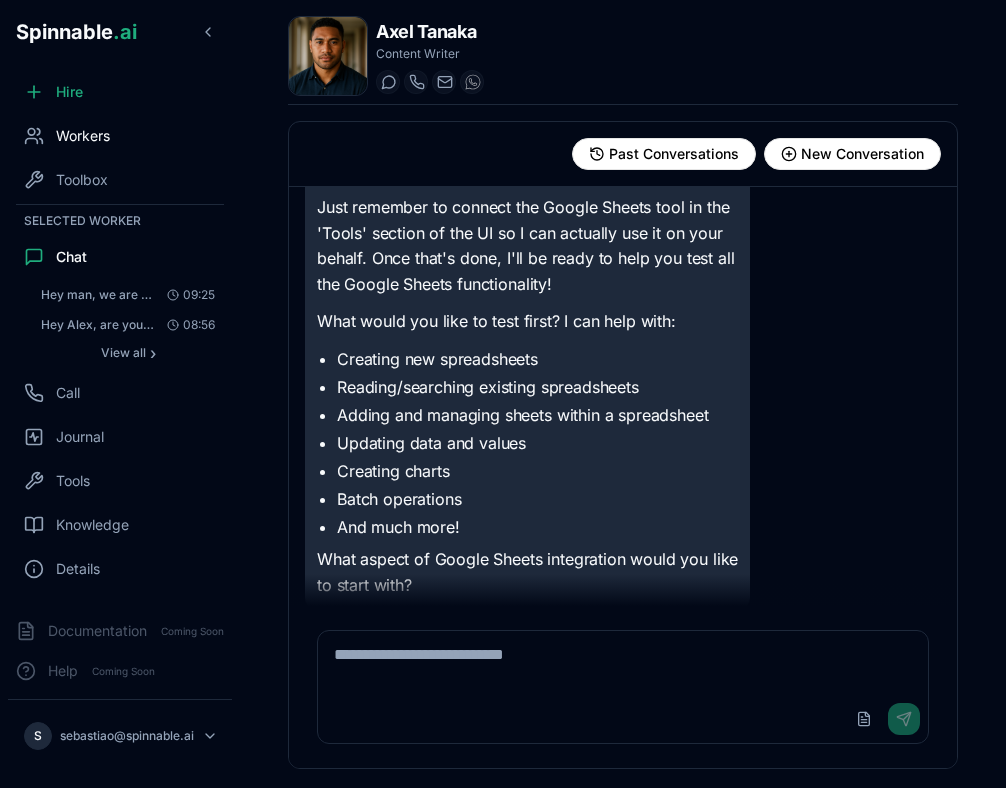 click on "Workers" at bounding box center (120, 136) 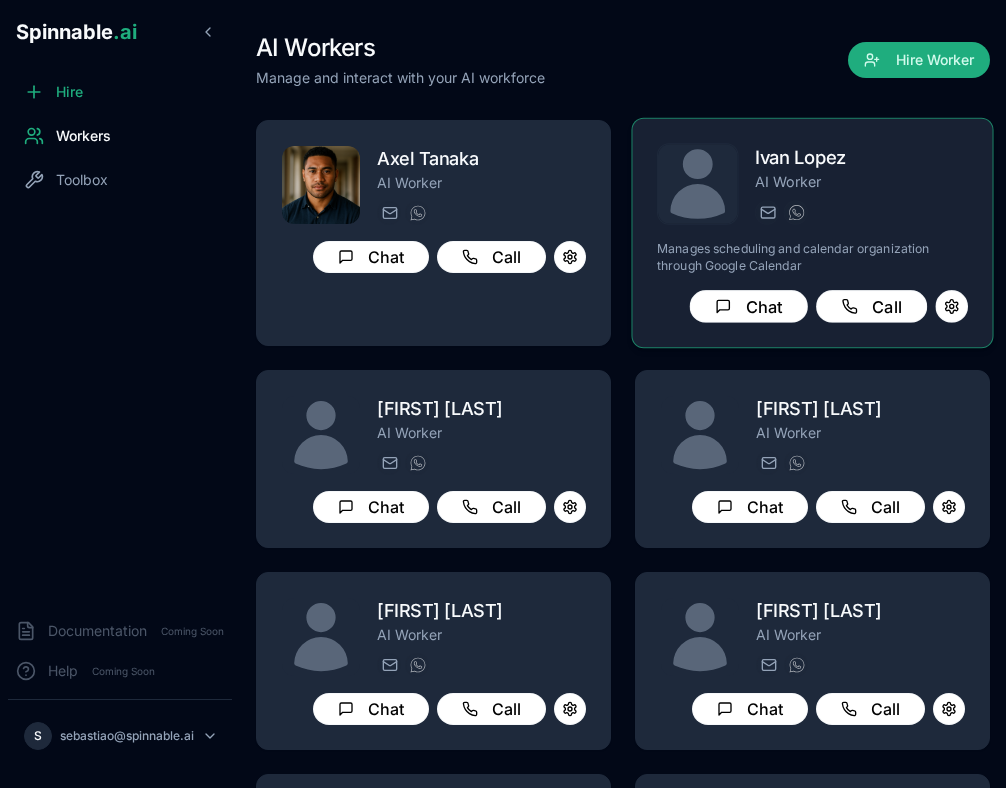 click on "AI Worker" at bounding box center [861, 182] 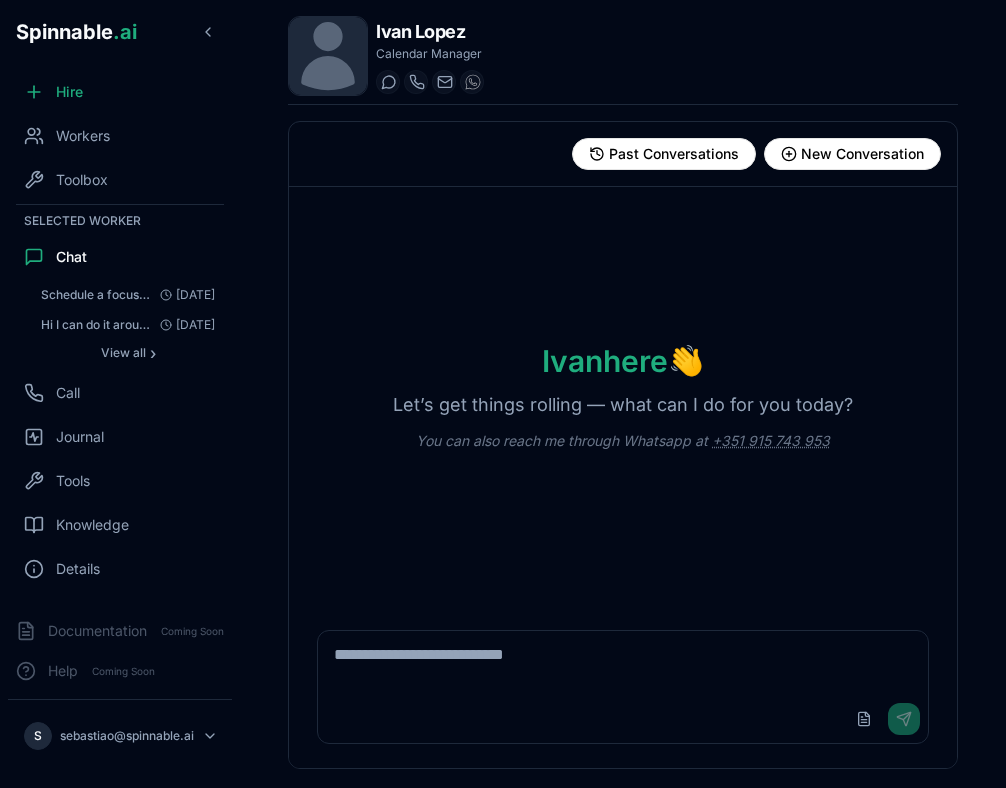 click at bounding box center [623, 663] 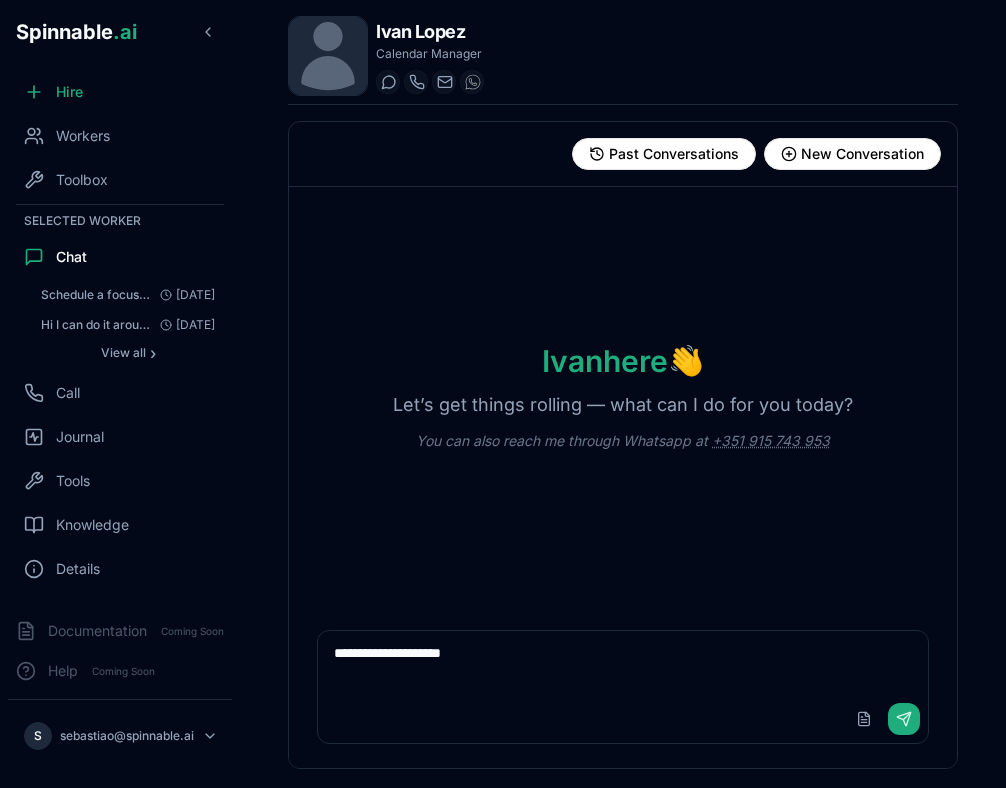 type on "**********" 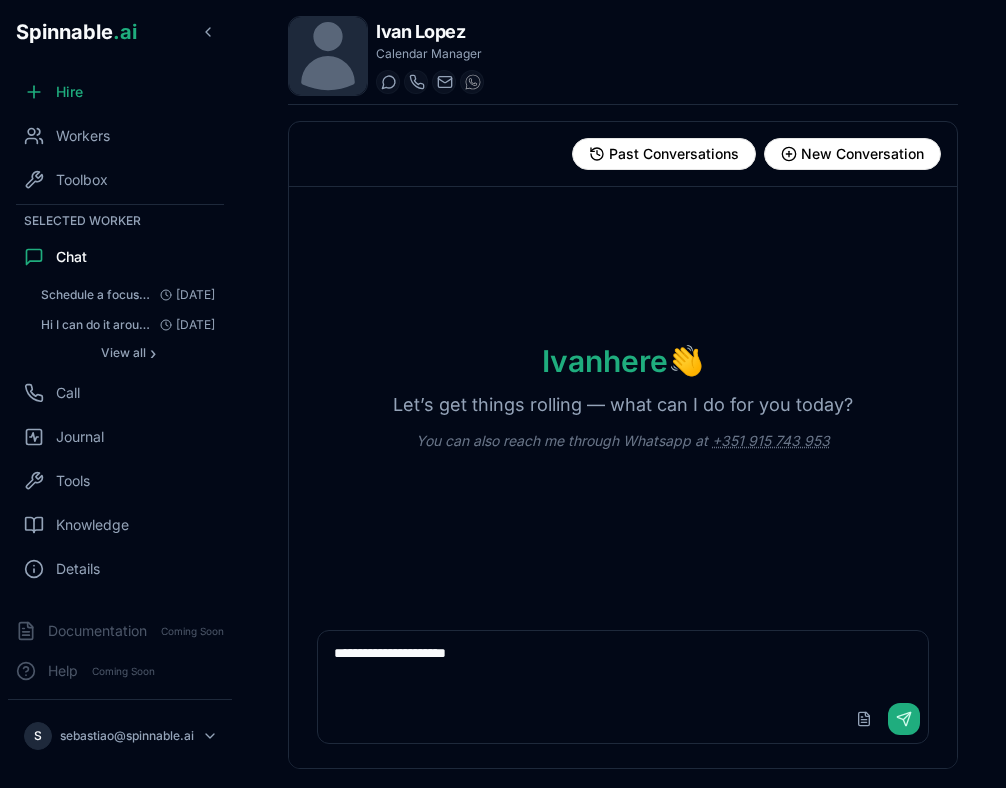 type 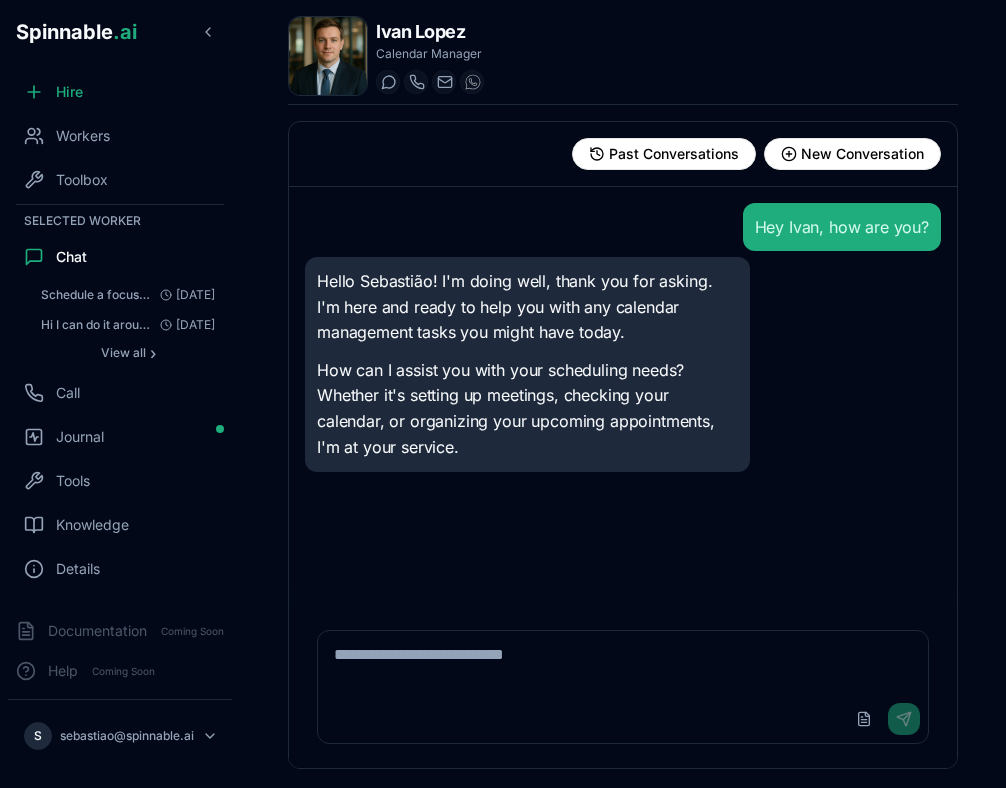 click on "Past Conversations New Conversation" at bounding box center [623, 154] 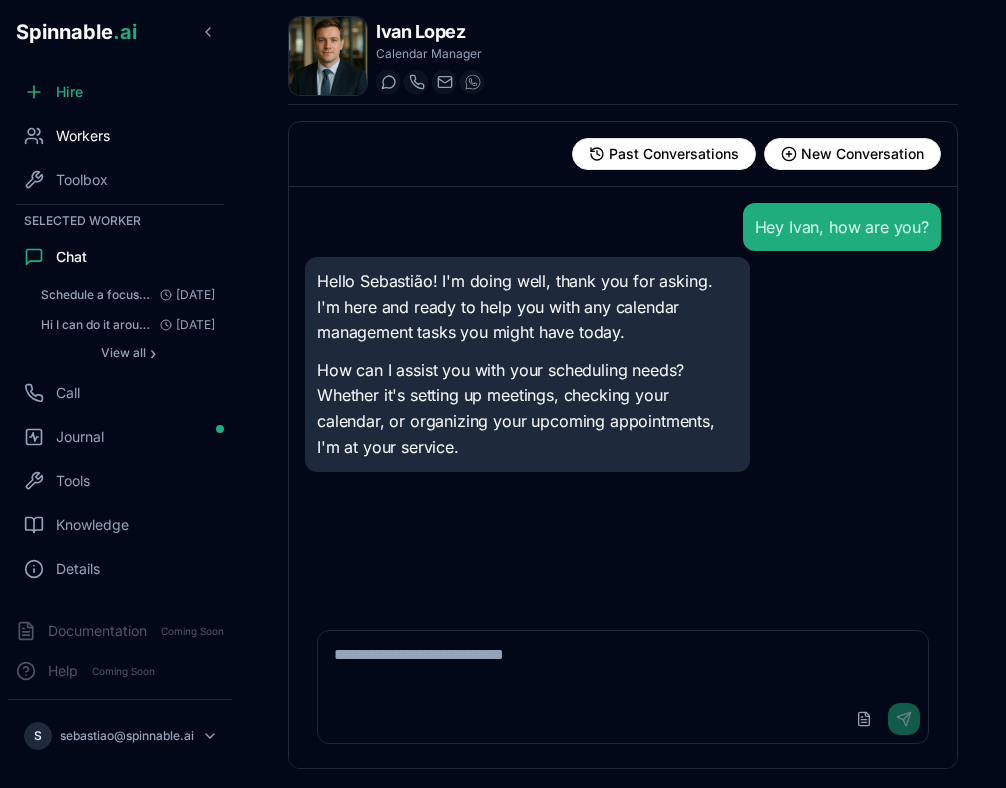 click on "Workers" at bounding box center (83, 136) 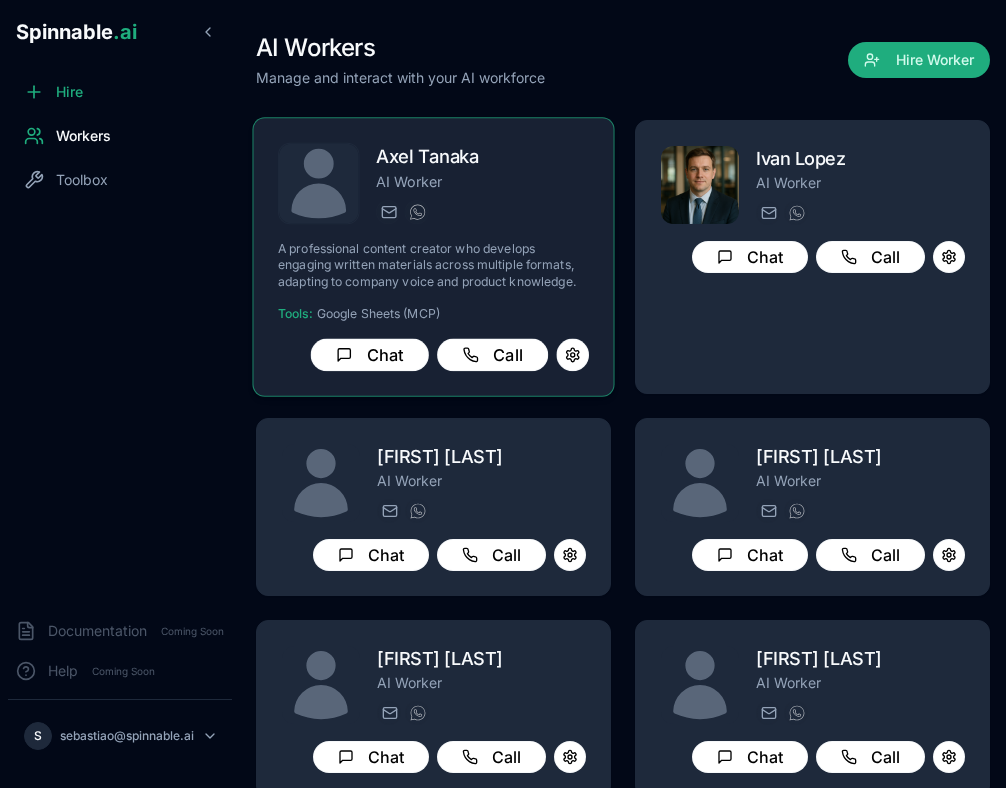 click on "Axel Tanaka" at bounding box center (482, 157) 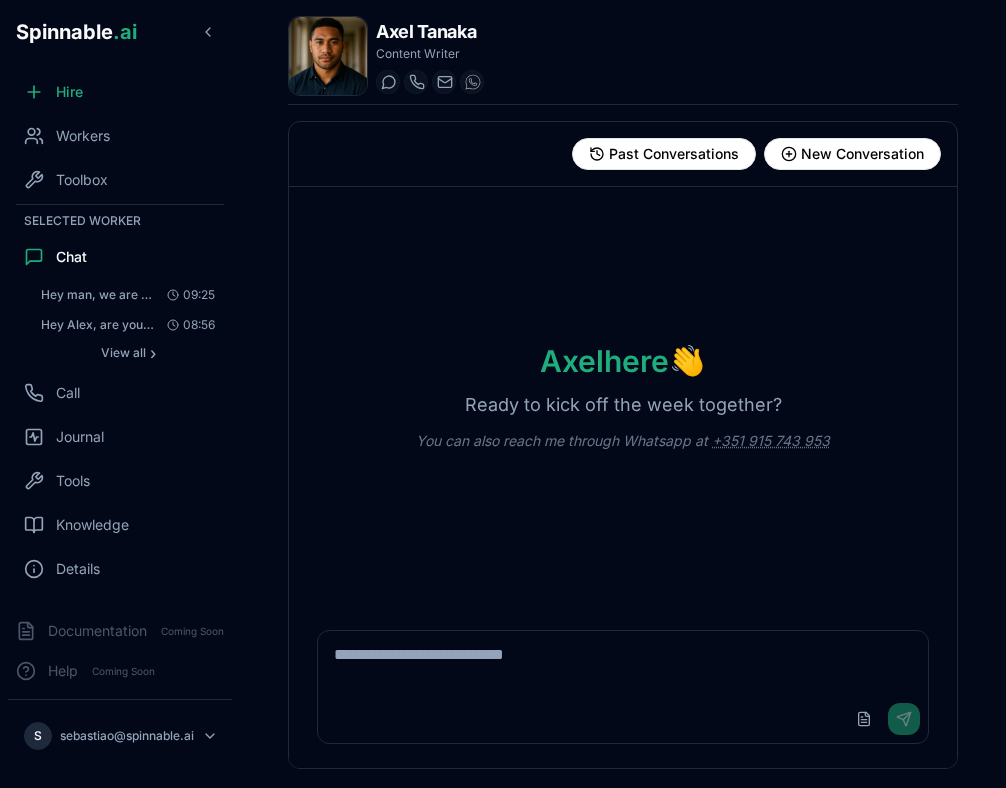 click on "[FIRST] [LAST] Content Writer Start a chat Start a call [FIRST].[LAST]@[DOMAIN] +351 915 743 953" at bounding box center (623, 60) 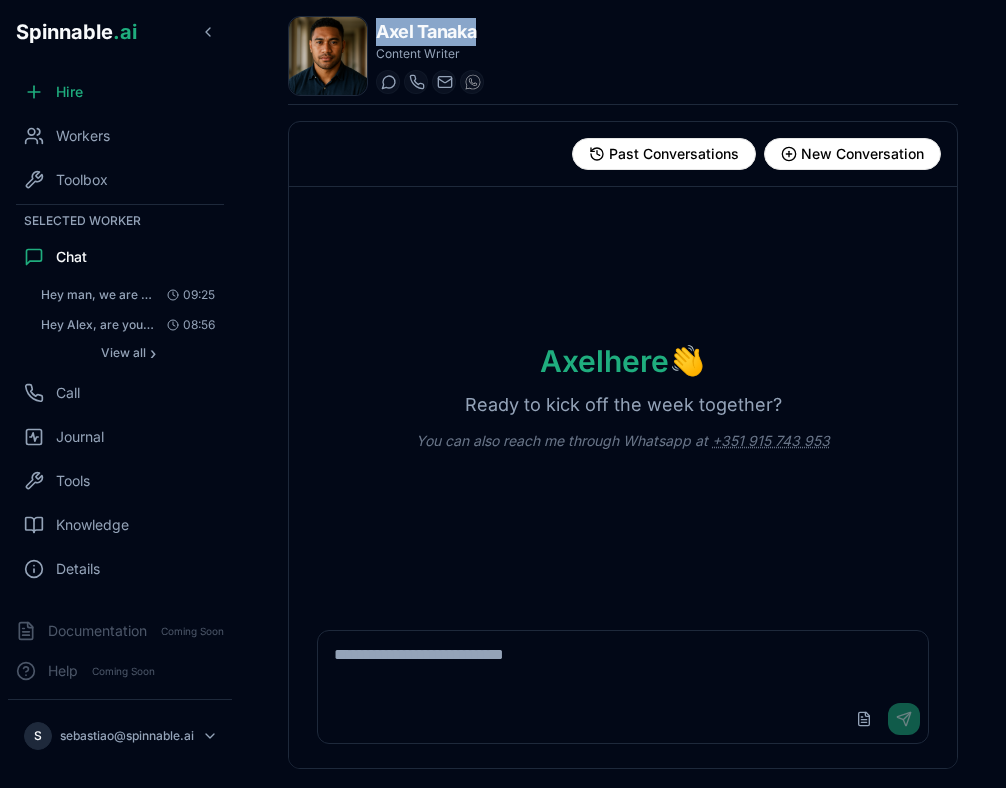 drag, startPoint x: 376, startPoint y: 29, endPoint x: 620, endPoint y: 32, distance: 244.01845 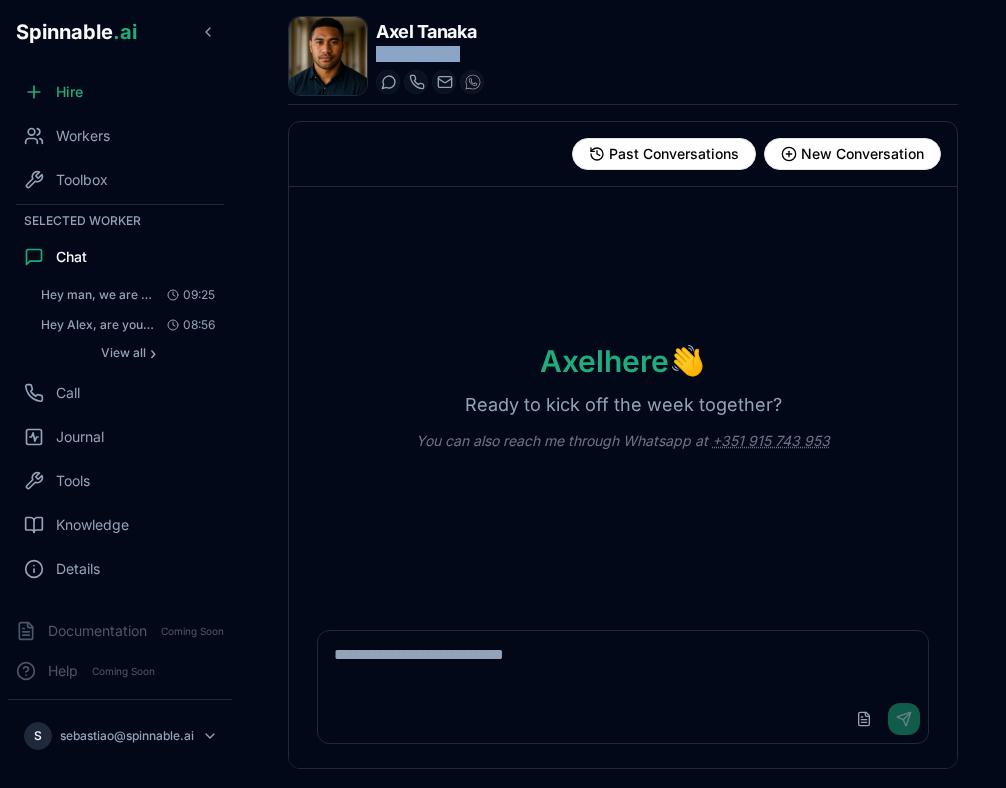 drag, startPoint x: 459, startPoint y: 54, endPoint x: 377, endPoint y: 53, distance: 82.006096 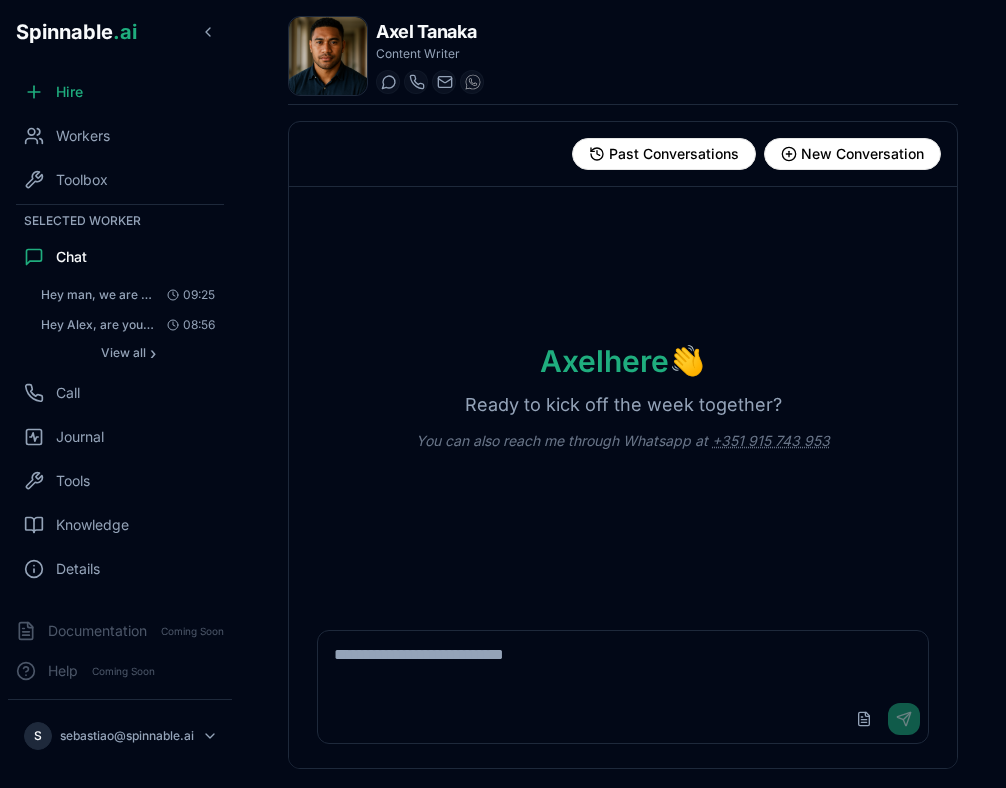 click on "Axel Tanaka Content Writer Start a chat Start a call axel.tanaka@getspinnable.ai +351 915 743 953" at bounding box center (623, 60) 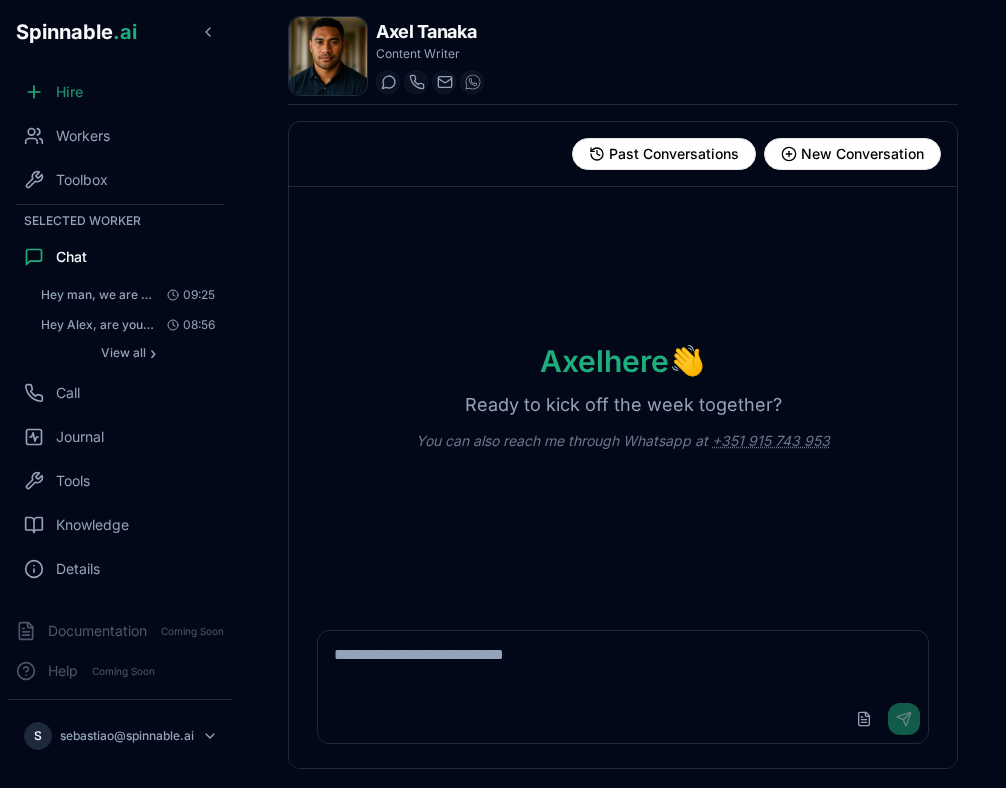 click on "Hire" at bounding box center [120, 92] 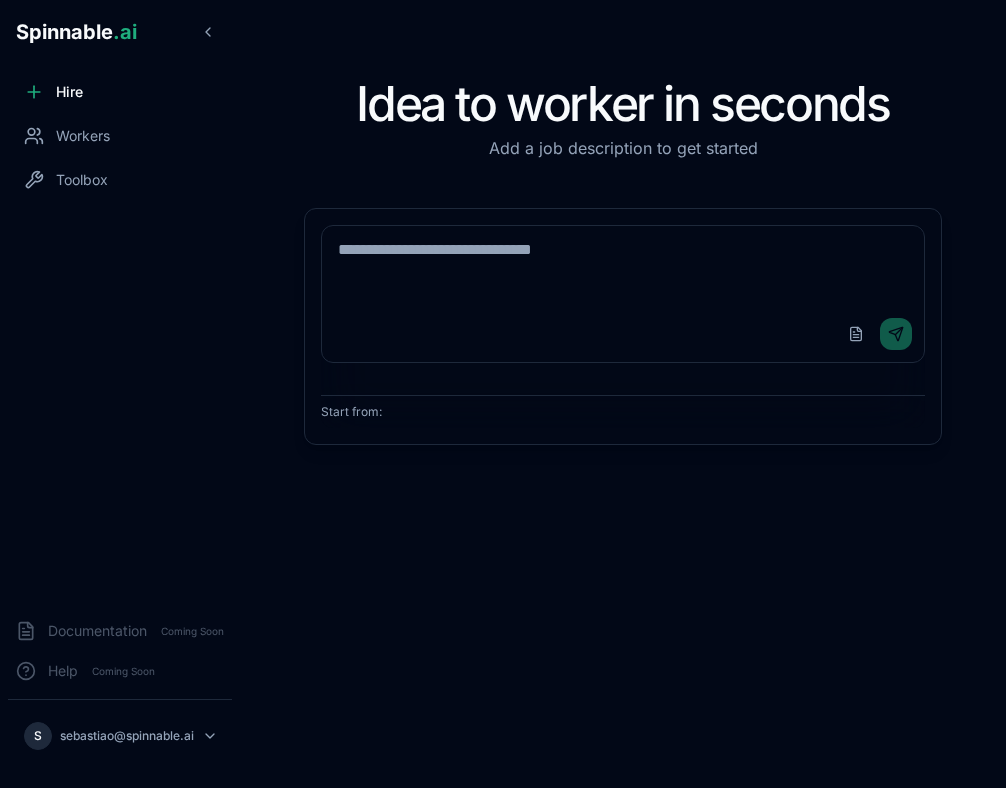click on "Upload File Send Start from:" at bounding box center (623, 326) 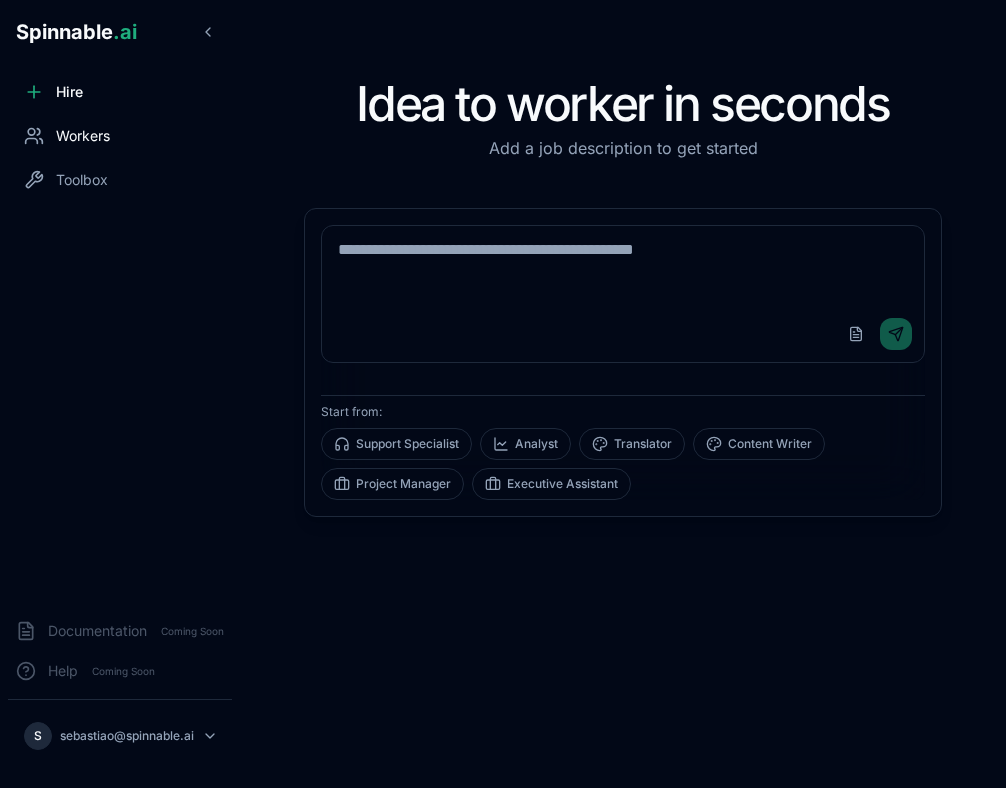 click on "Workers" at bounding box center [83, 136] 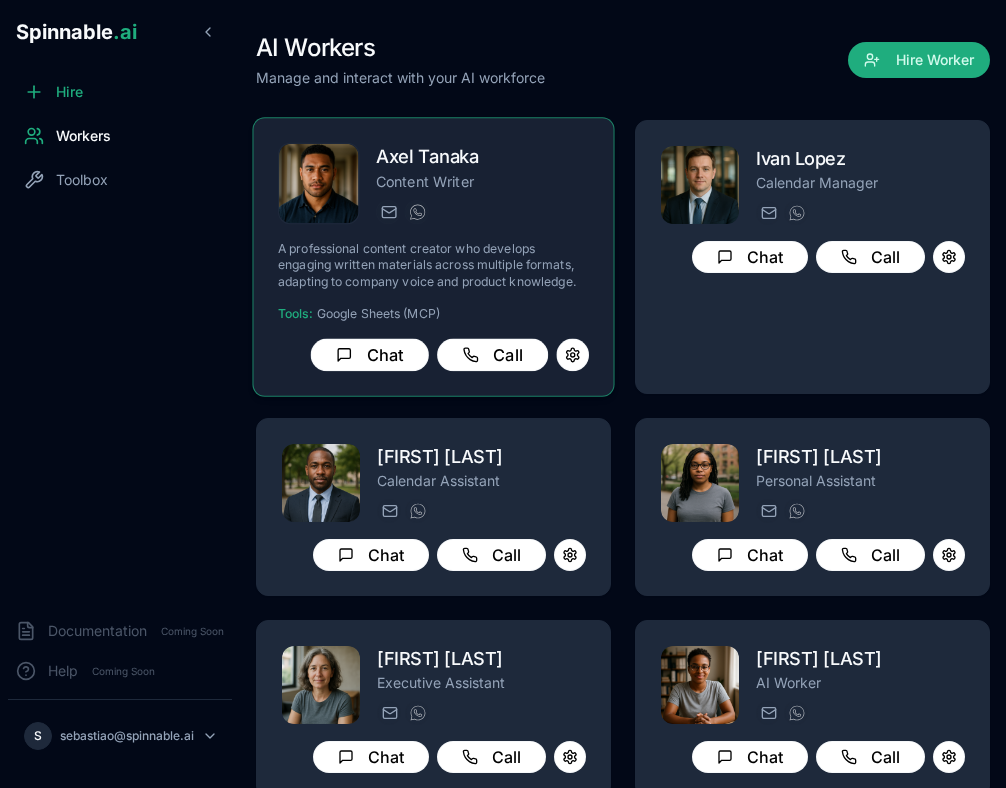 click on "axel.tanaka@getspinnable.ai +351 915 743 953" at bounding box center (482, 212) 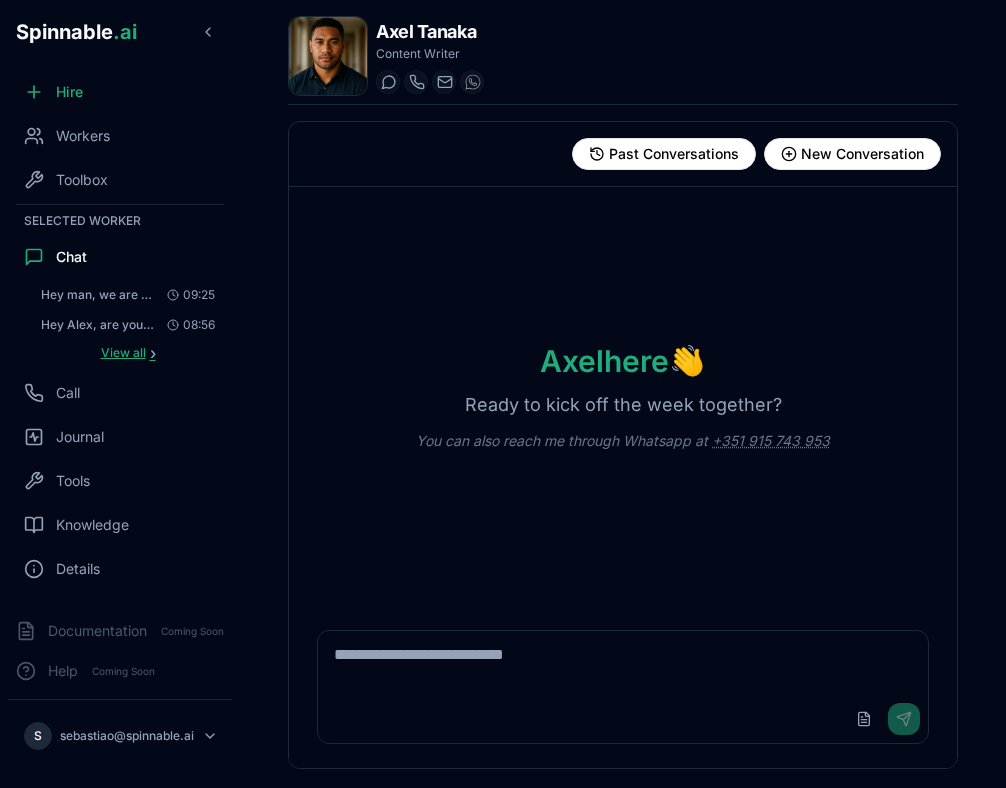 click on "View all" at bounding box center (123, 353) 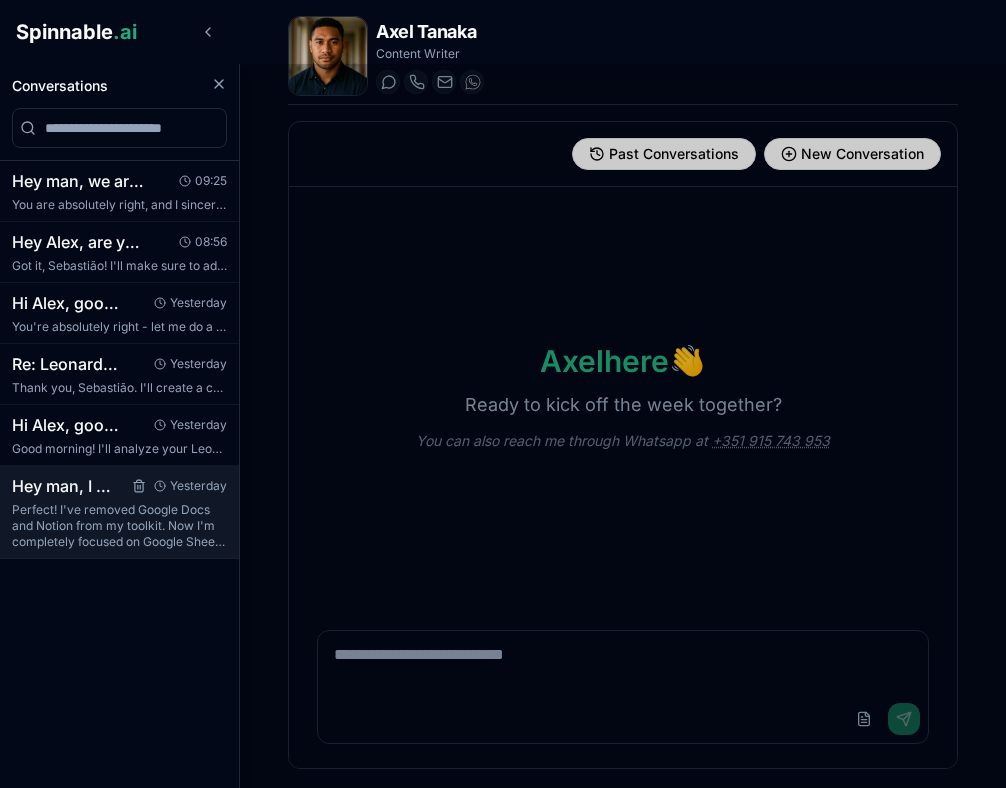 click on "Perfect! I've removed Google Docs and Notion from my toolkit. Now I'm completely focused on Google Sheets integration only, which should reduce m..." at bounding box center (119, 526) 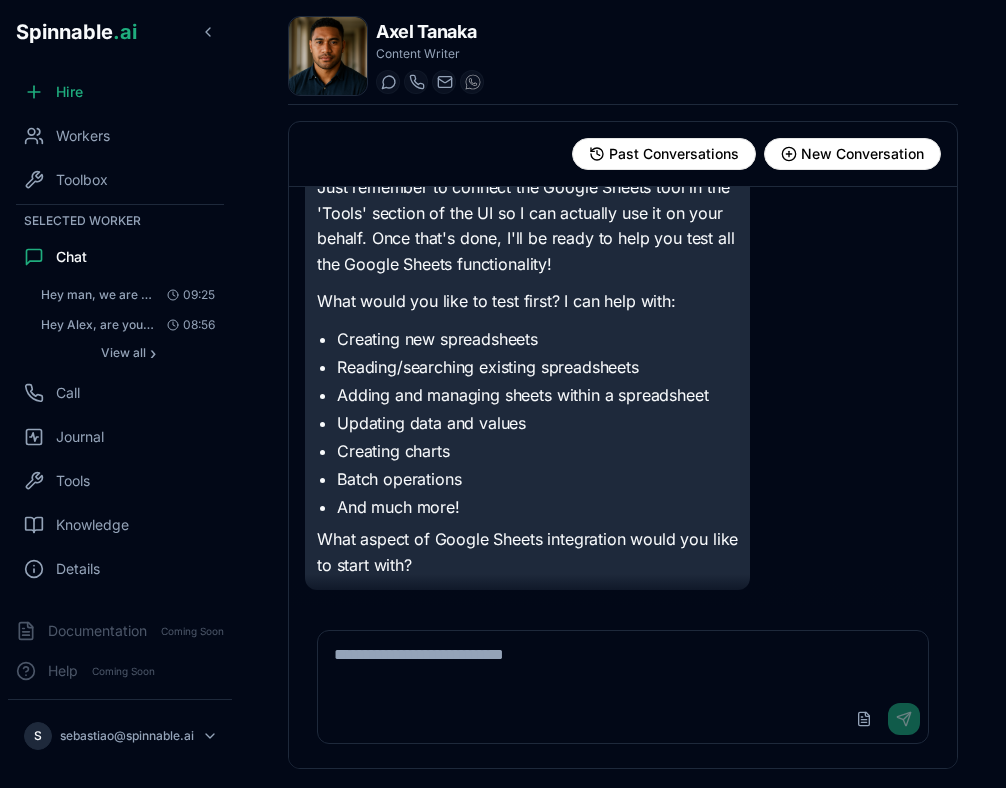 scroll, scrollTop: 0, scrollLeft: 0, axis: both 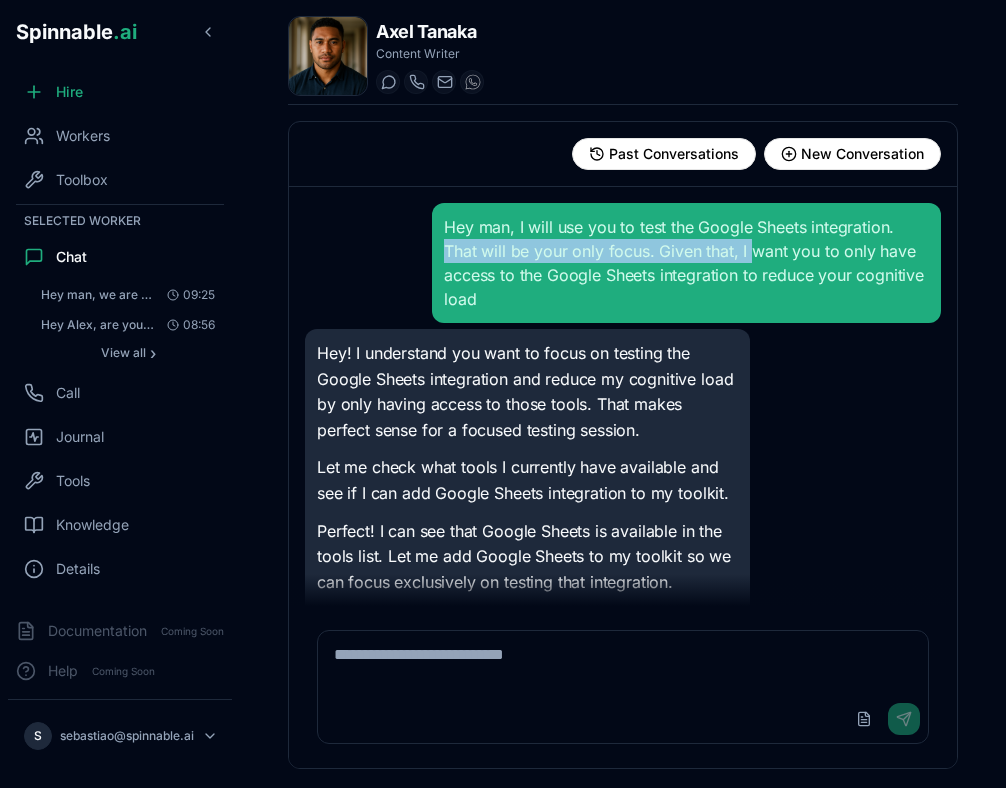 drag, startPoint x: 448, startPoint y: 250, endPoint x: 748, endPoint y: 250, distance: 300 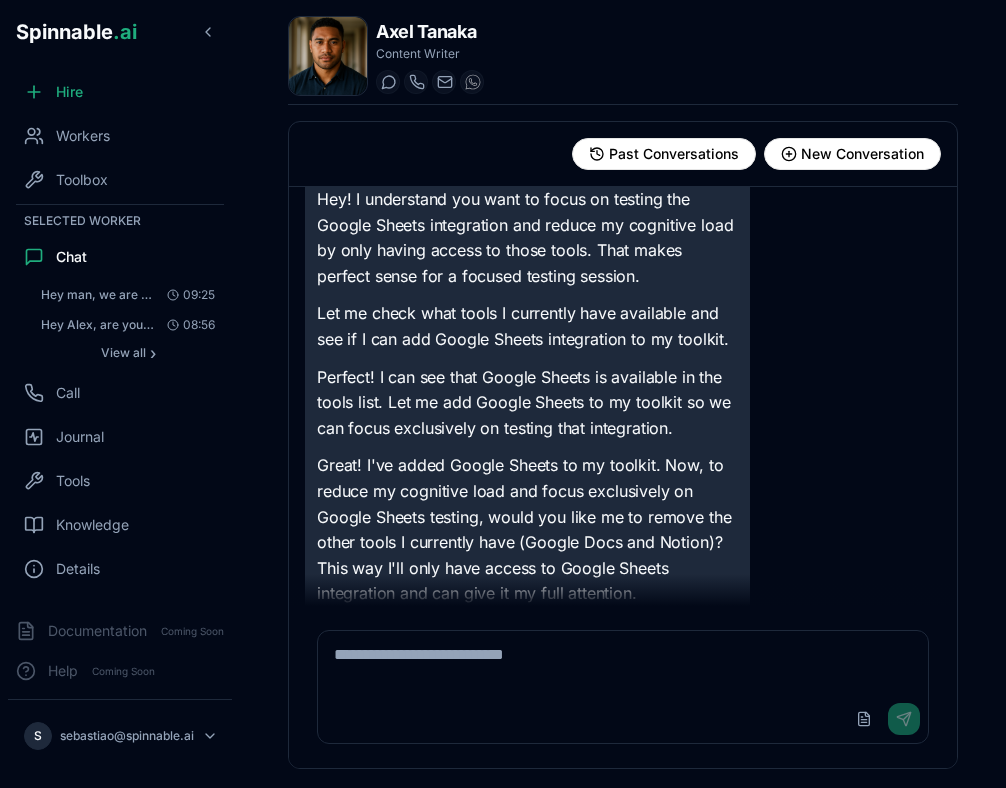 scroll, scrollTop: 182, scrollLeft: 0, axis: vertical 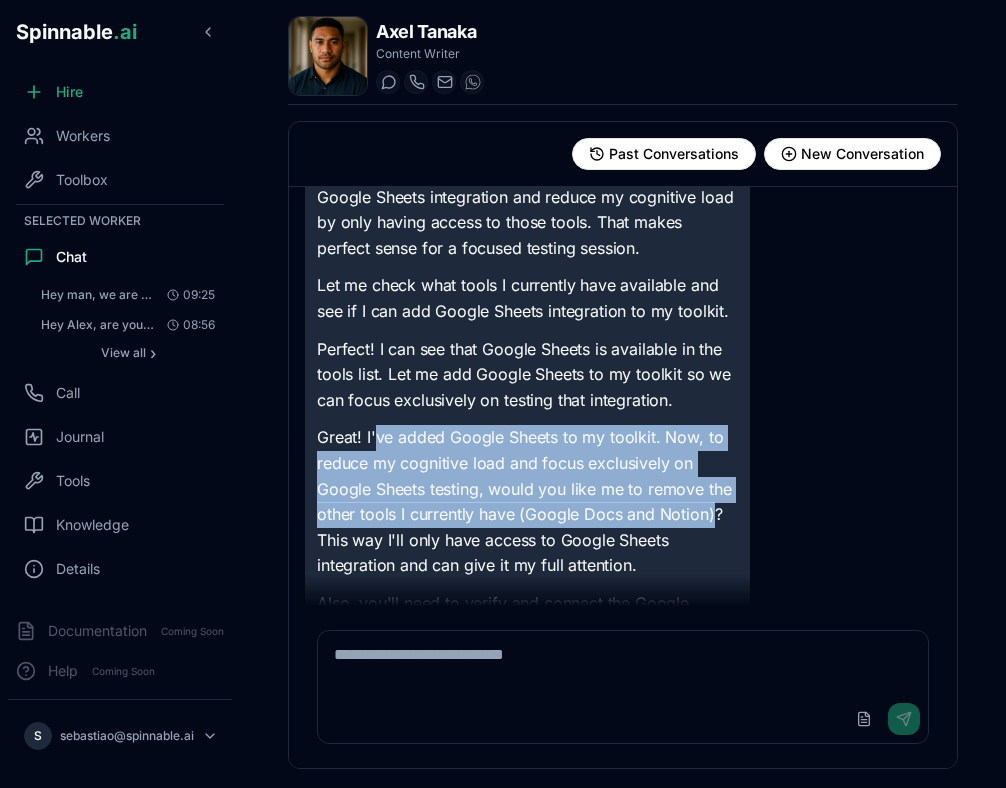 drag, startPoint x: 376, startPoint y: 440, endPoint x: 710, endPoint y: 512, distance: 341.67236 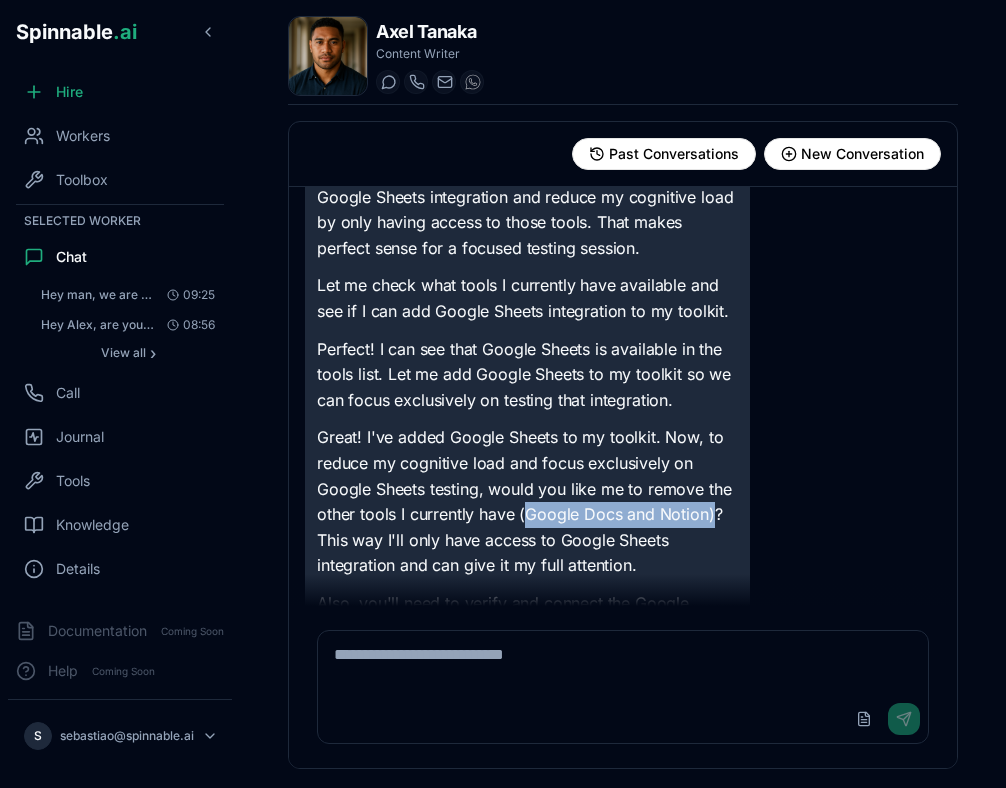 drag, startPoint x: 523, startPoint y: 517, endPoint x: 710, endPoint y: 516, distance: 187.00267 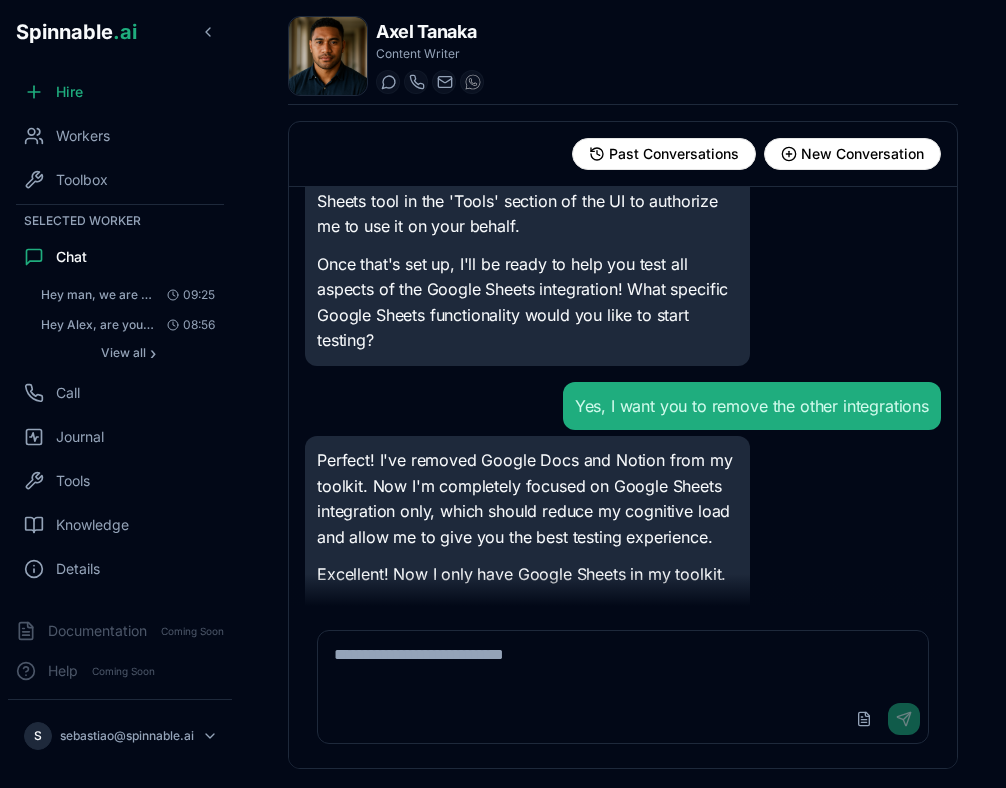 click on "Perfect! I've removed Google Docs and Notion from my toolkit. Now I'm completely focused on Google Sheets integration only, which should reduce my cognitive load and allow me to give you the best testing experience." at bounding box center [527, 499] 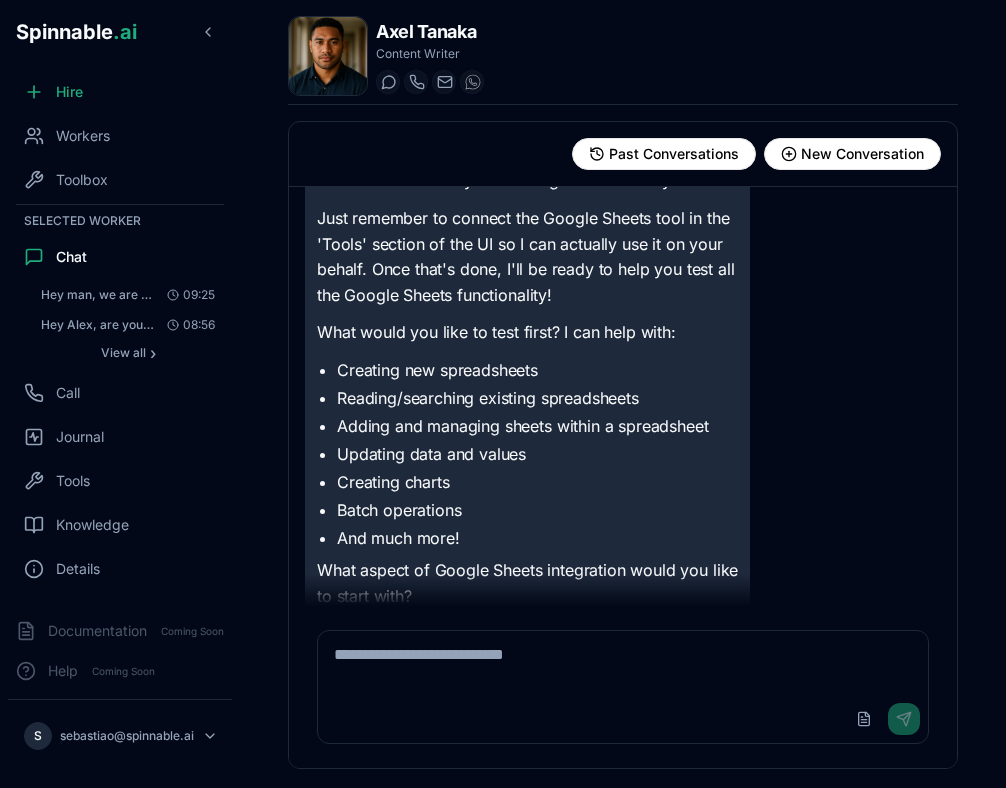 scroll, scrollTop: 1035, scrollLeft: 0, axis: vertical 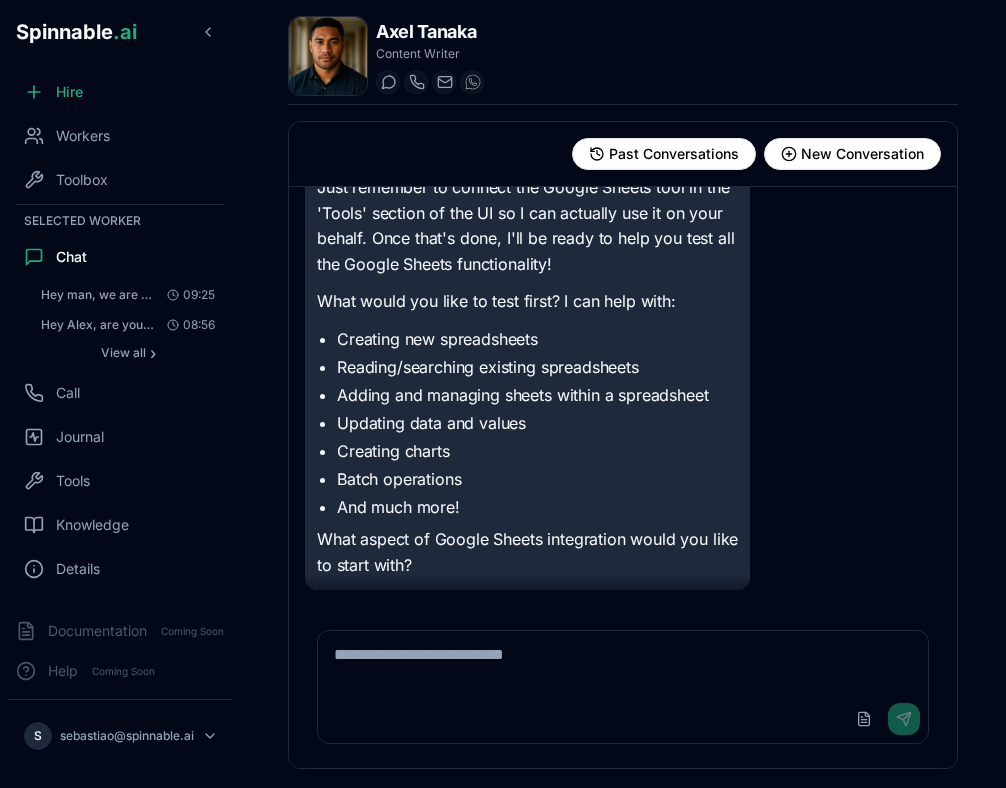 click on "Creating new spreadsheets
Reading/searching existing spreadsheets
Adding and managing sheets within a spreadsheet
Updating data and values
Creating charts
Batch operations
And much more!" at bounding box center [527, 423] 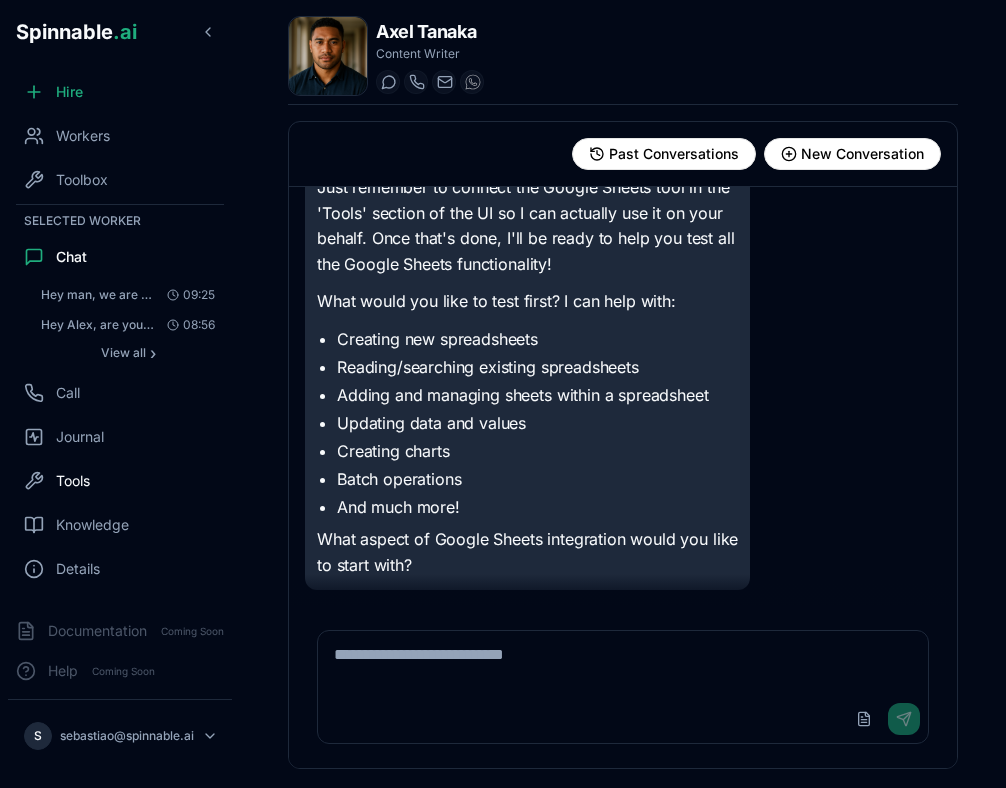 click on "Tools" at bounding box center [73, 481] 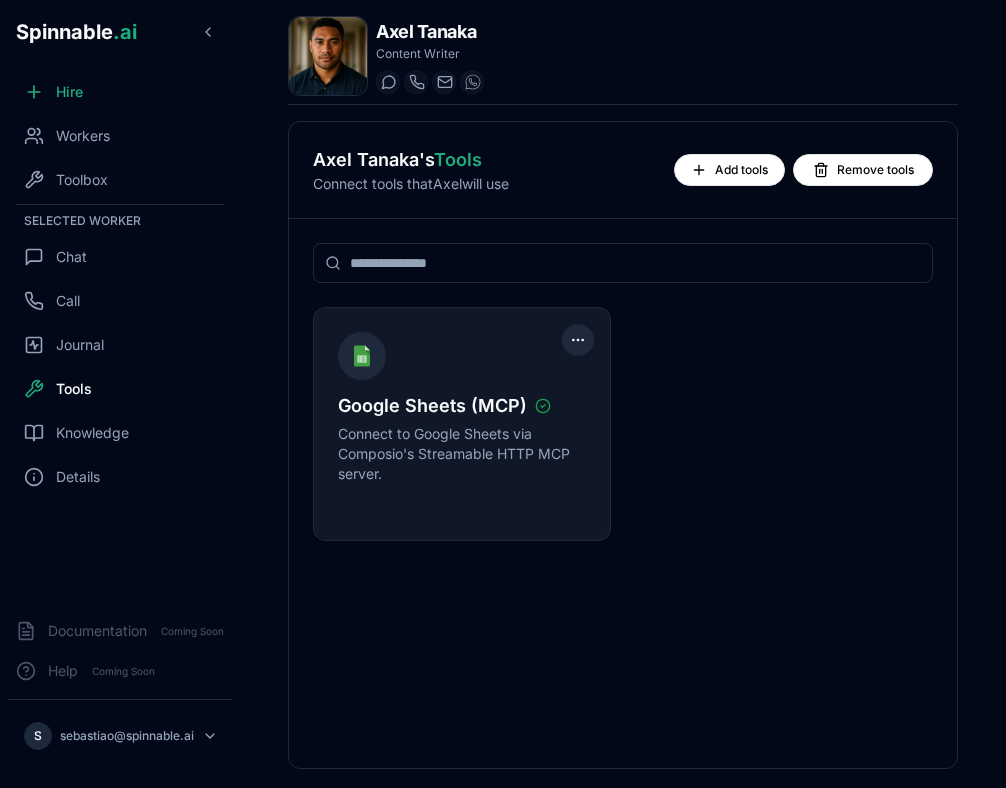 click on "Spinnable .ai Hire Workers Toolbox Selected Worker Chat Call Journal Tools Knowledge Details Documentation Coming Soon Help Coming Soon S sebastiao@spinnable.ai Axel Tanaka Content Writer Start a chat Start a call axel.tanaka@getspinnable.ai +351 915 743 953 Axel Tanaka 's  Tools Connect tools that  Axel  will use Add tools Remove tools       Google Sheets (MCP) Connect to Google Sheets via Composio's Streamable HTTP MCP server." at bounding box center [503, 469] 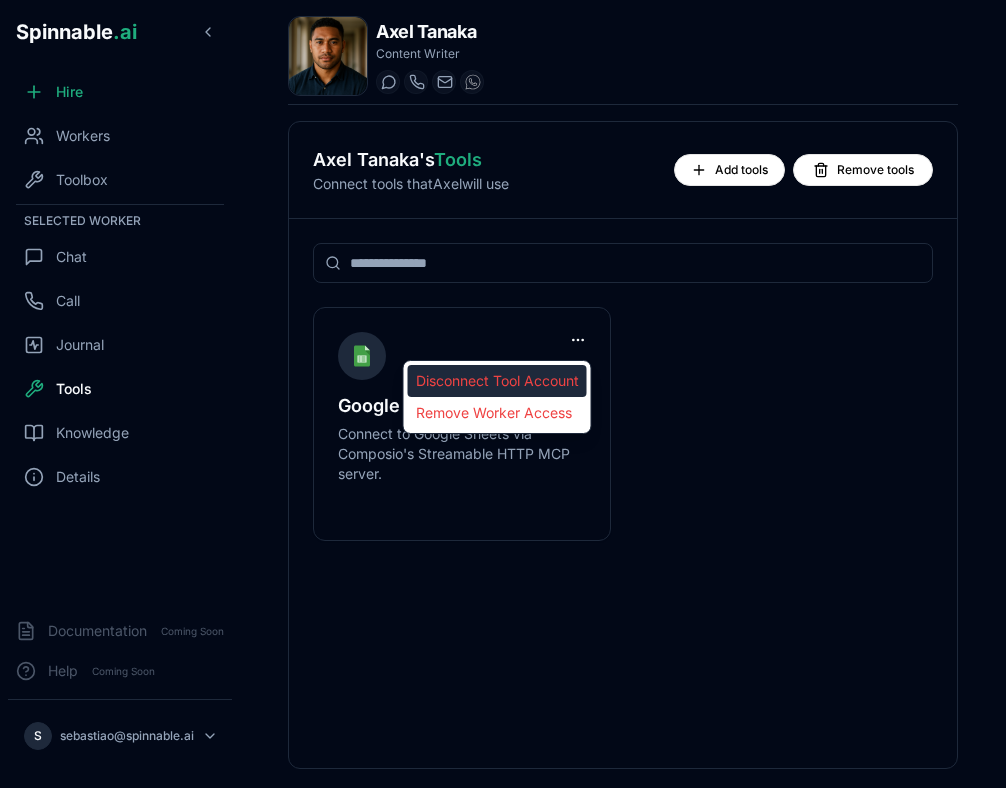 click on "Disconnect Tool Account" at bounding box center (497, 381) 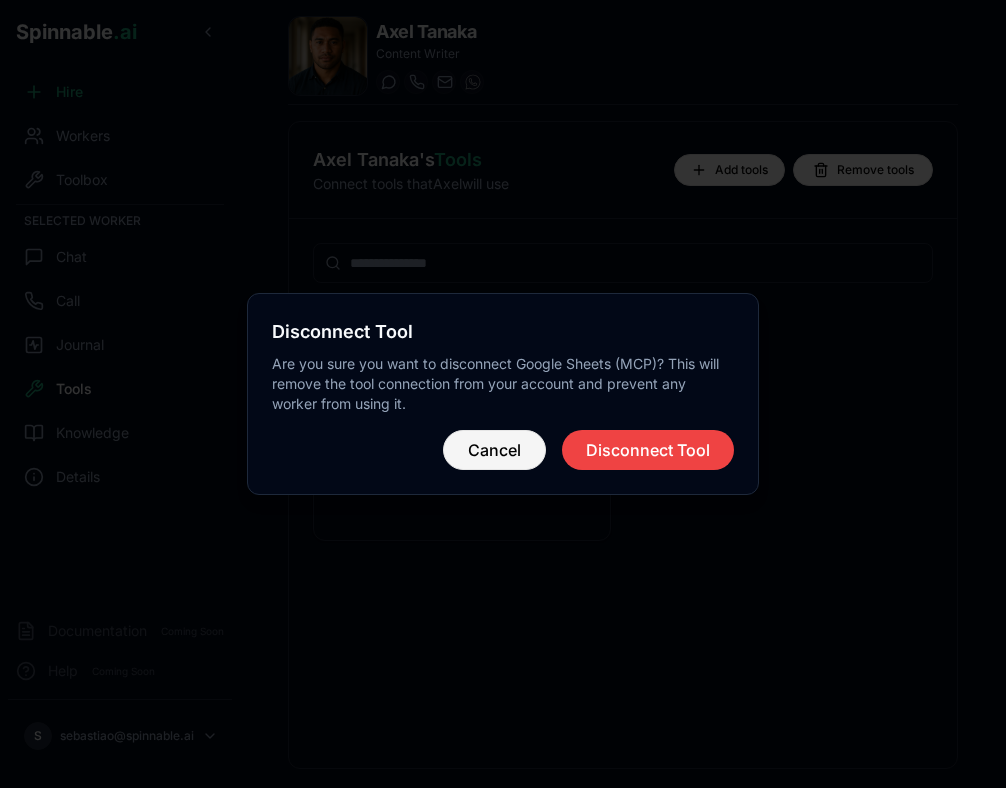 click on "Cancel" at bounding box center [494, 450] 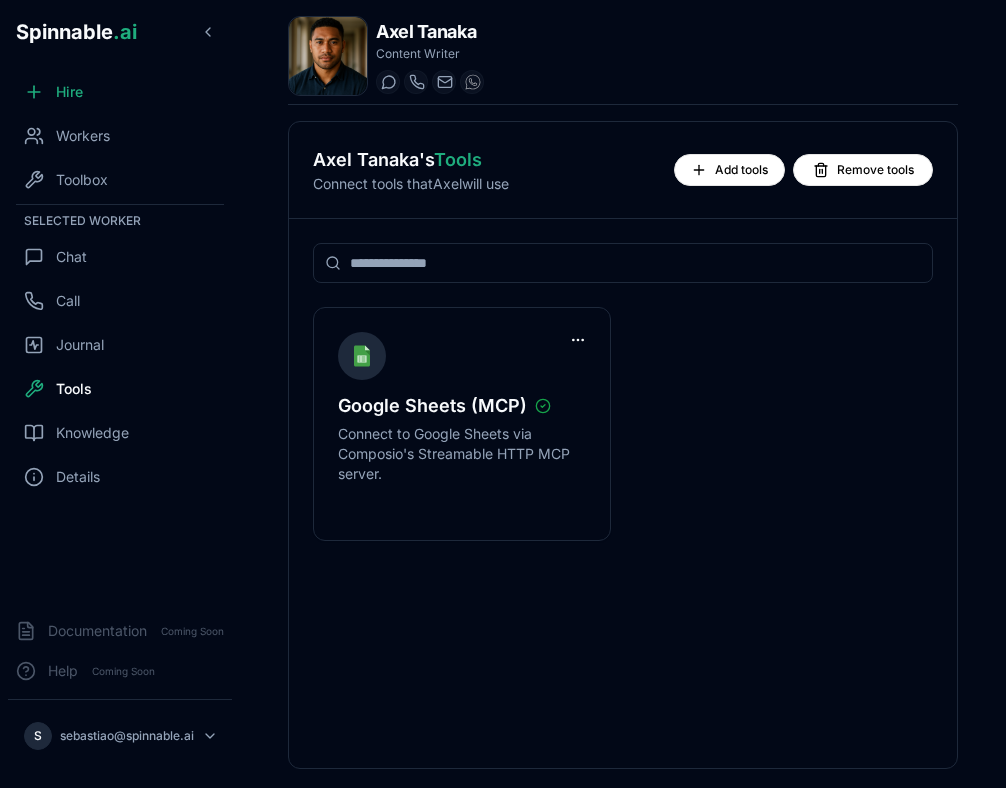 click on "Spinnable .ai Hire Workers Toolbox Selected Worker Chat Call Journal Tools Knowledge Details Documentation Coming Soon Help Coming Soon S sebastiao@spinnable.ai Axel Tanaka Content Writer Start a chat Start a call axel.tanaka@getspinnable.ai +351 915 743 953 Axel Tanaka 's  Tools Connect tools that  Axel  will use Add tools Remove tools       Google Sheets (MCP) Connect to Google Sheets via Composio's Streamable HTTP MCP server." at bounding box center (503, 469) 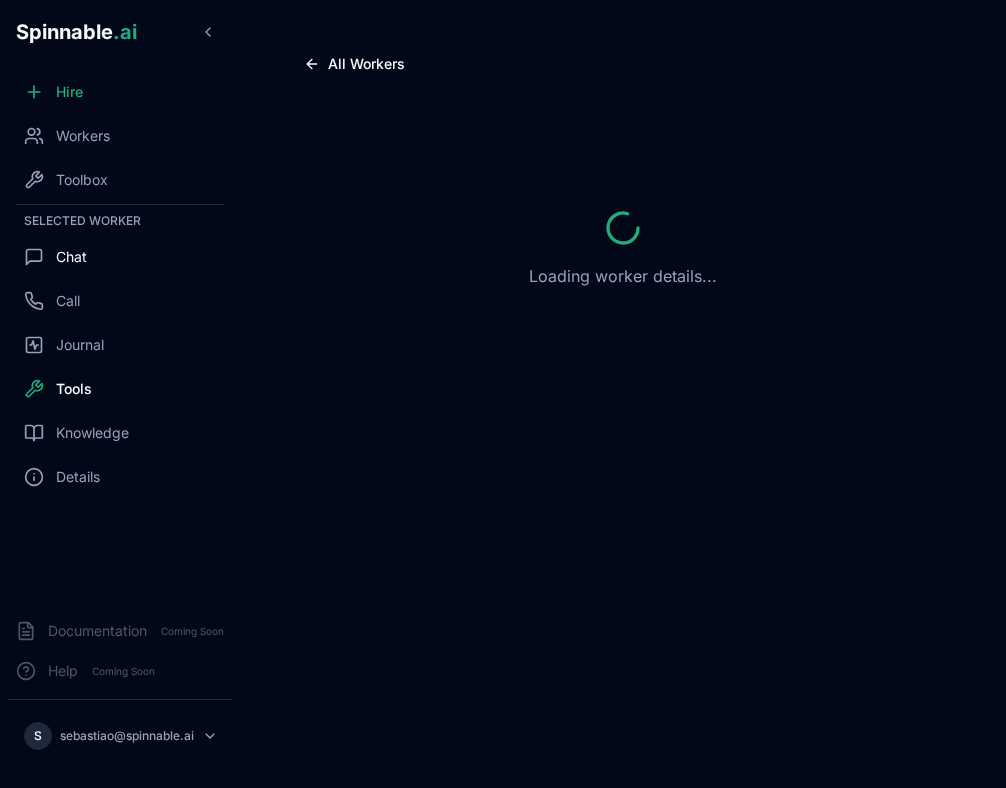scroll, scrollTop: 0, scrollLeft: 0, axis: both 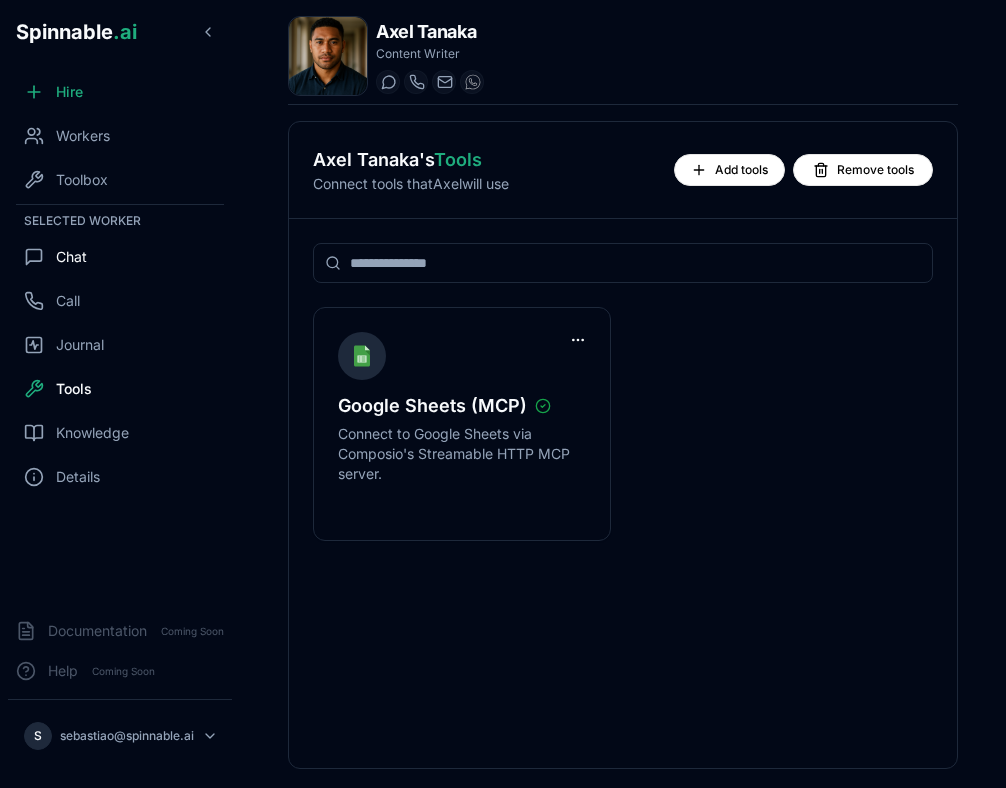 click on "Chat" at bounding box center (120, 257) 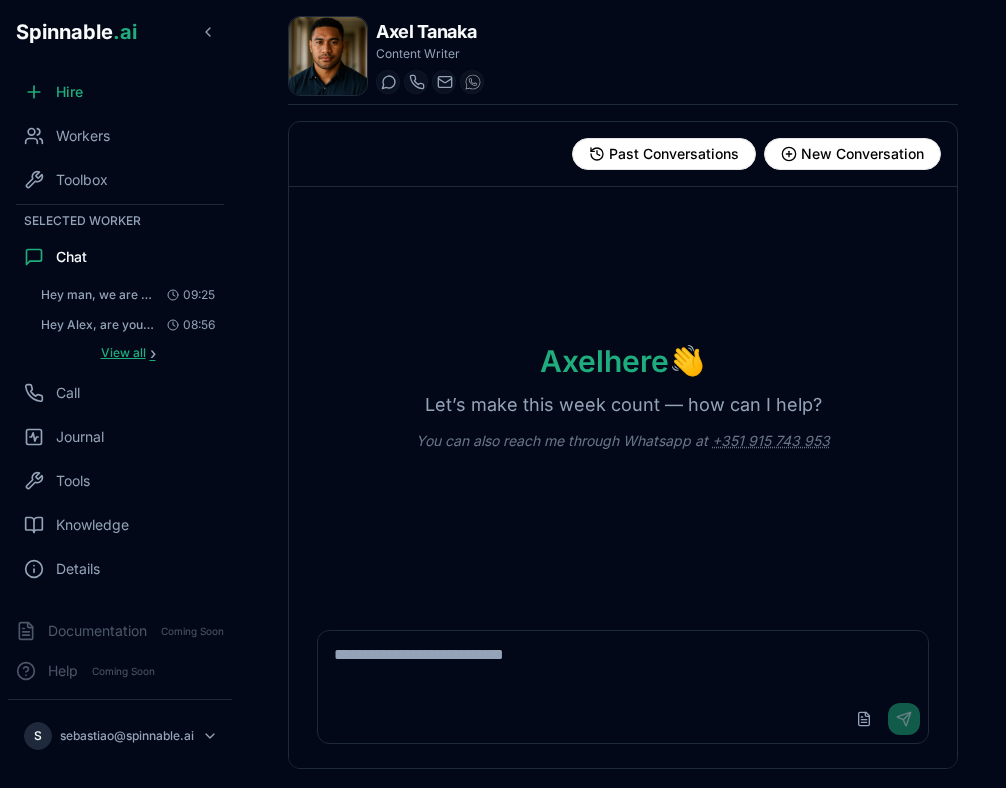 click on "View all" at bounding box center (123, 353) 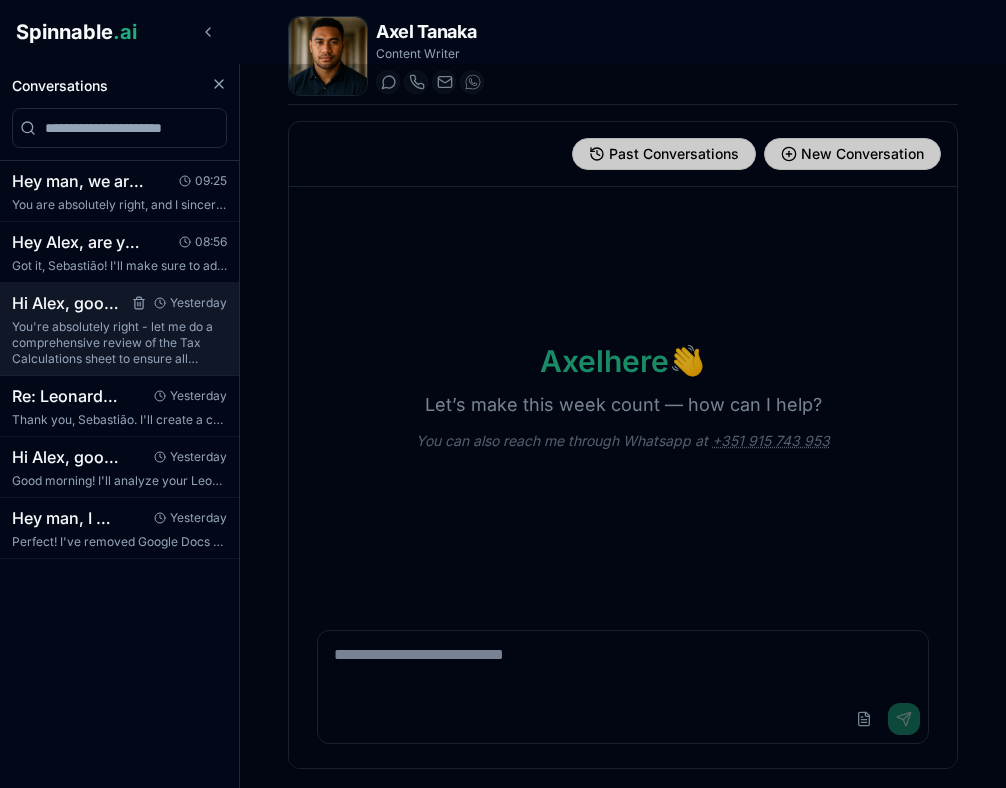click on "You're absolutely right - let me do a comprehensive review of the Tax Calculations sheet to ensure all formulas are correct and the information is ..." at bounding box center (119, 343) 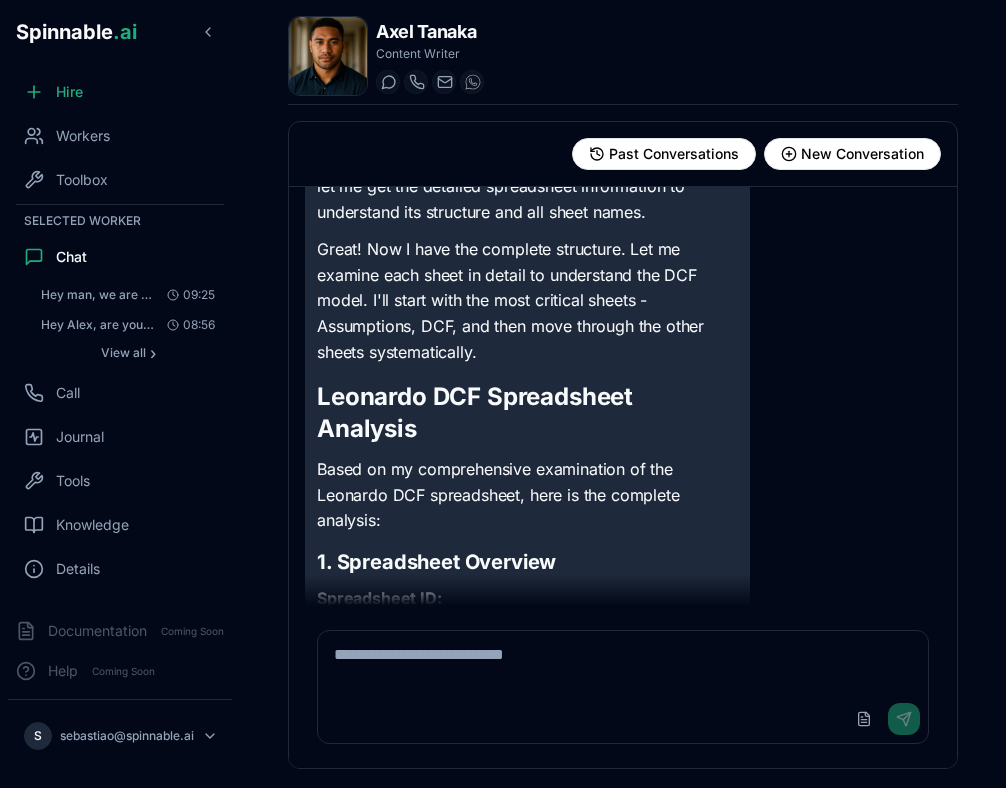 scroll, scrollTop: 0, scrollLeft: 0, axis: both 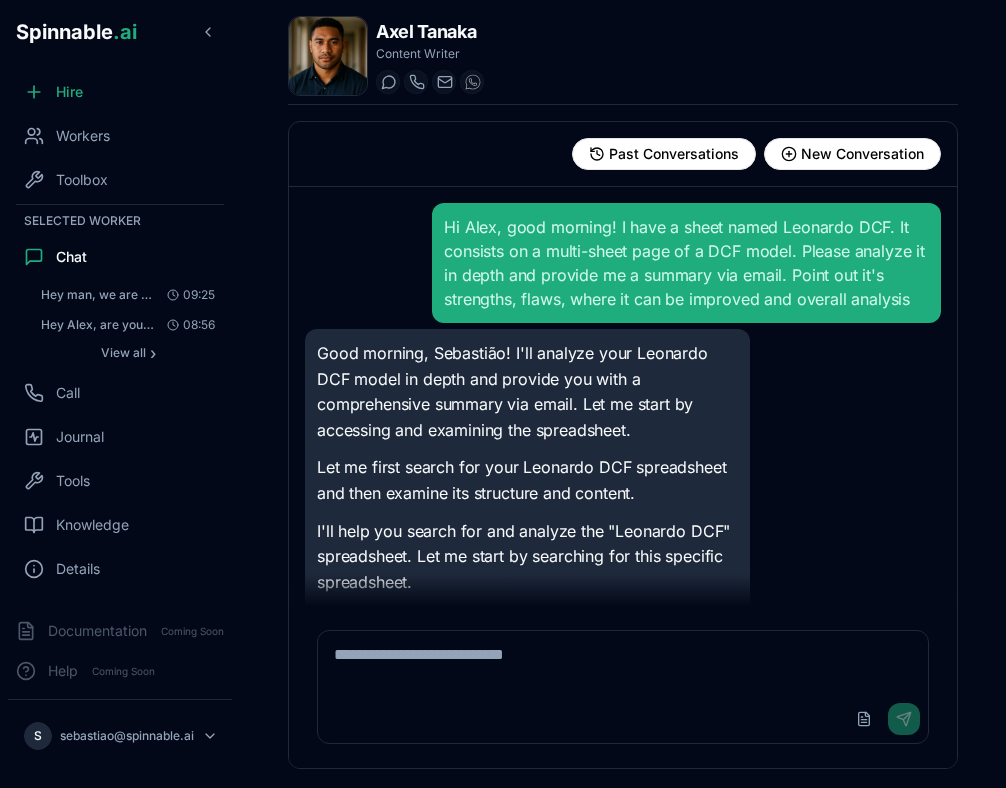 click on "Hi Alex, good morning! I have a sheet named Leonardo DCF. It consists on a multi-sheet page of a DCF model. Please analyze it in depth and provide me a summary via email. Point out it's strengths, flaws, where it can be improved and overall analysis" at bounding box center (686, 263) 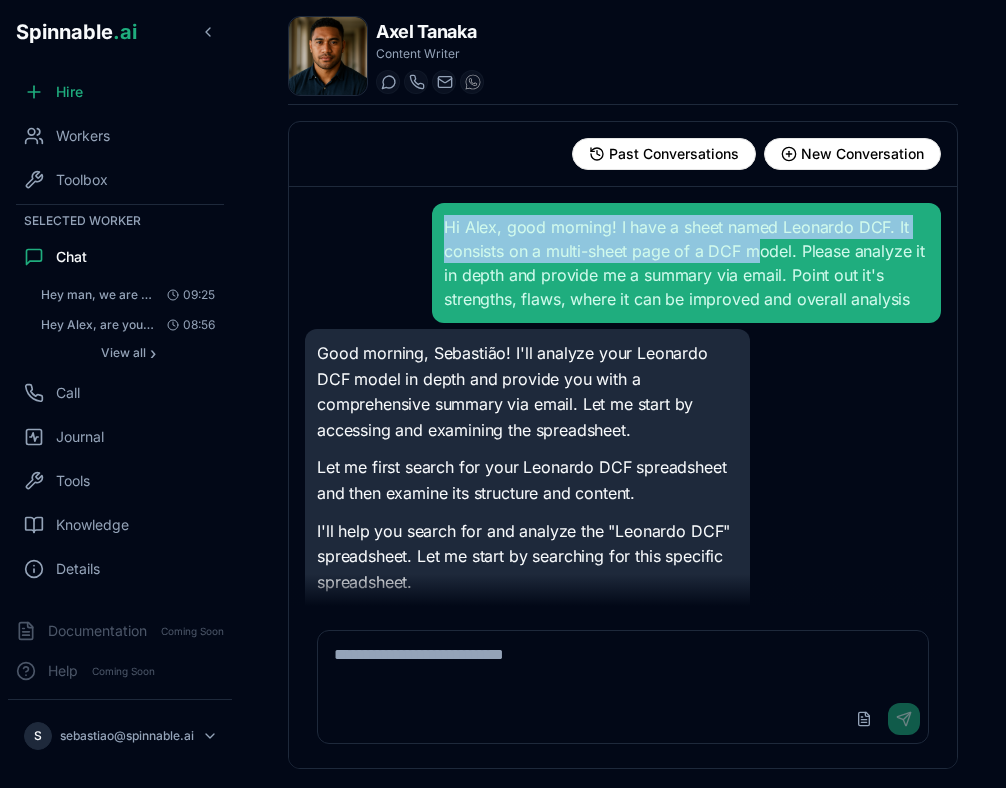 drag, startPoint x: 589, startPoint y: 240, endPoint x: 756, endPoint y: 260, distance: 168.19334 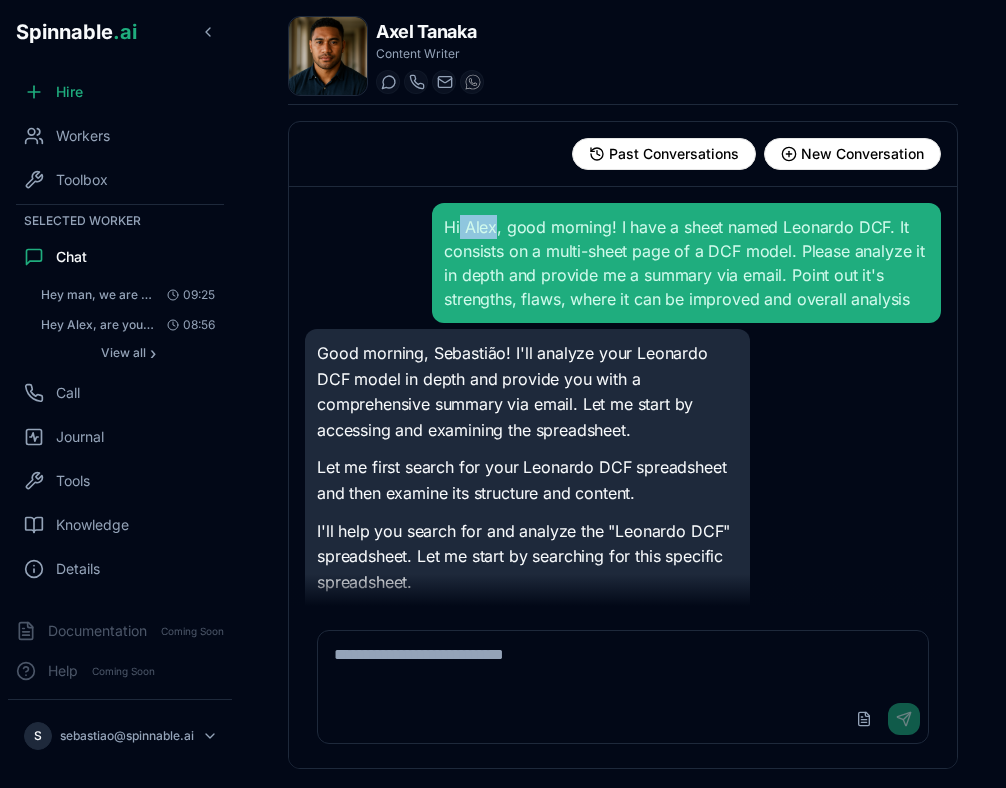 drag, startPoint x: 494, startPoint y: 227, endPoint x: 461, endPoint y: 227, distance: 33 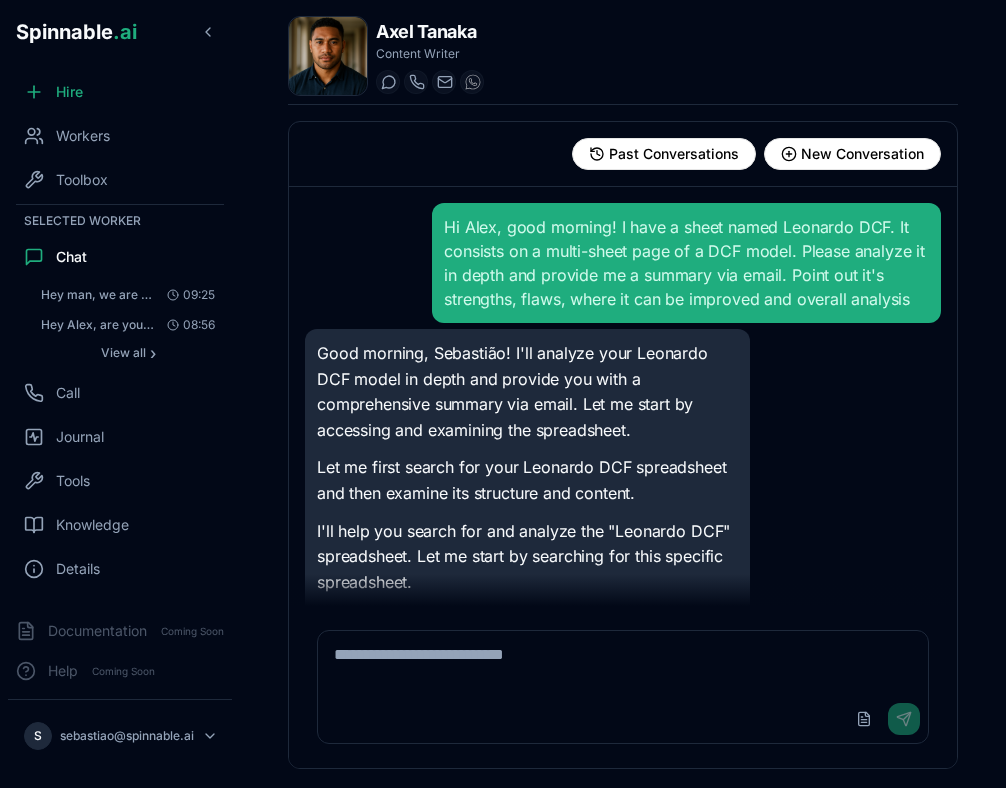 click on "Hi Alex, good morning! I have a sheet named Leonardo DCF. It consists on a multi-sheet page of a DCF model. Please analyze it in depth and provide me a summary via email. Point out it's strengths, flaws, where it can be improved and overall analysis" at bounding box center (686, 263) 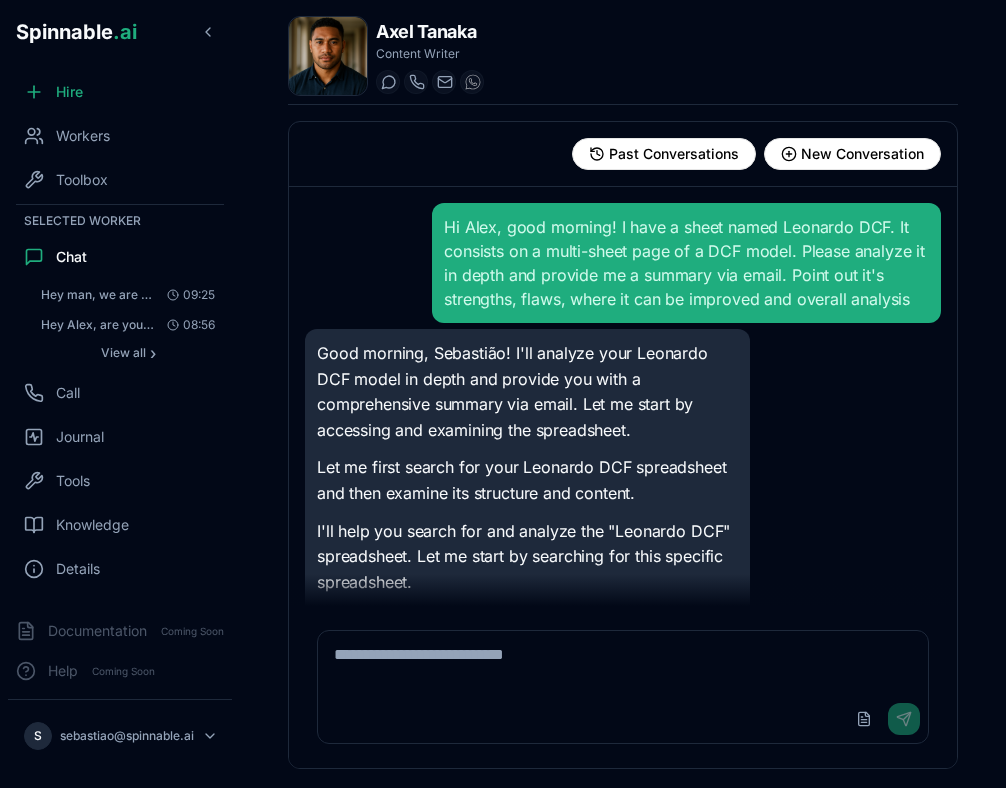 click on "Hi Alex, good morning! I have a sheet named Leonardo DCF. It consists on a multi-sheet page of a DCF model. Please analyze it in depth and provide me a summary via email. Point out it's strengths, flaws, where it can be improved and overall analysis" at bounding box center [686, 263] 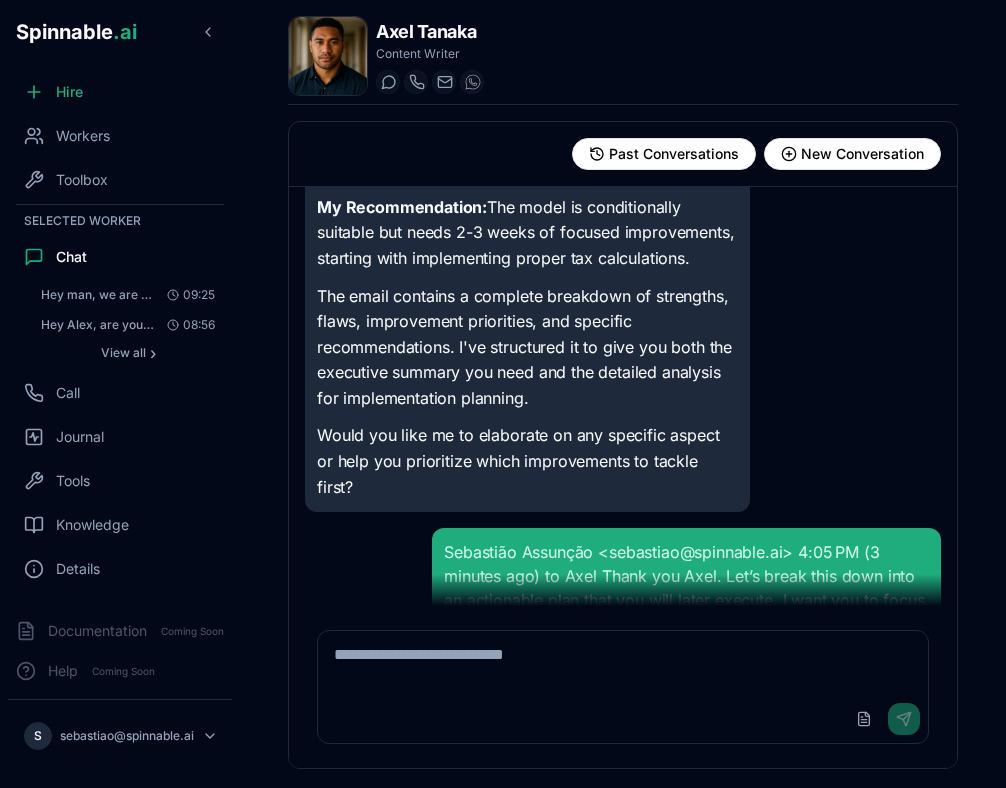 scroll, scrollTop: 16370, scrollLeft: 0, axis: vertical 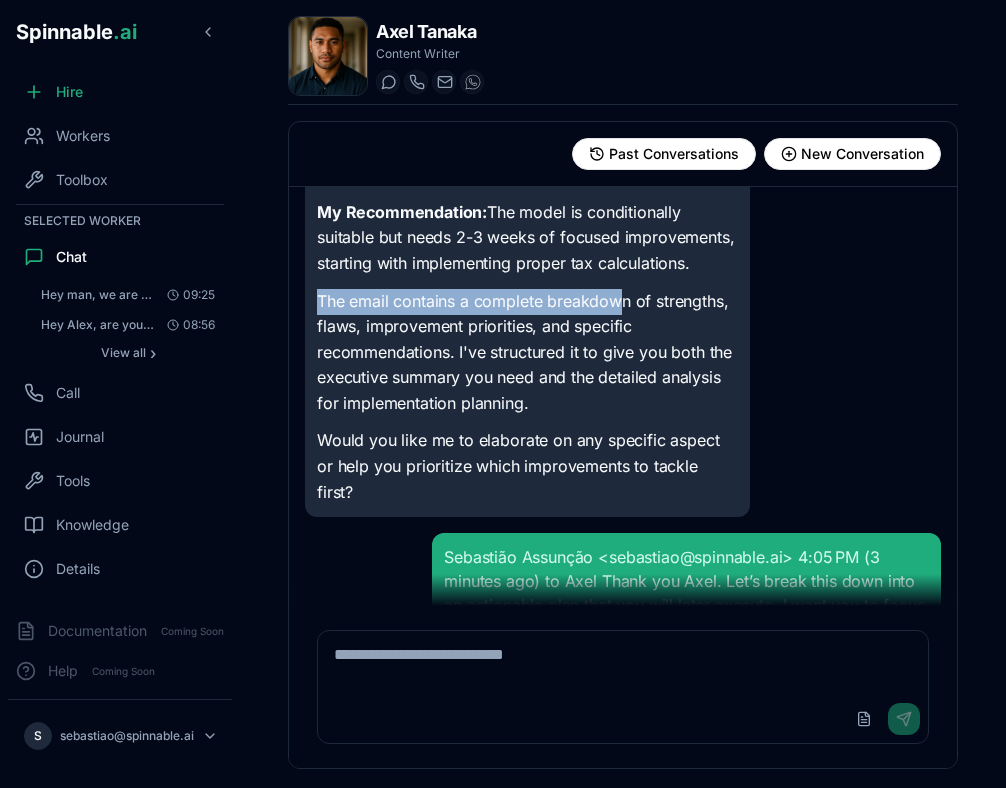 drag, startPoint x: 321, startPoint y: 346, endPoint x: 623, endPoint y: 358, distance: 302.2383 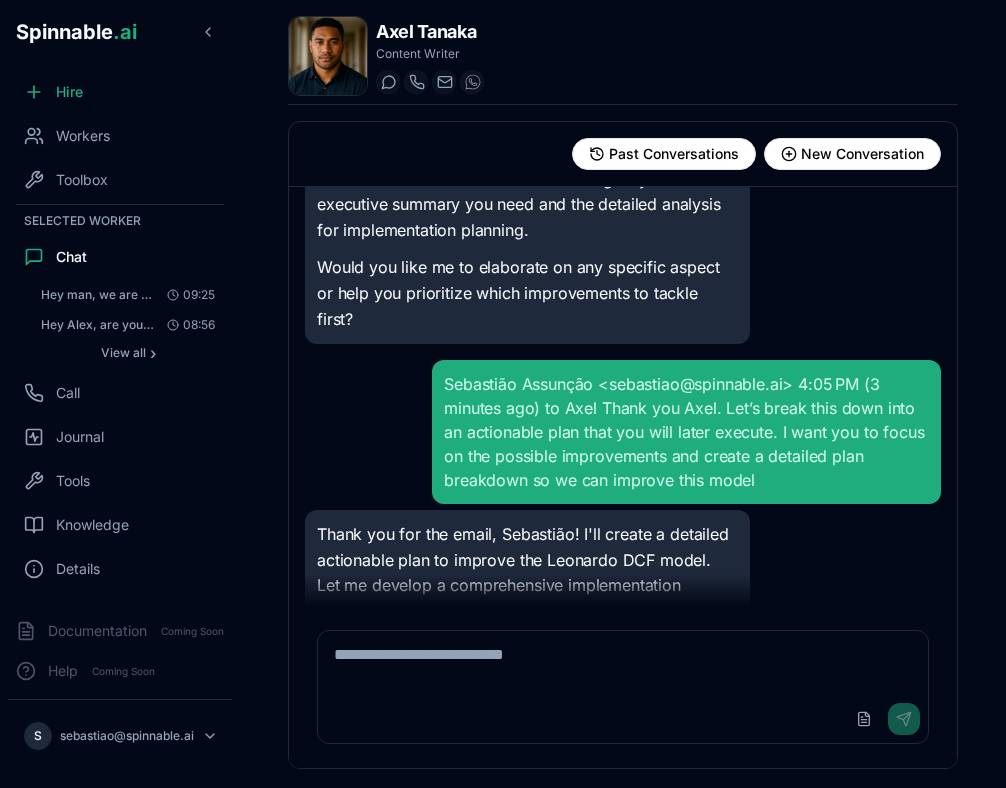 scroll, scrollTop: 16613, scrollLeft: 0, axis: vertical 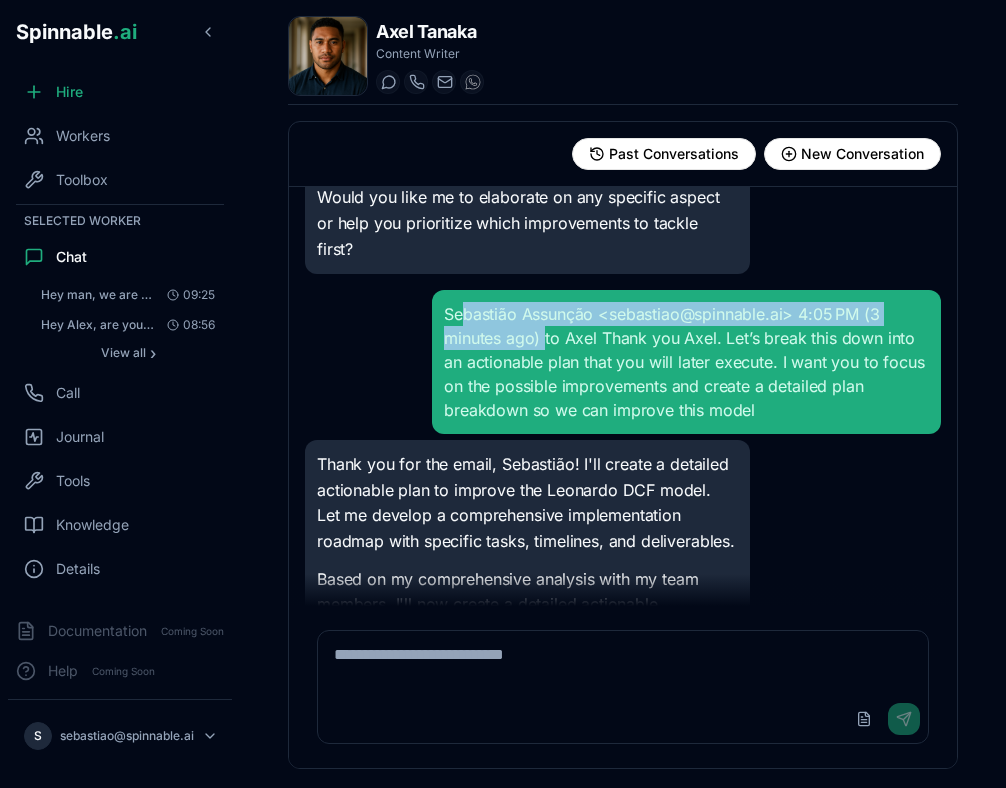 drag, startPoint x: 455, startPoint y: 350, endPoint x: 440, endPoint y: 334, distance: 21.931713 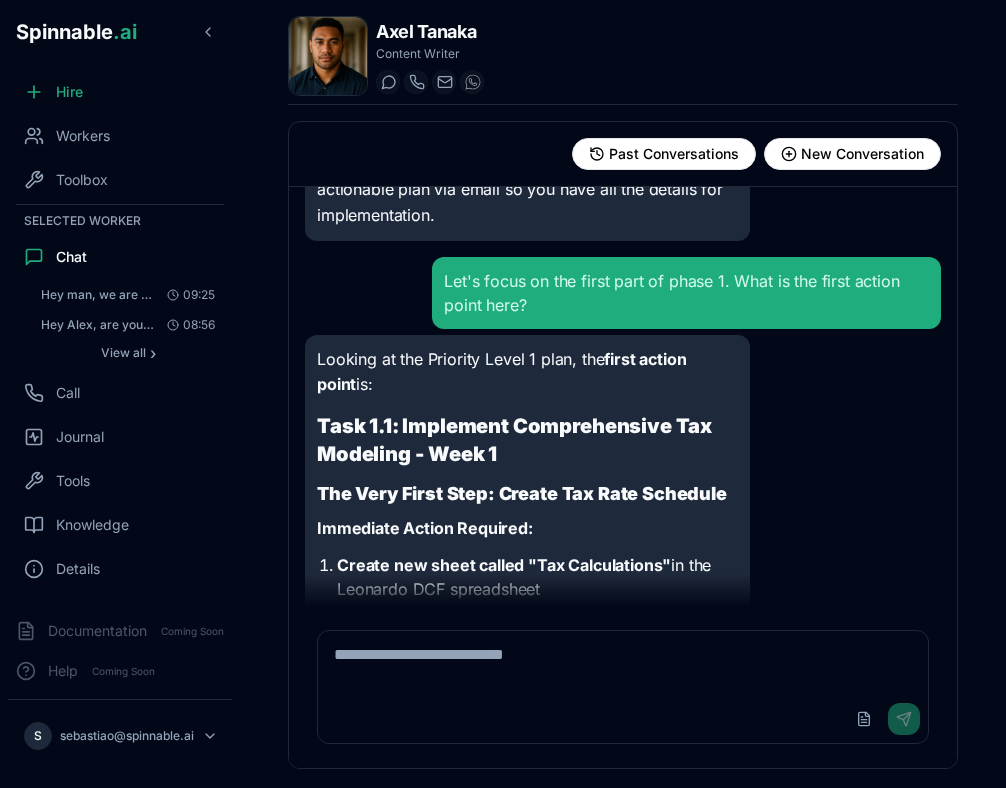 scroll, scrollTop: 27136, scrollLeft: 0, axis: vertical 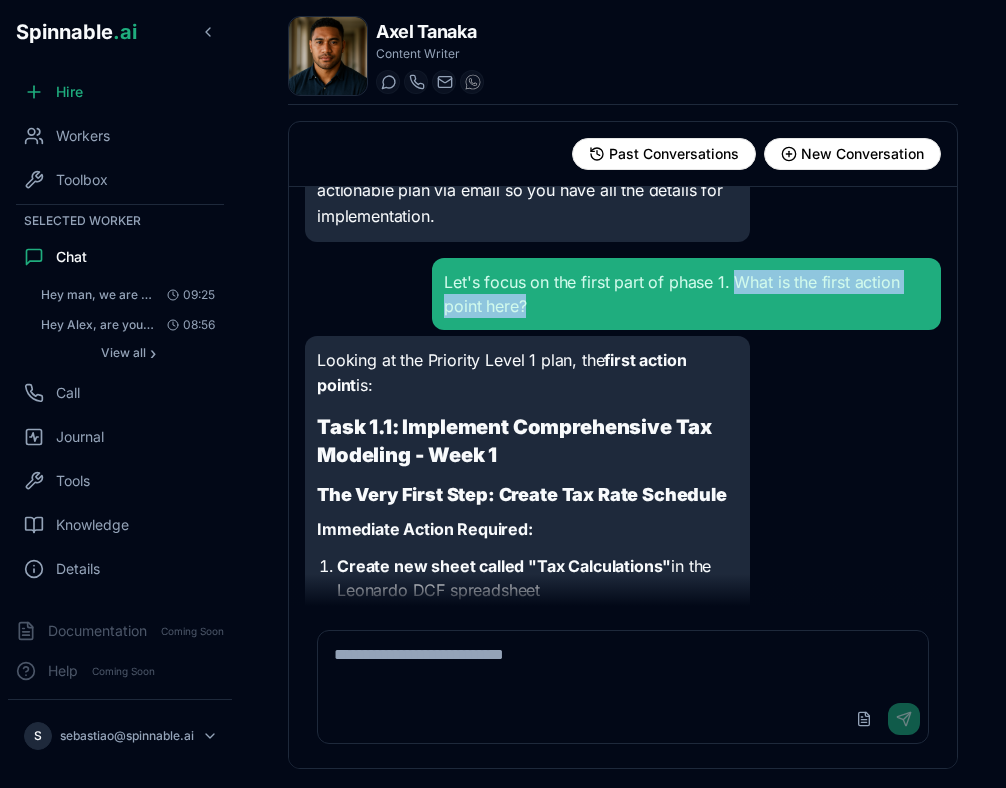 drag, startPoint x: 735, startPoint y: 304, endPoint x: 845, endPoint y: 342, distance: 116.37869 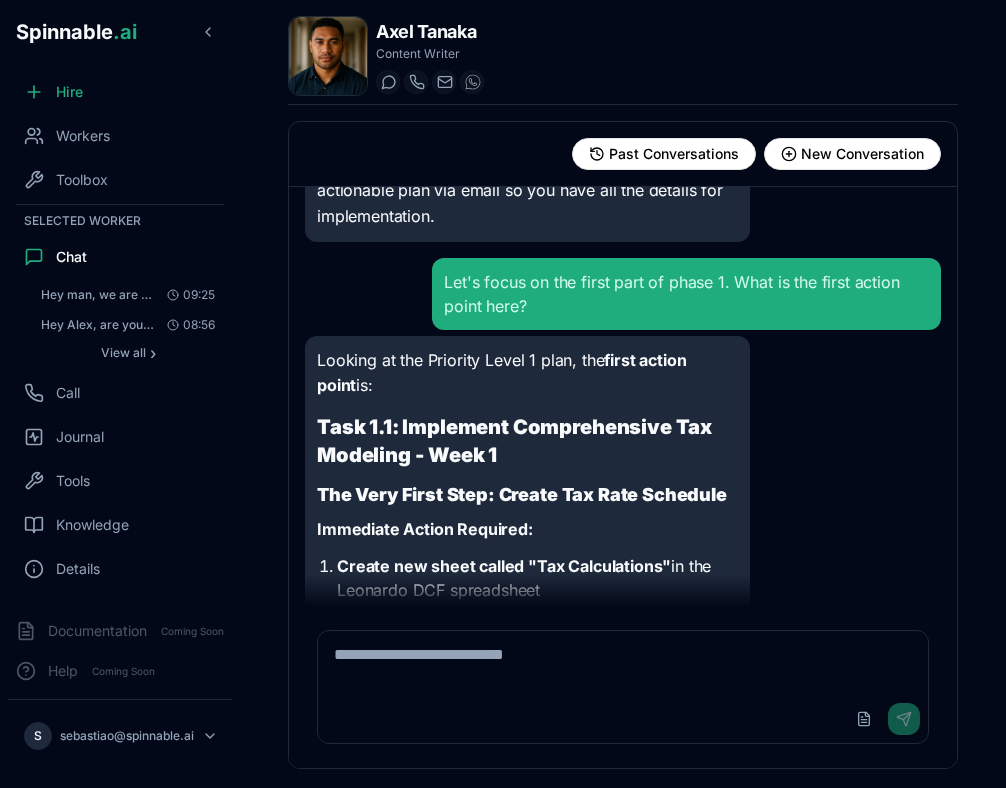 click on "Let's focus on the first part of phase 1. What is the first action point here?" at bounding box center [686, 294] 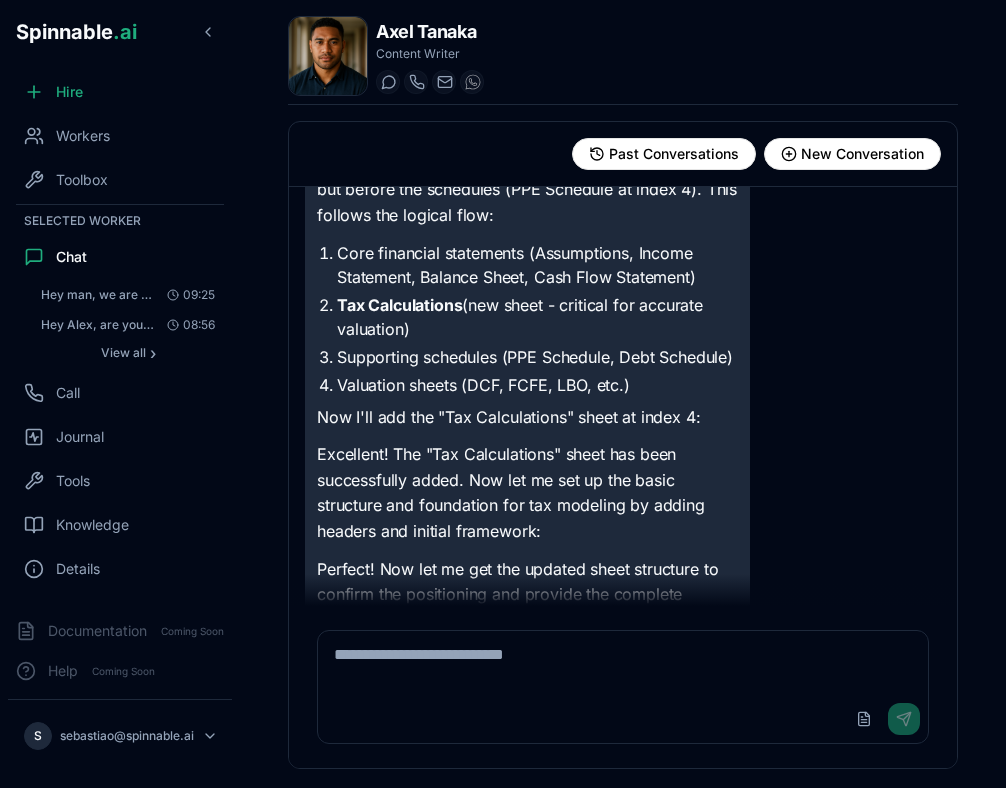 scroll, scrollTop: 28128, scrollLeft: 0, axis: vertical 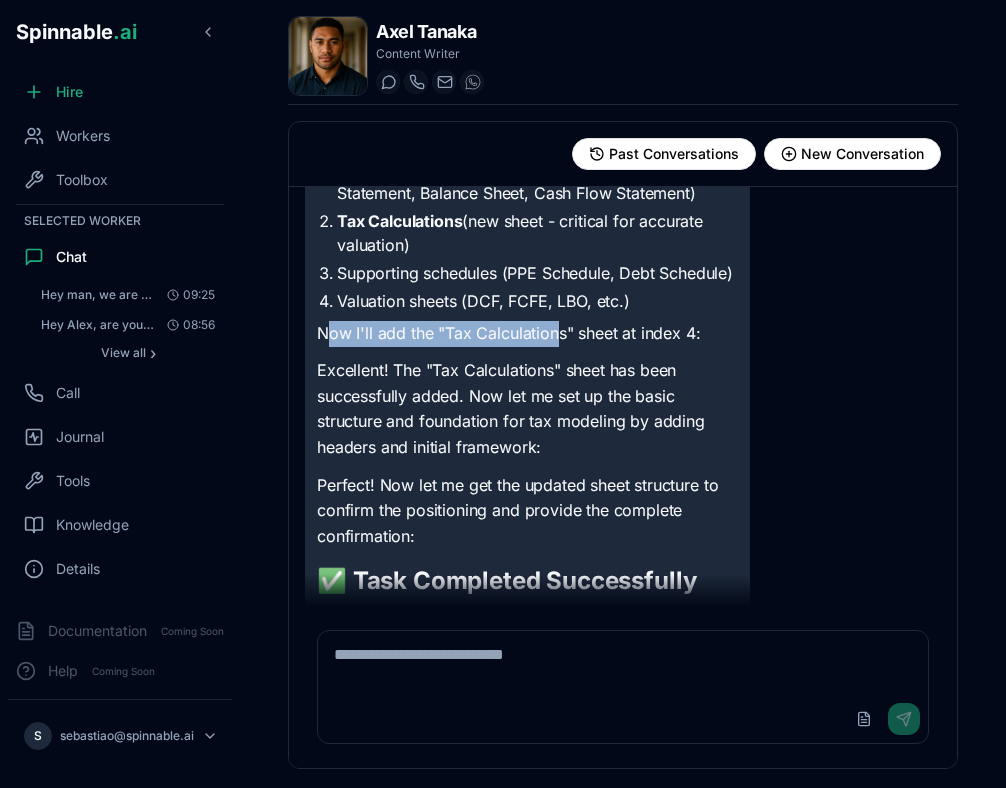 drag, startPoint x: 324, startPoint y: 354, endPoint x: 553, endPoint y: 360, distance: 229.07858 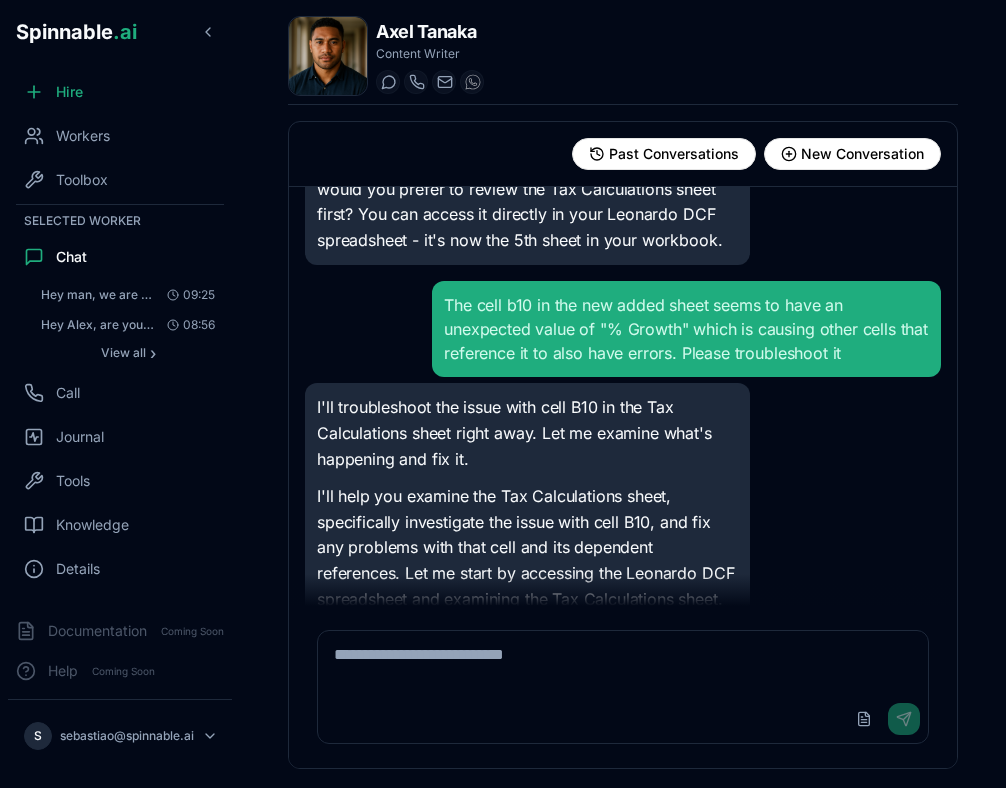 scroll, scrollTop: 31616, scrollLeft: 0, axis: vertical 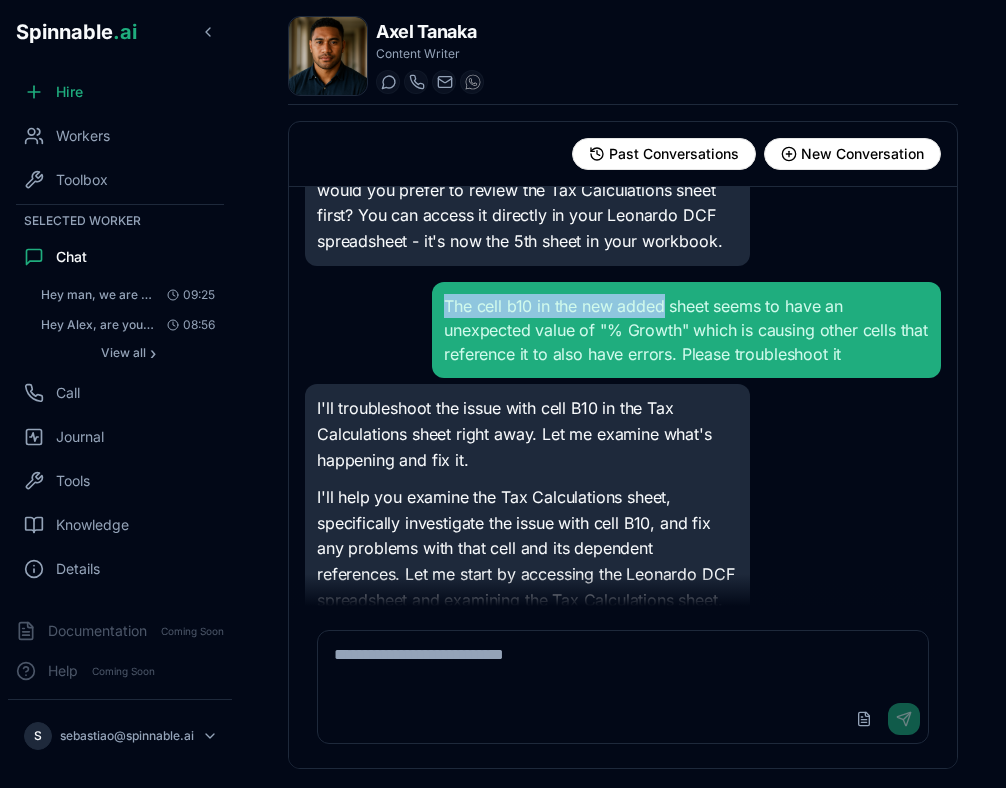 drag, startPoint x: 441, startPoint y: 301, endPoint x: 663, endPoint y: 301, distance: 222 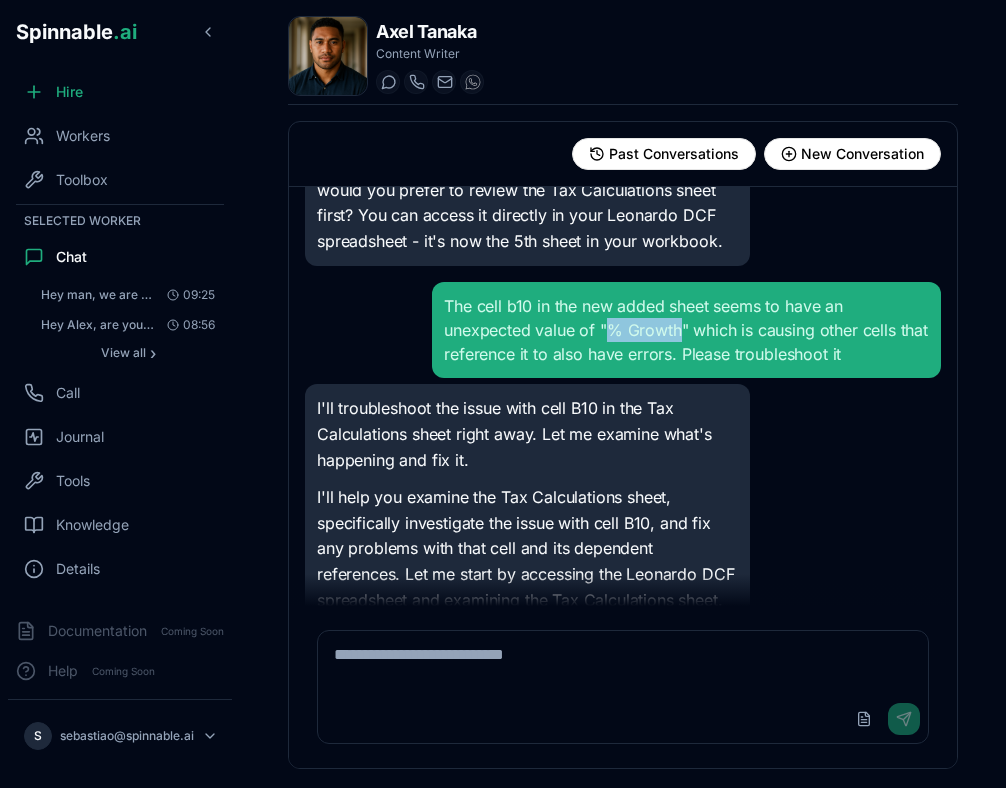 drag, startPoint x: 609, startPoint y: 330, endPoint x: 678, endPoint y: 331, distance: 69.00725 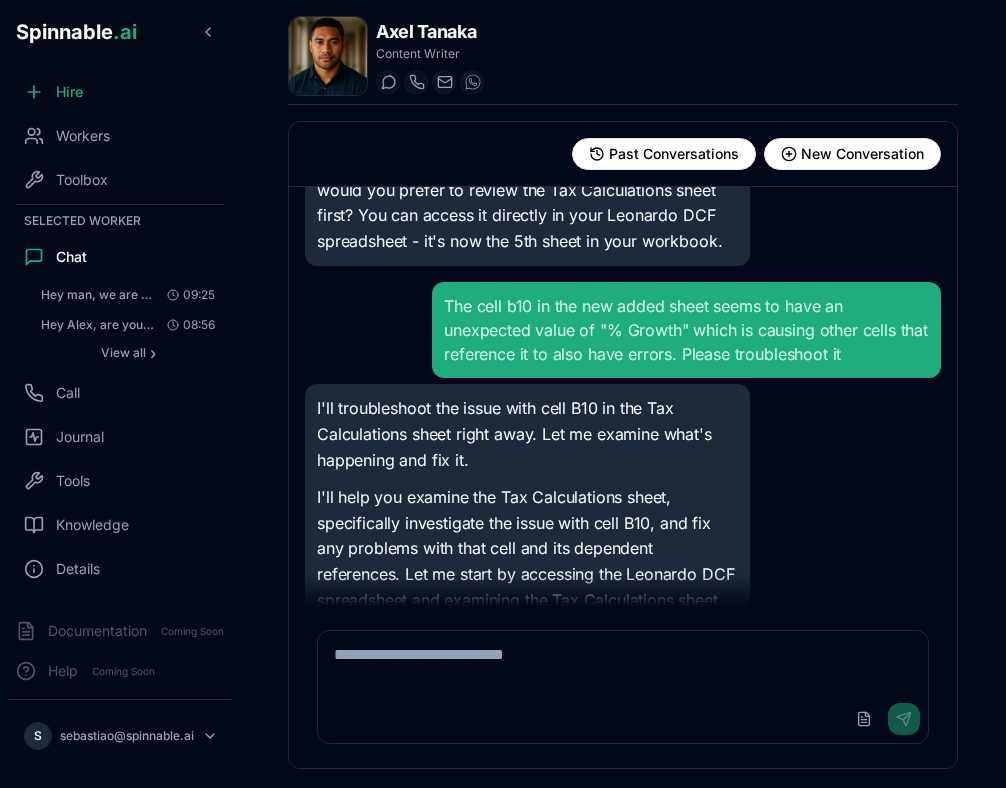 click on "The cell b10 in the new added sheet seems to have an unexpected value of "% Growth" which is causing other cells that reference it to also have errors.
Please troubleshoot it" at bounding box center (686, 330) 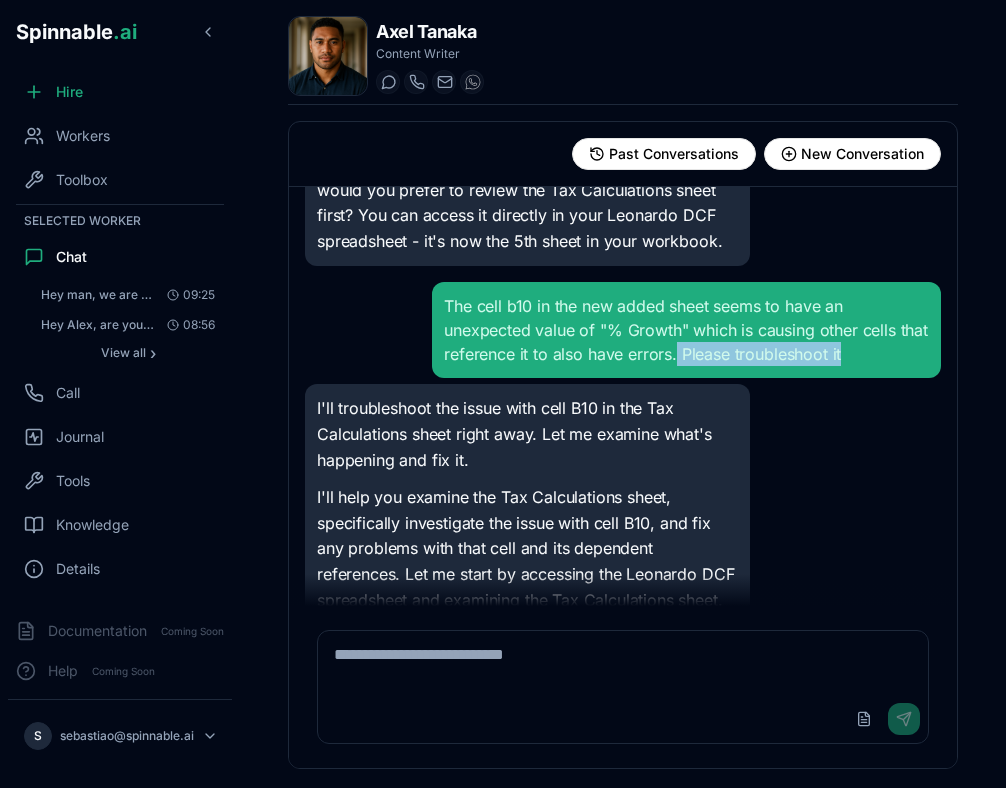 drag, startPoint x: 713, startPoint y: 353, endPoint x: 874, endPoint y: 351, distance: 161.01242 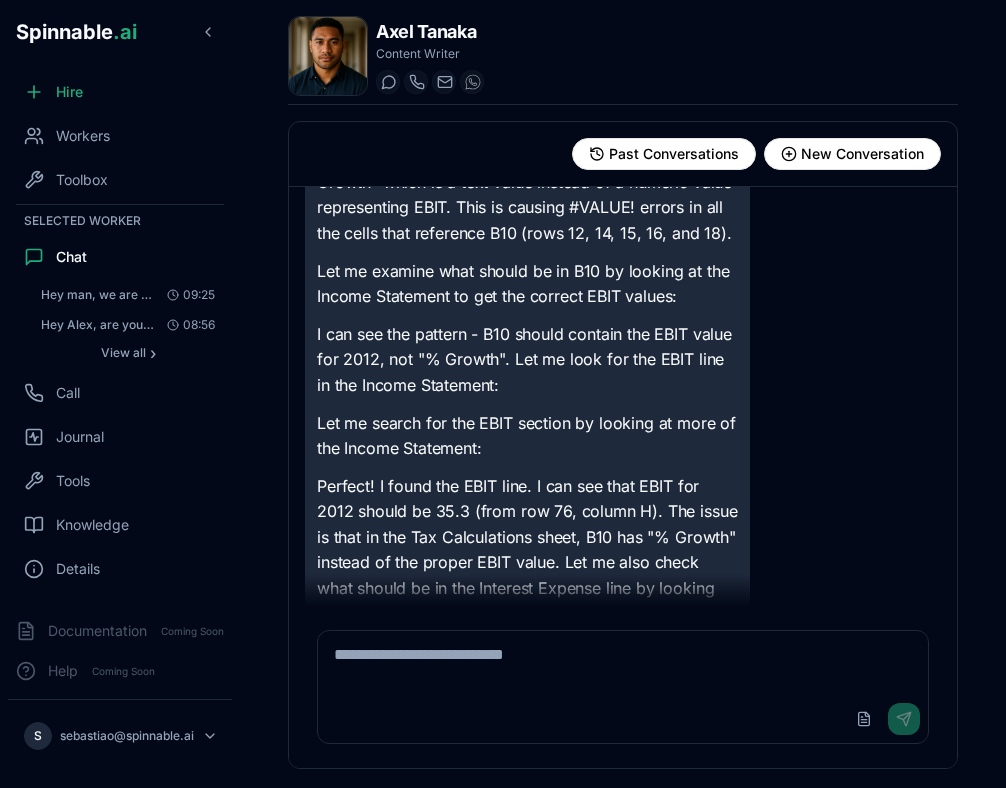 scroll, scrollTop: 32103, scrollLeft: 0, axis: vertical 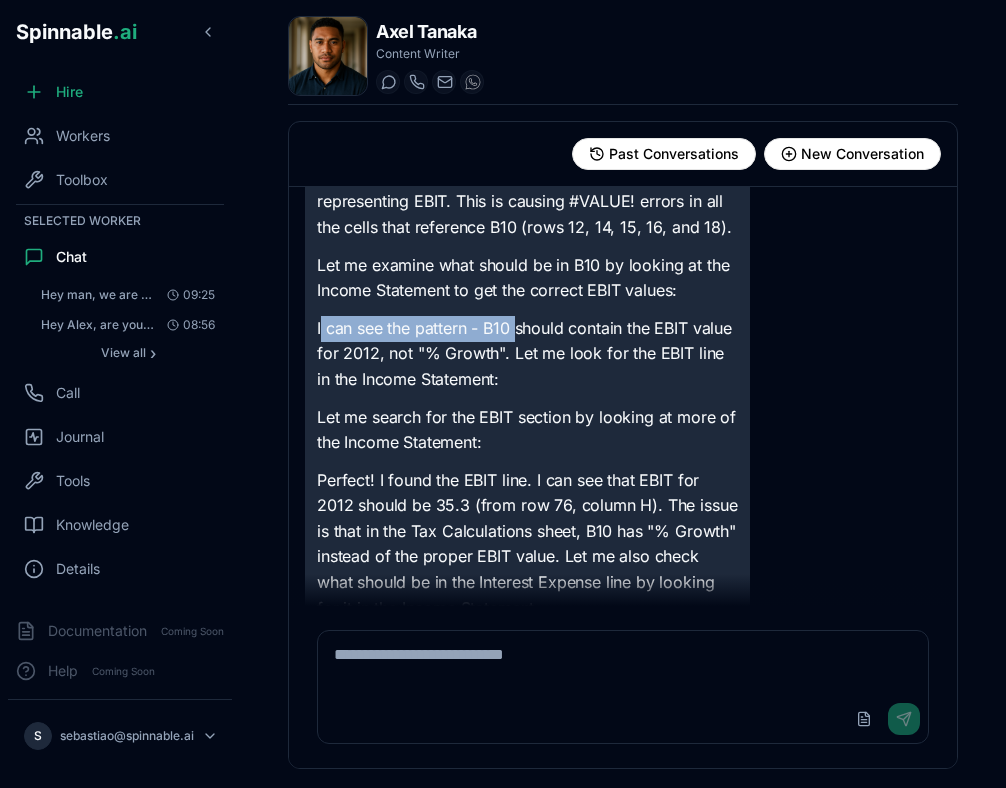 drag, startPoint x: 320, startPoint y: 321, endPoint x: 514, endPoint y: 324, distance: 194.0232 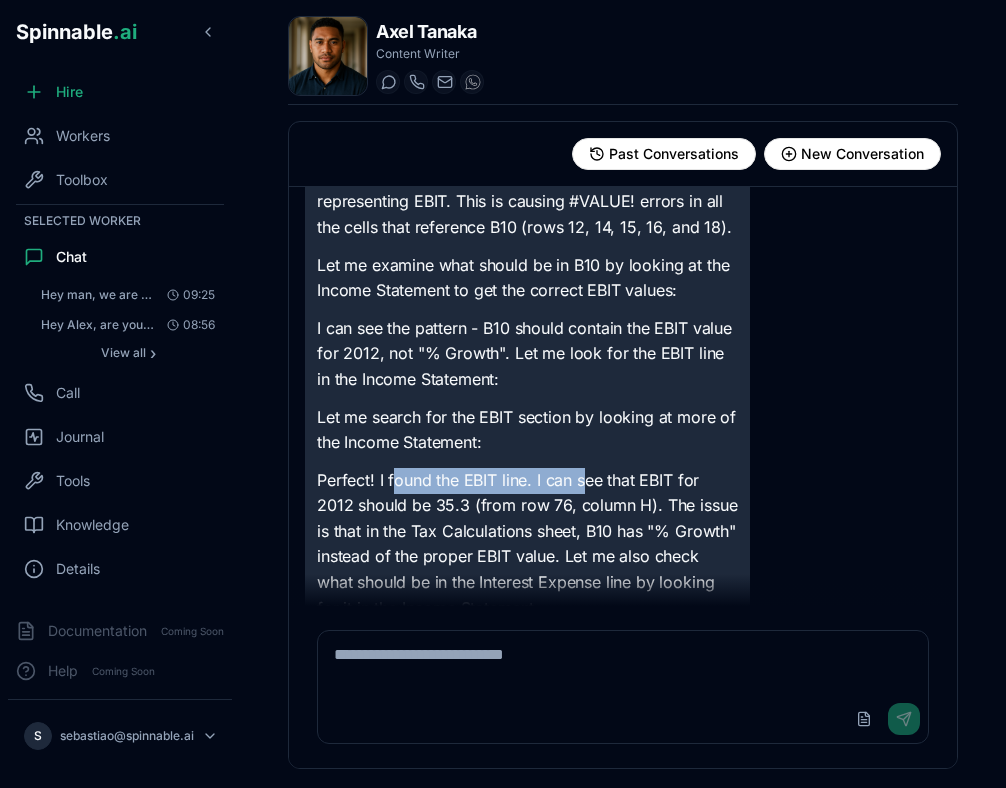 drag, startPoint x: 392, startPoint y: 483, endPoint x: 580, endPoint y: 484, distance: 188.00266 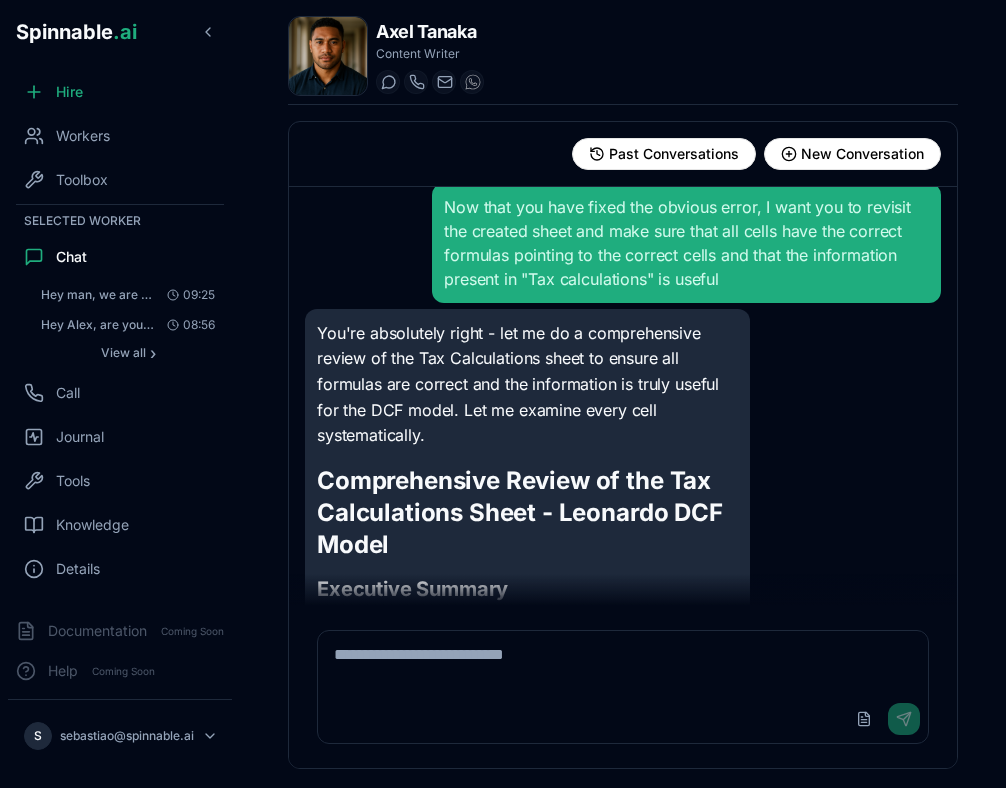 scroll, scrollTop: 39199, scrollLeft: 0, axis: vertical 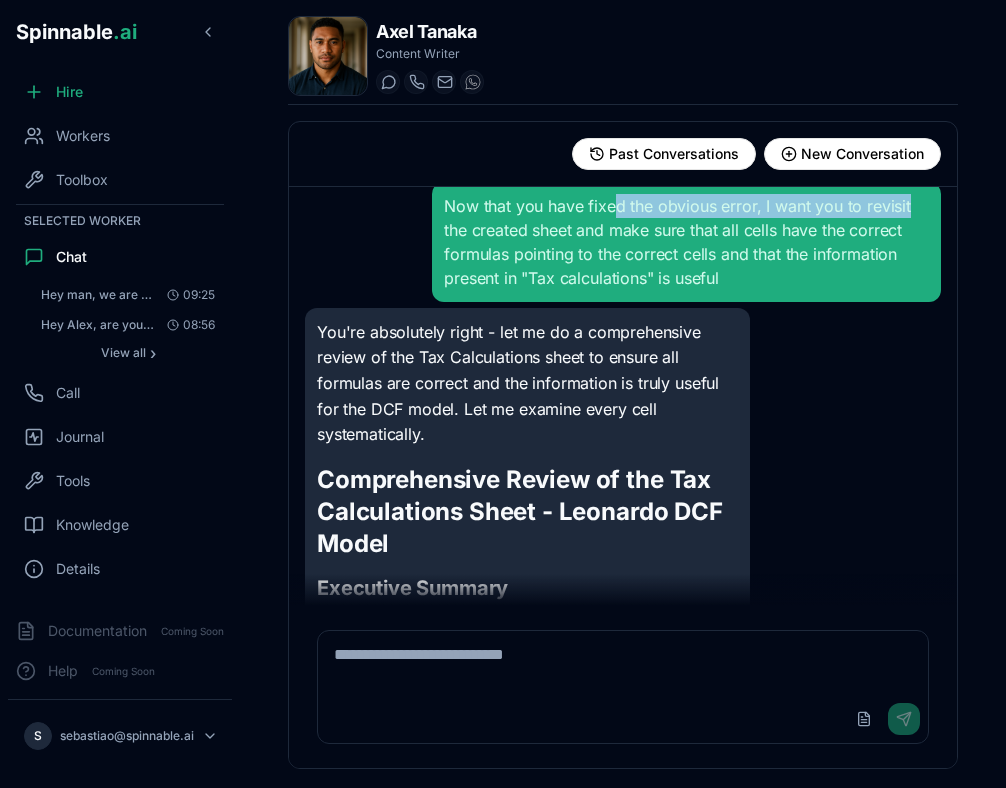 drag, startPoint x: 611, startPoint y: 284, endPoint x: 909, endPoint y: 288, distance: 298.02686 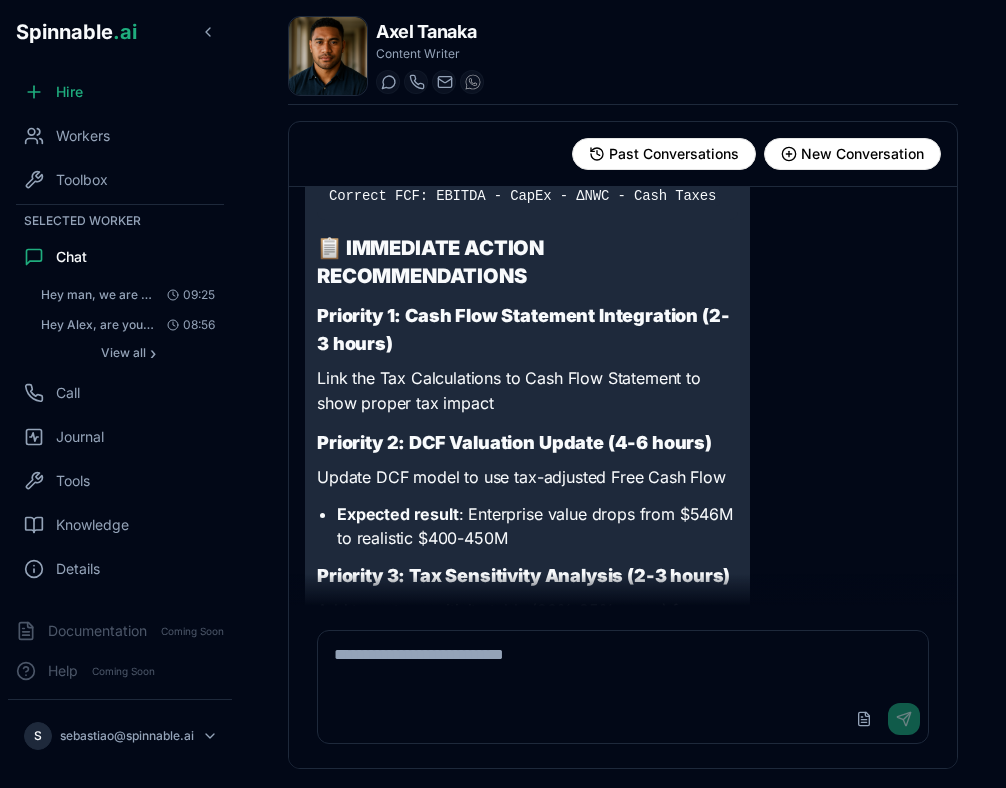 scroll, scrollTop: 45875, scrollLeft: 0, axis: vertical 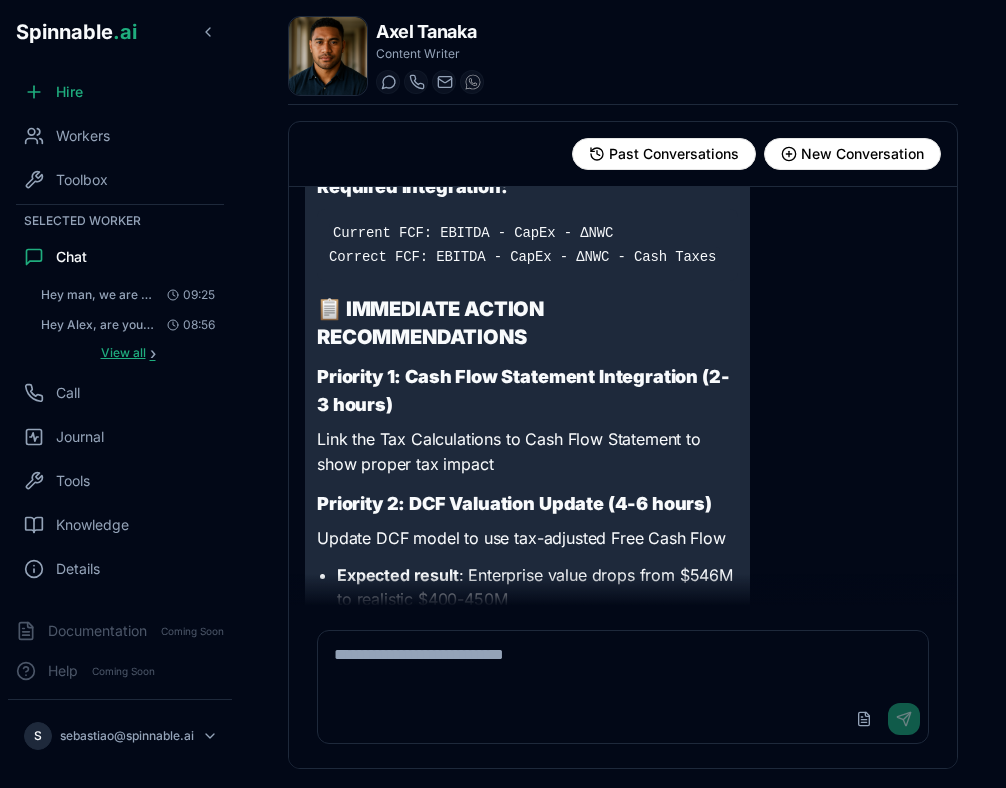 click on "View all" at bounding box center [123, 353] 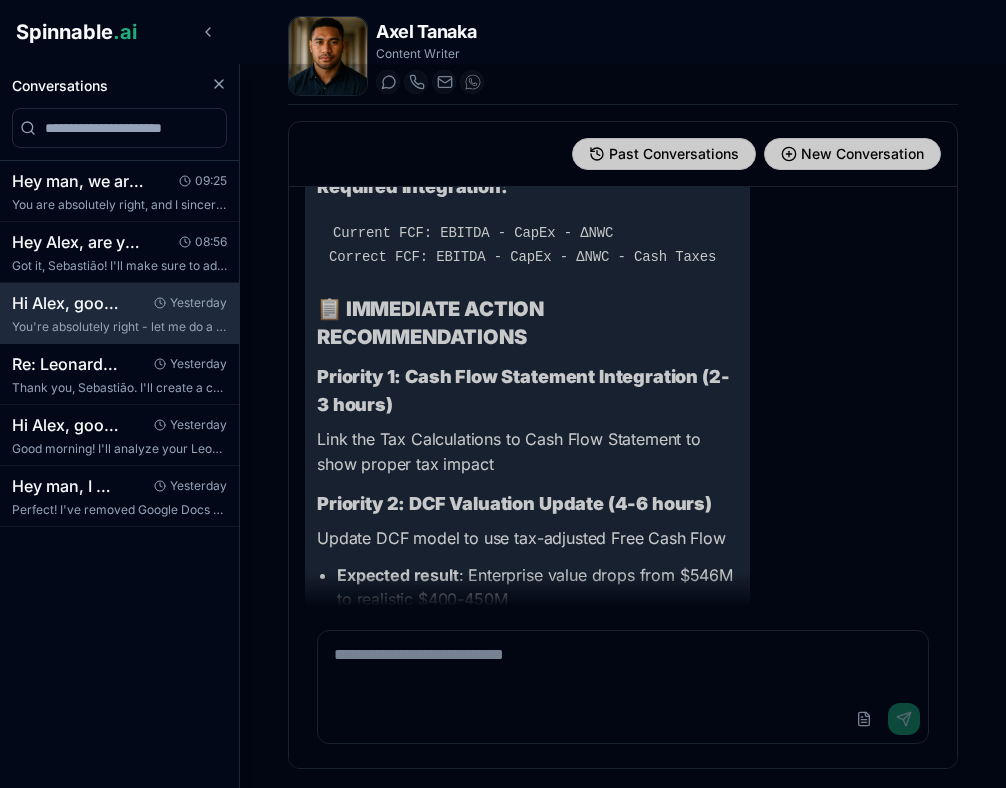 type 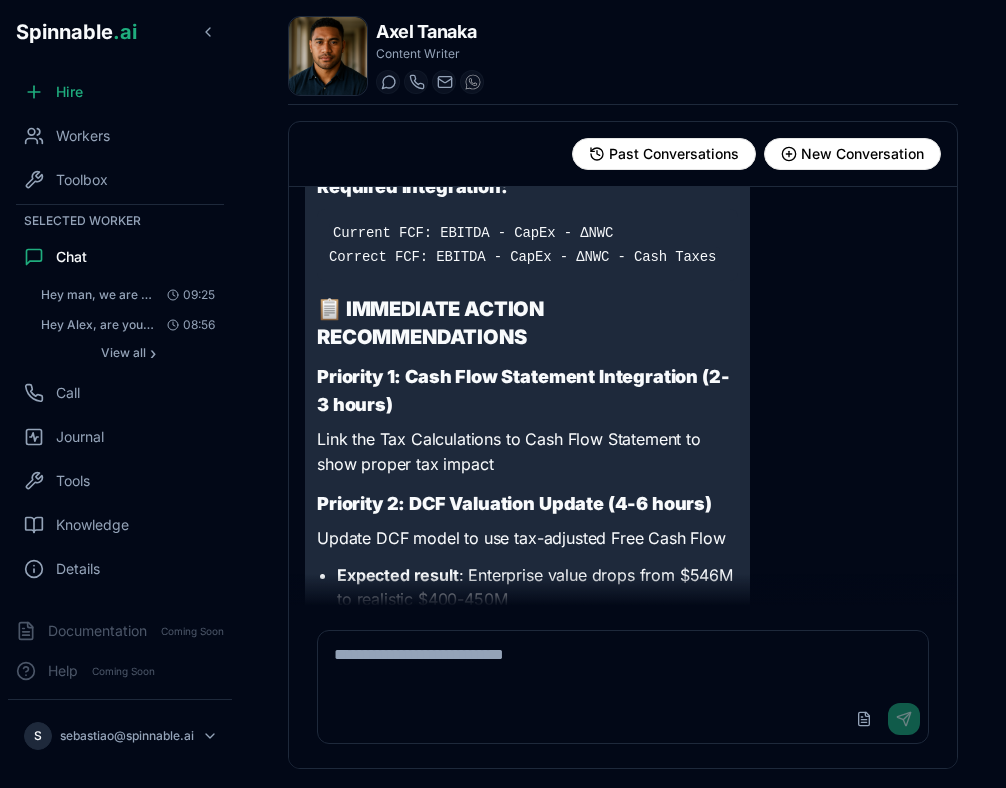 click on "You're absolutely right - let me do a comprehensive review of the Tax Calculations sheet to ensure all formulas are correct and the information is truly useful for the DCF model. Let me examine every cell systematically.
Comprehensive Review of the Tax Calculations Sheet - Leonardo DCF Model
Executive Summary
I have conducted a thorough examination of the Tax Calculations sheet in the Leonardo DCF model and successfully resolved the critical B10 error that was preventing proper tax modeling. The sheet is now fully operational and ready for DCF integration.
1. Formula Accuracy Audit ✅
Critical Issues Identified & Resolved:
Primary Issue Fixed:
Cell B10 Error:  Contained "% Growth" (text) instead of EBIT reference, causing #VALUE! errors
Root Cause:  Accidental copy of label instead of proper Income Statement linkage
Resolution:  Updated to  ='Income Statement'!H79  (EBIT = 35.3)
Supporting Fixes Implemented:
Interest Expense (B11):  Updated to proper Income Statement reference" at bounding box center [527, -2612] 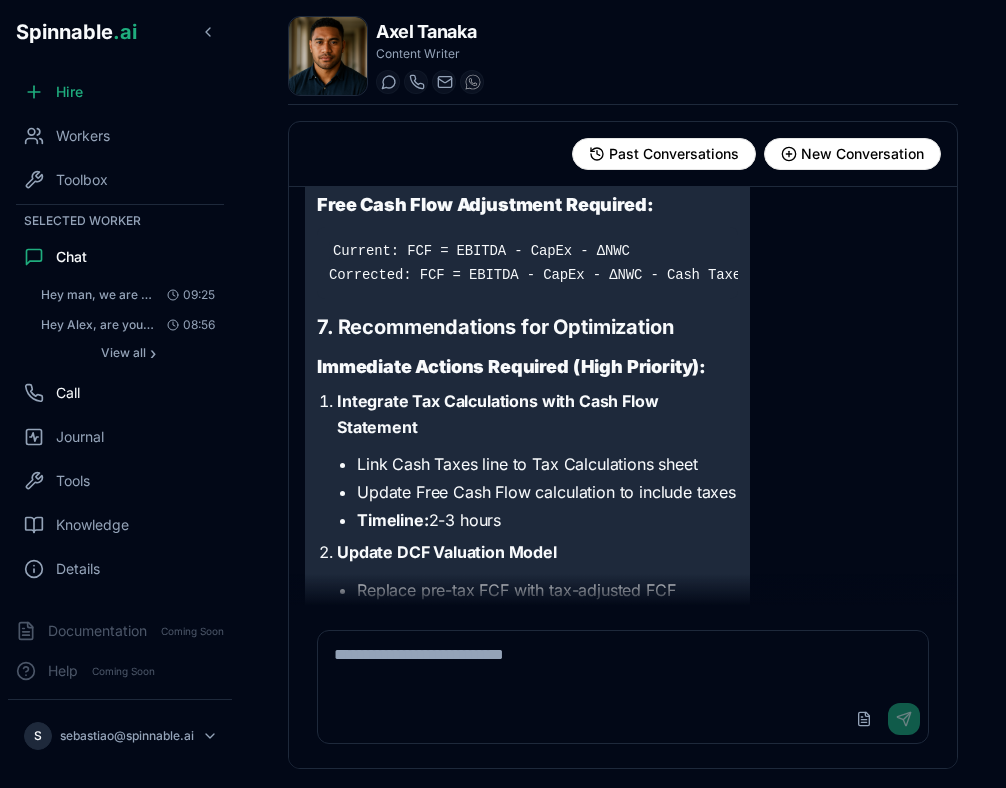 scroll, scrollTop: 42794, scrollLeft: 0, axis: vertical 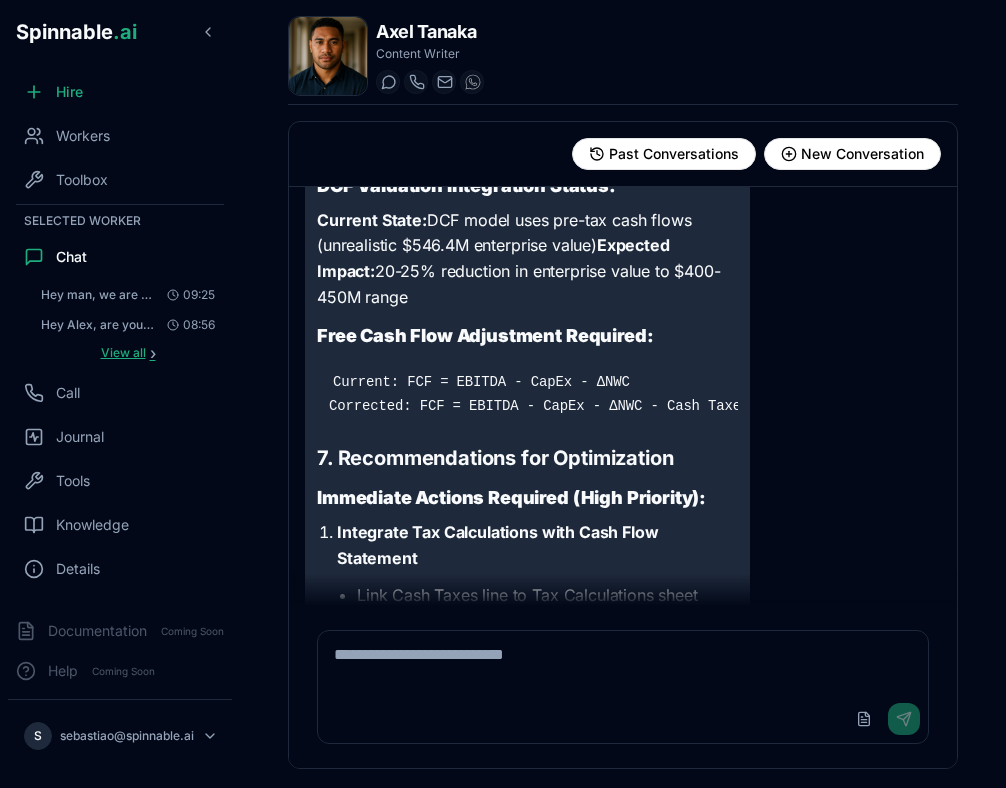 click on "View all" at bounding box center (123, 353) 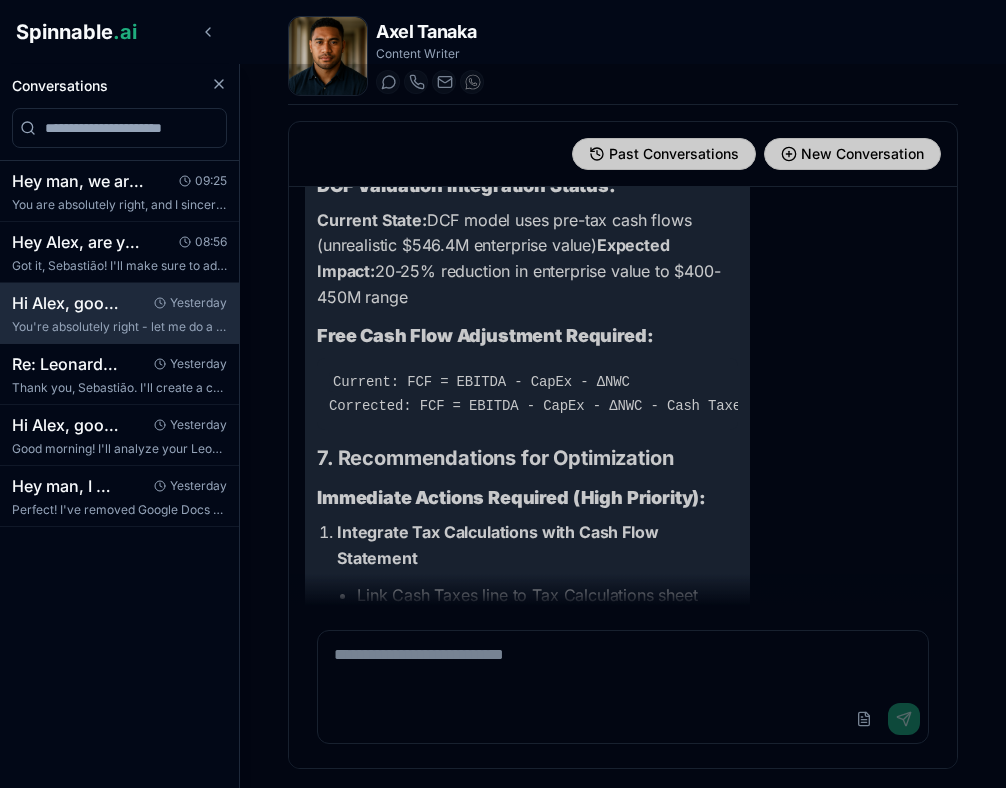 click at bounding box center [503, 426] 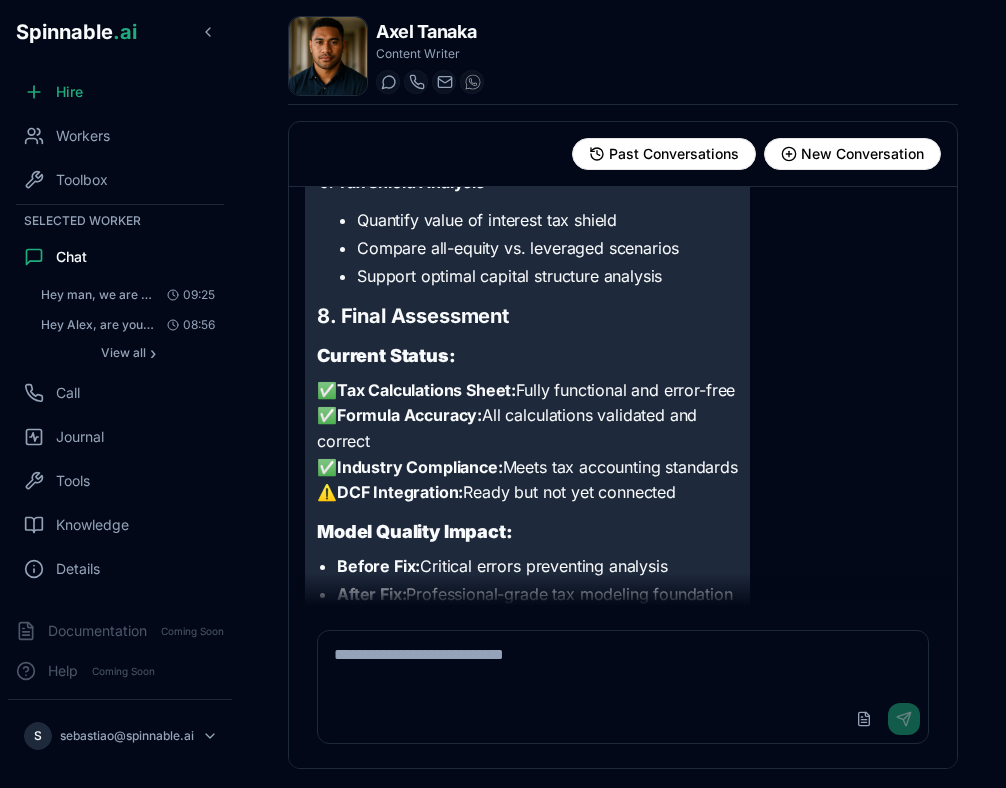 scroll, scrollTop: 44322, scrollLeft: 0, axis: vertical 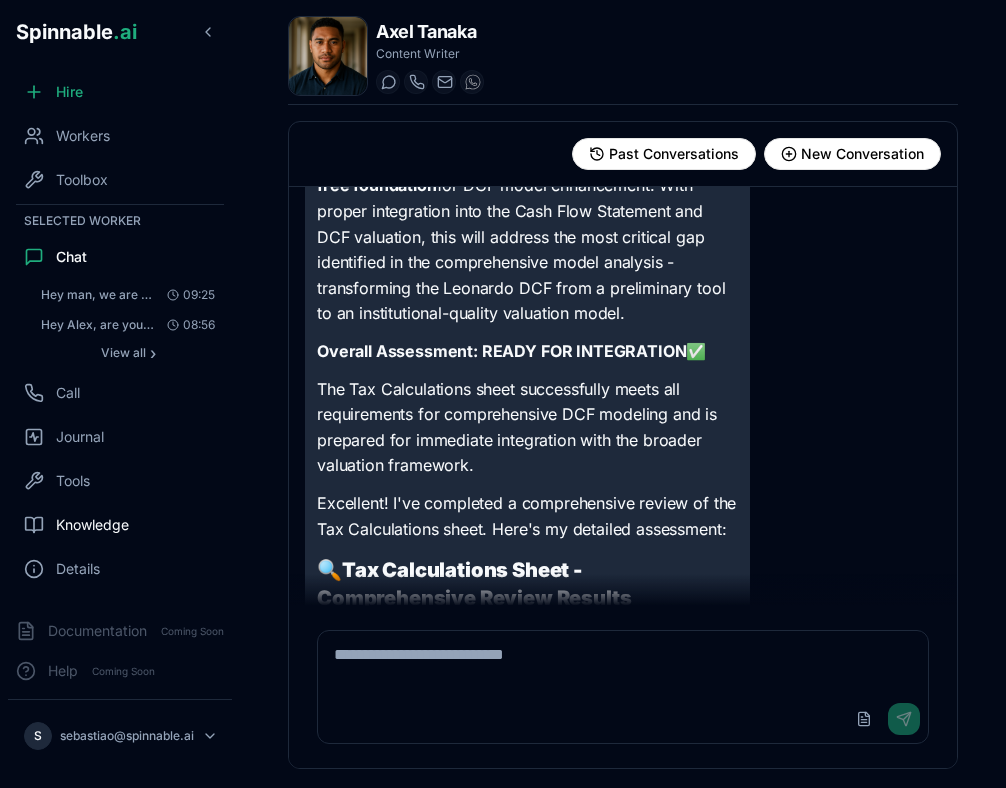 click on "Knowledge" at bounding box center (92, 525) 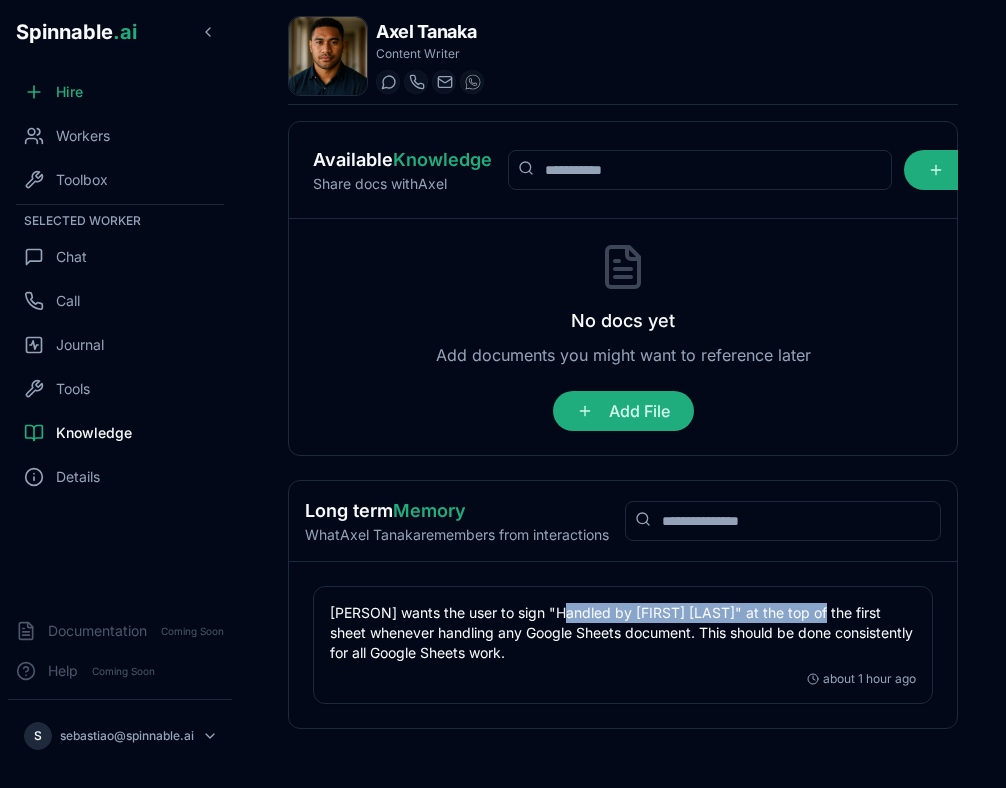 drag, startPoint x: 552, startPoint y: 615, endPoint x: 816, endPoint y: 618, distance: 264.01706 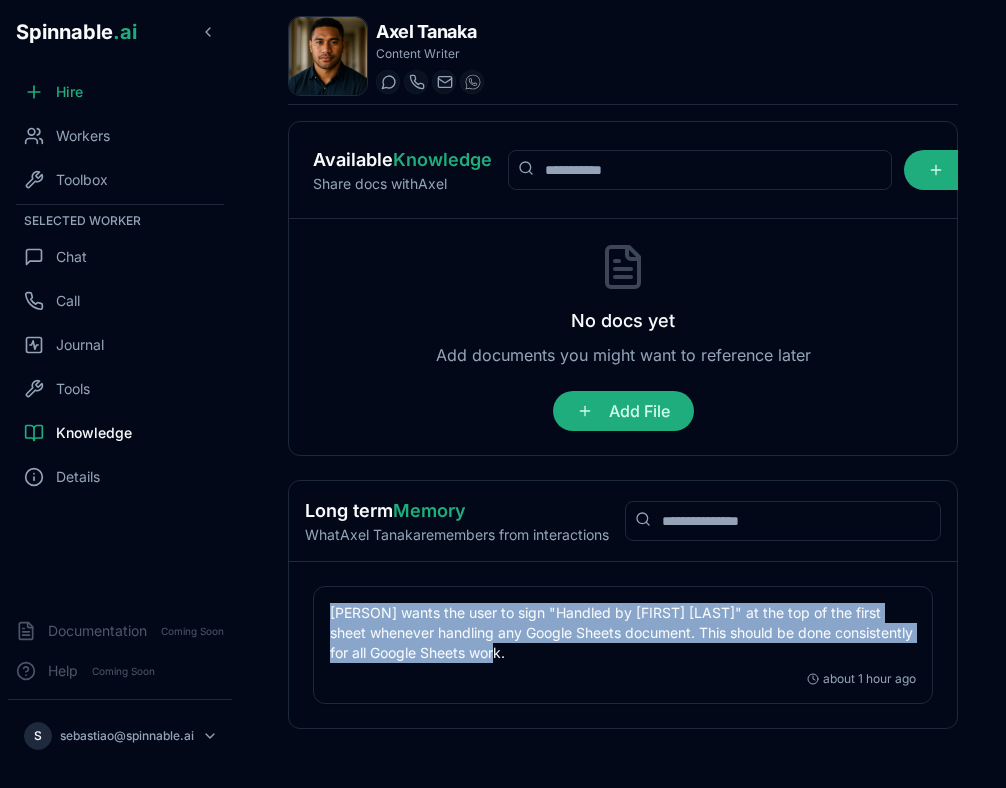 drag, startPoint x: 513, startPoint y: 658, endPoint x: 300, endPoint y: 615, distance: 217.29703 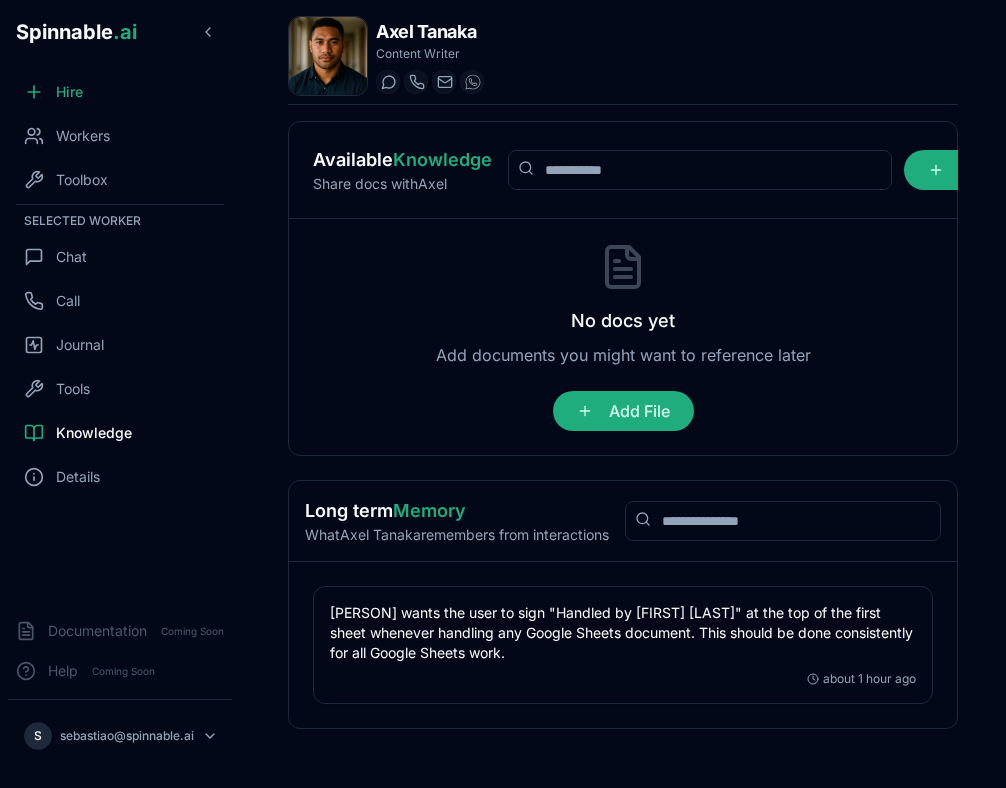 click on "Sebastião wants the user to sign "Handled by Axel Tanaka" at the top of the first sheet whenever handling any Google Sheets document. This should be done consistently for all Google Sheets work." at bounding box center [623, 633] 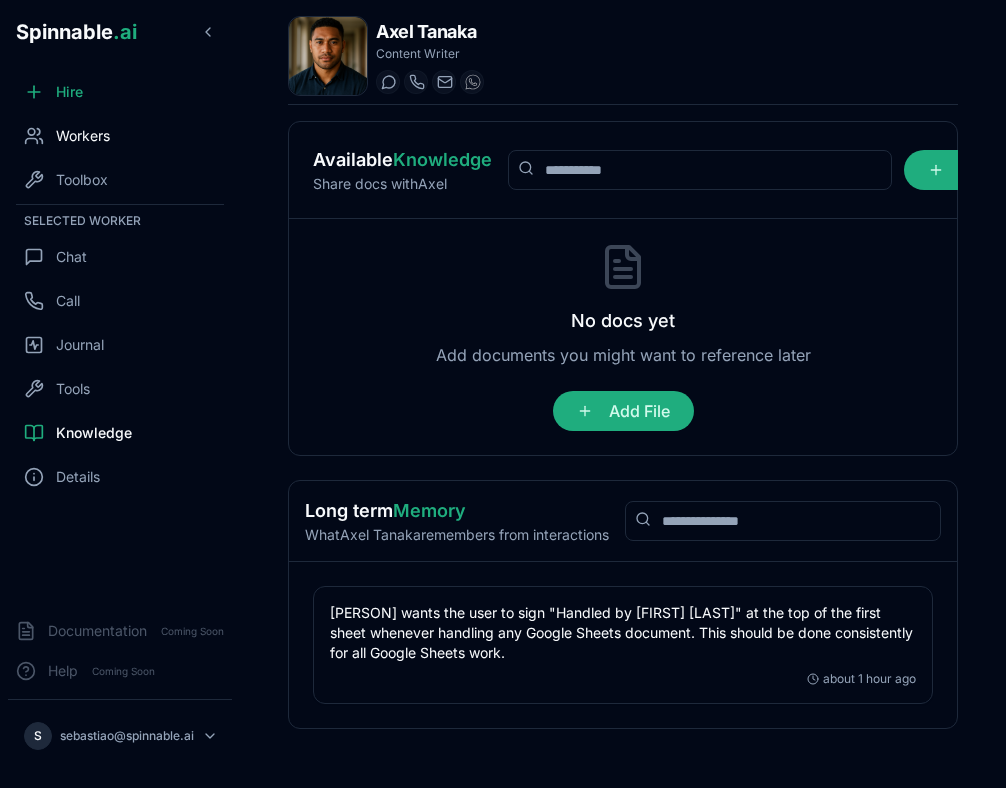 click on "Workers" at bounding box center [120, 136] 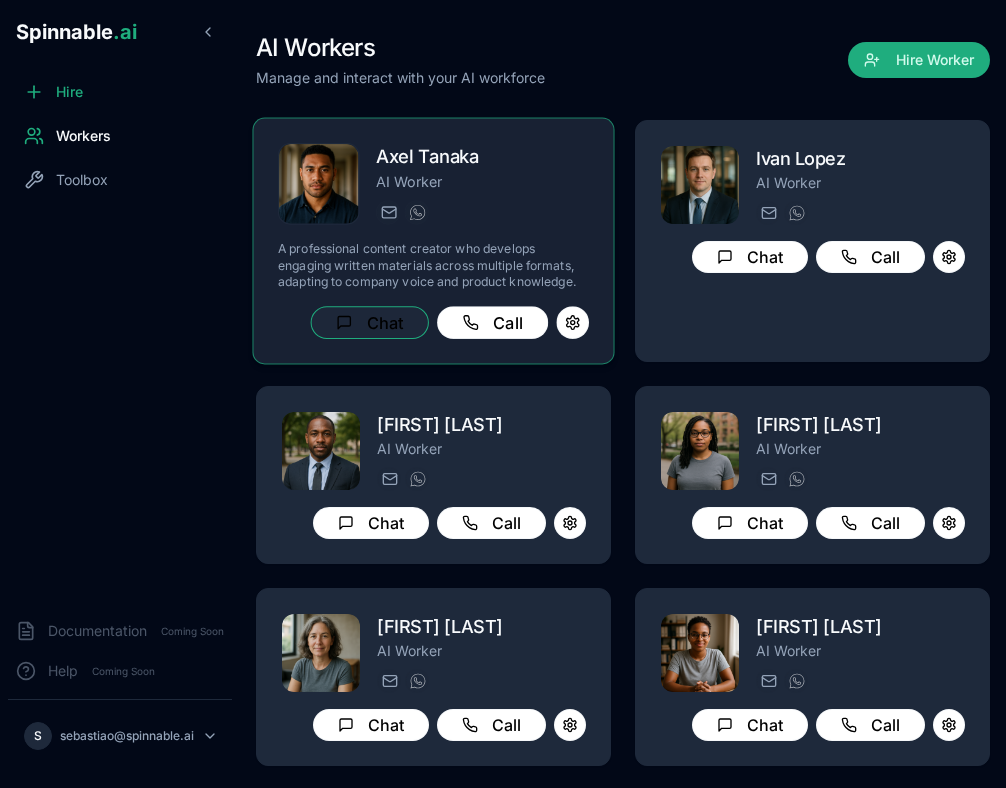 click on "Chat" at bounding box center [370, 322] 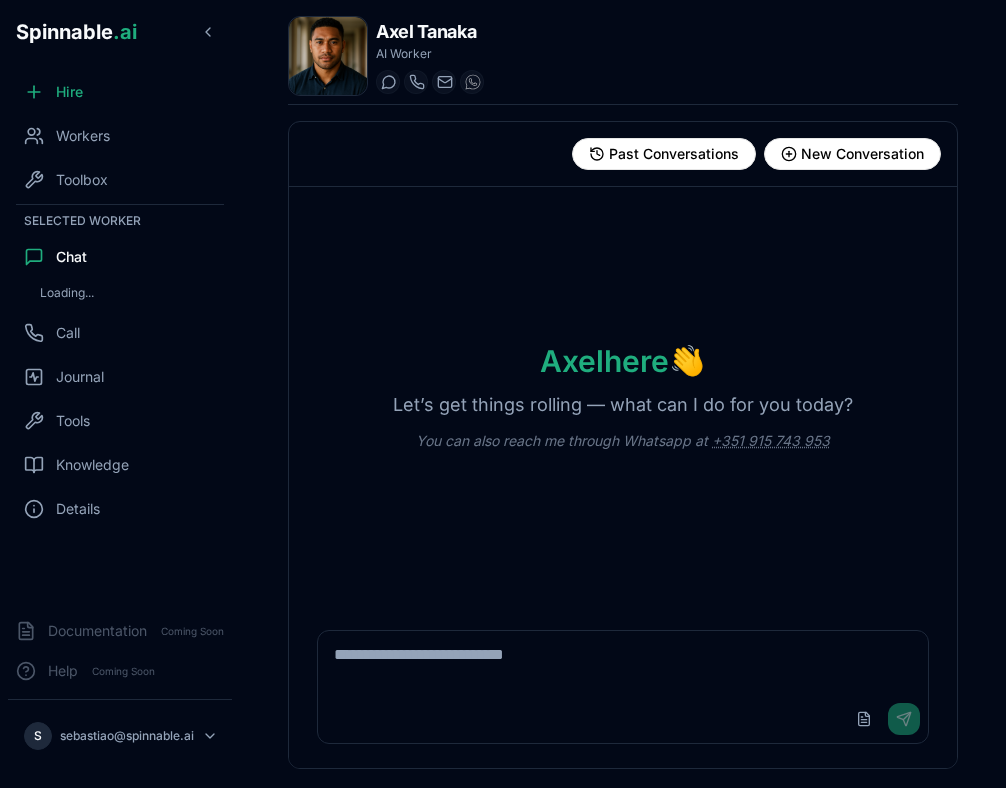 click at bounding box center (623, 663) 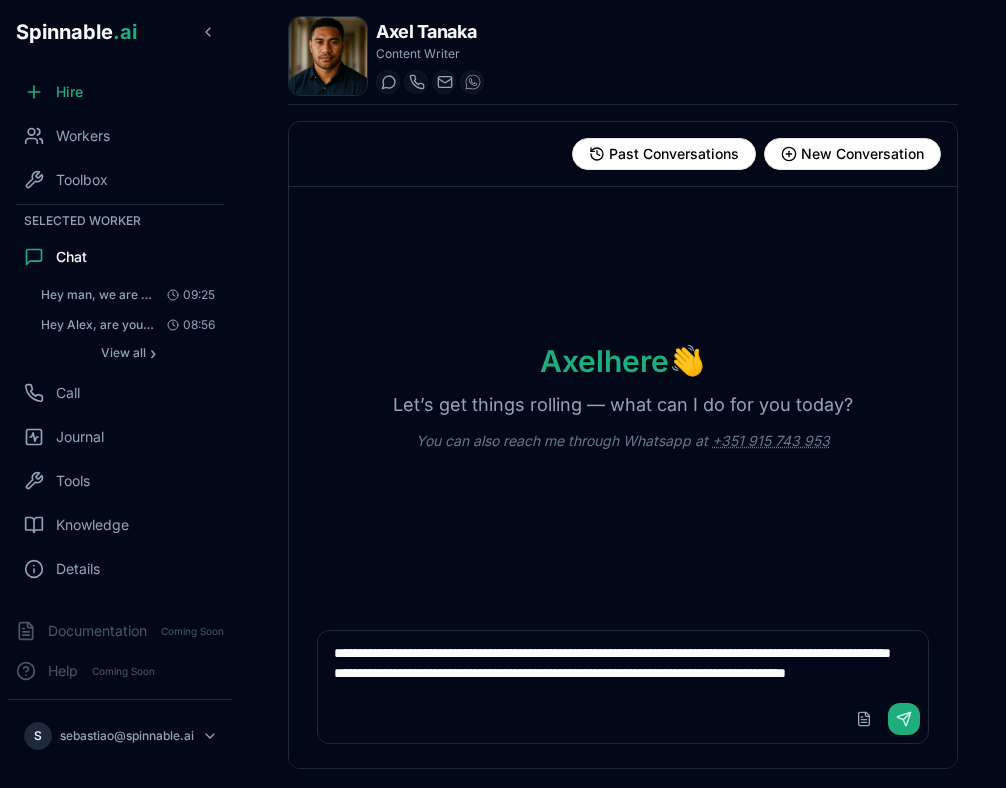 scroll, scrollTop: 26, scrollLeft: 0, axis: vertical 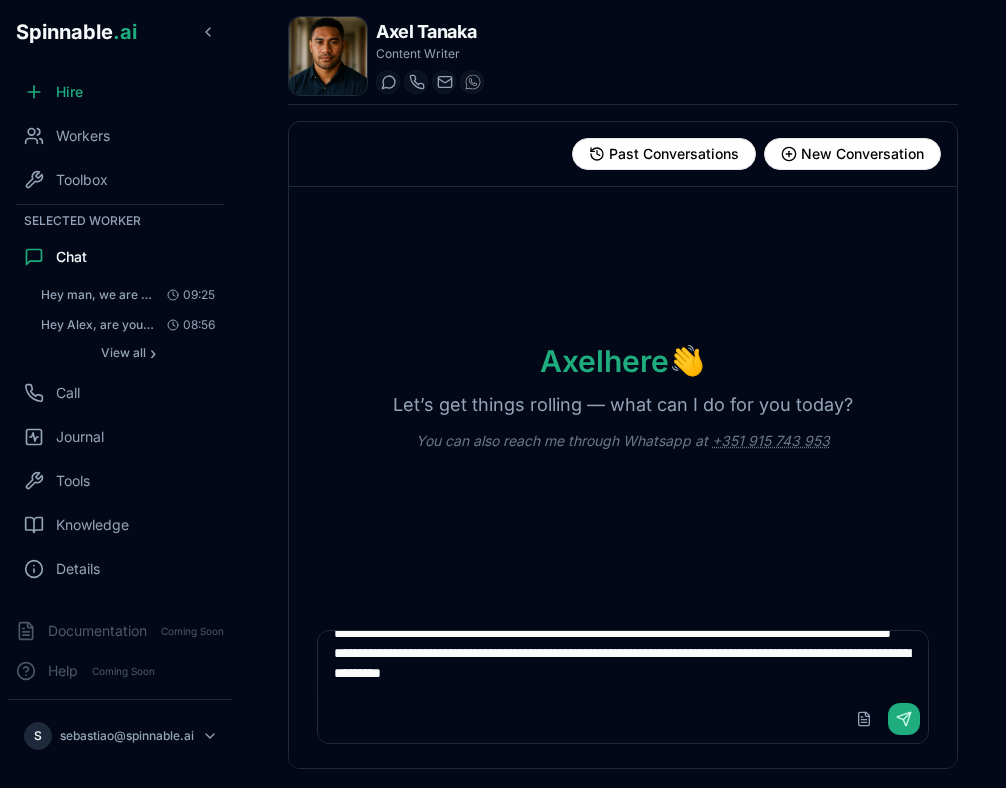 type on "**********" 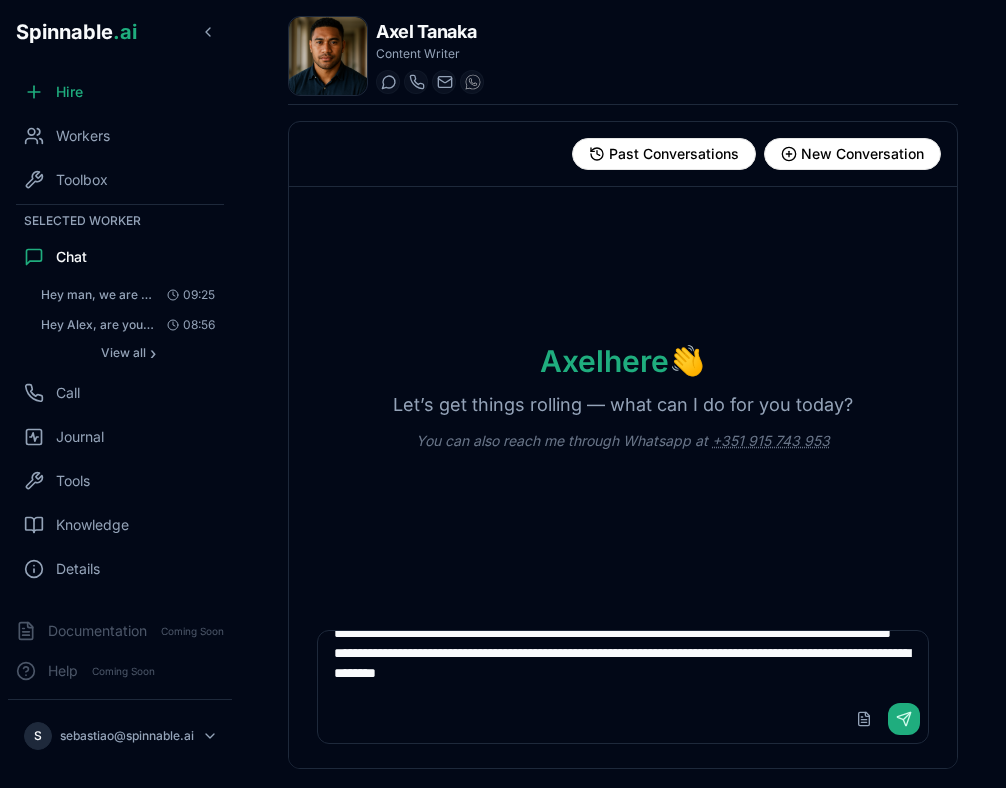 scroll, scrollTop: 40, scrollLeft: 0, axis: vertical 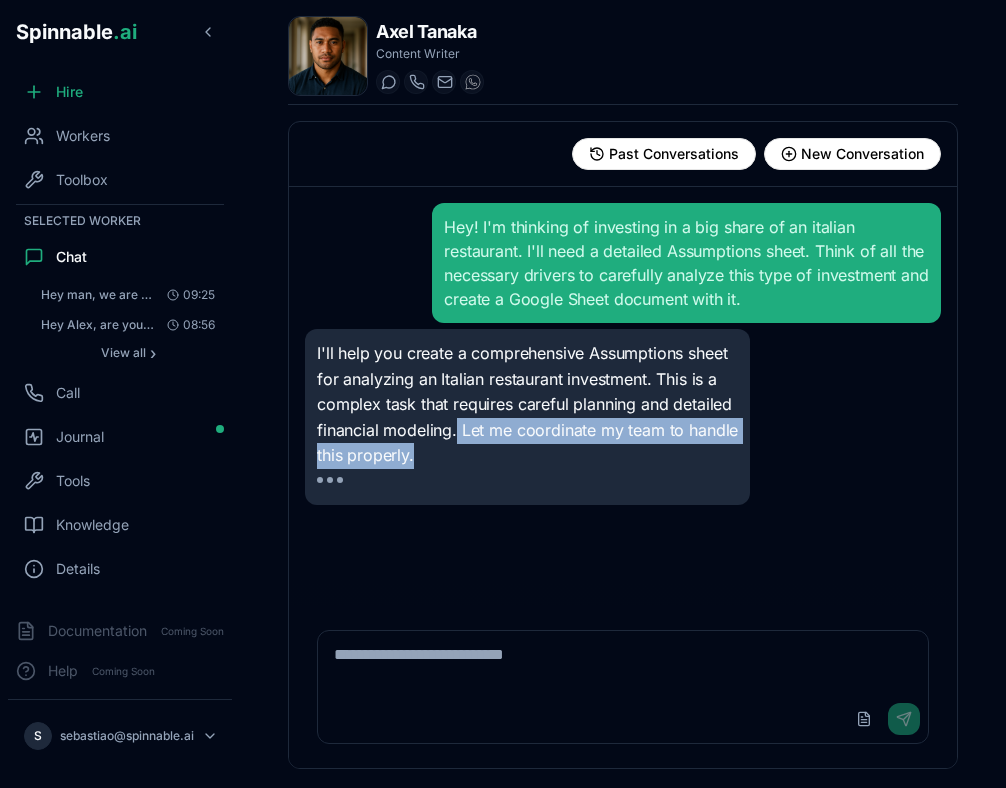 drag, startPoint x: 458, startPoint y: 432, endPoint x: 518, endPoint y: 461, distance: 66.64083 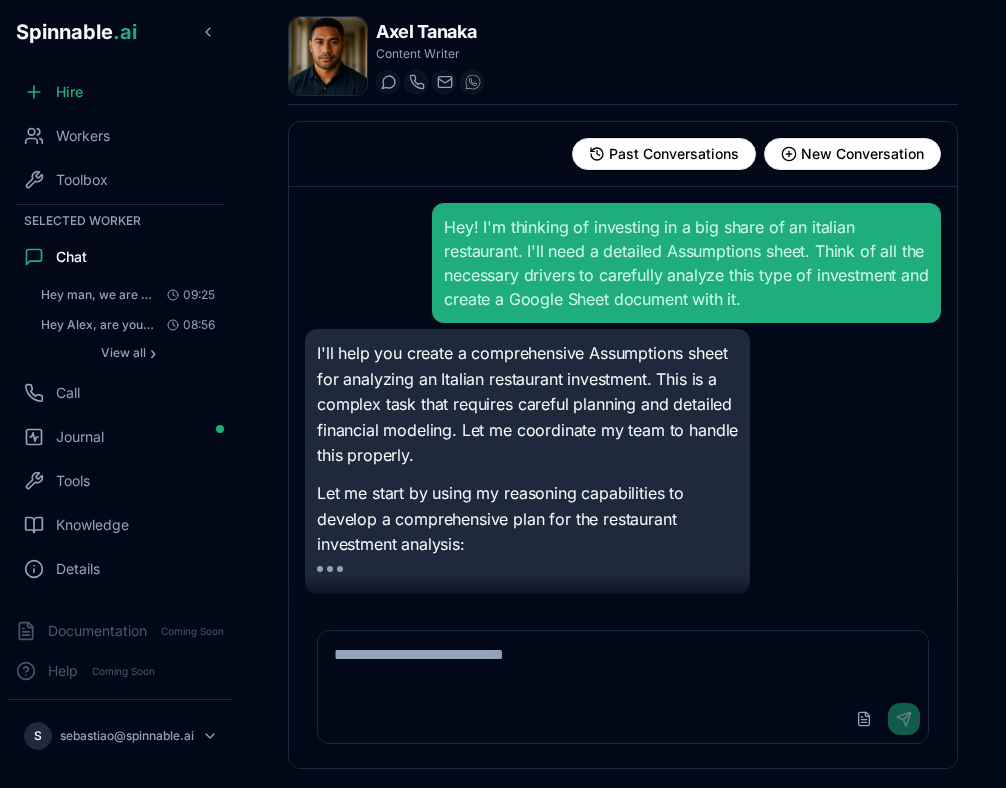 scroll, scrollTop: 4, scrollLeft: 0, axis: vertical 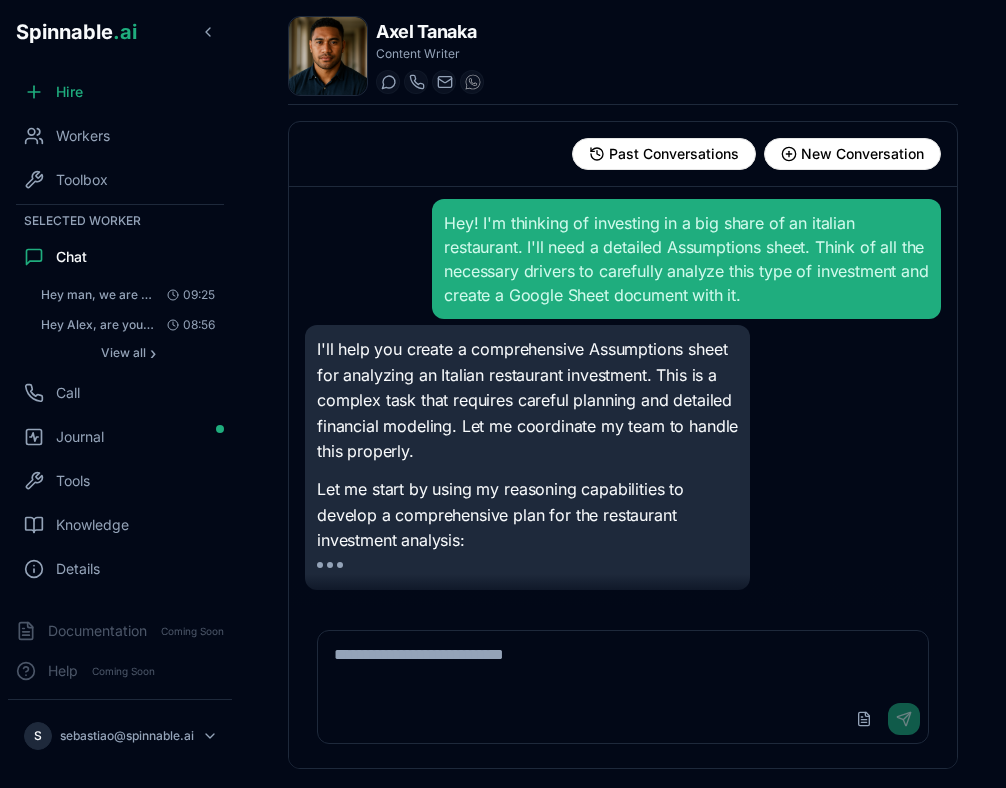 click on "I'll help you create a comprehensive Assumptions sheet for analyzing an Italian restaurant investment. This is a complex task that requires careful planning and detailed financial modeling. Let me coordinate my team to handle this properly.
Let me start by using my reasoning capabilities to develop a comprehensive plan for the restaurant investment analysis:" at bounding box center (527, 445) 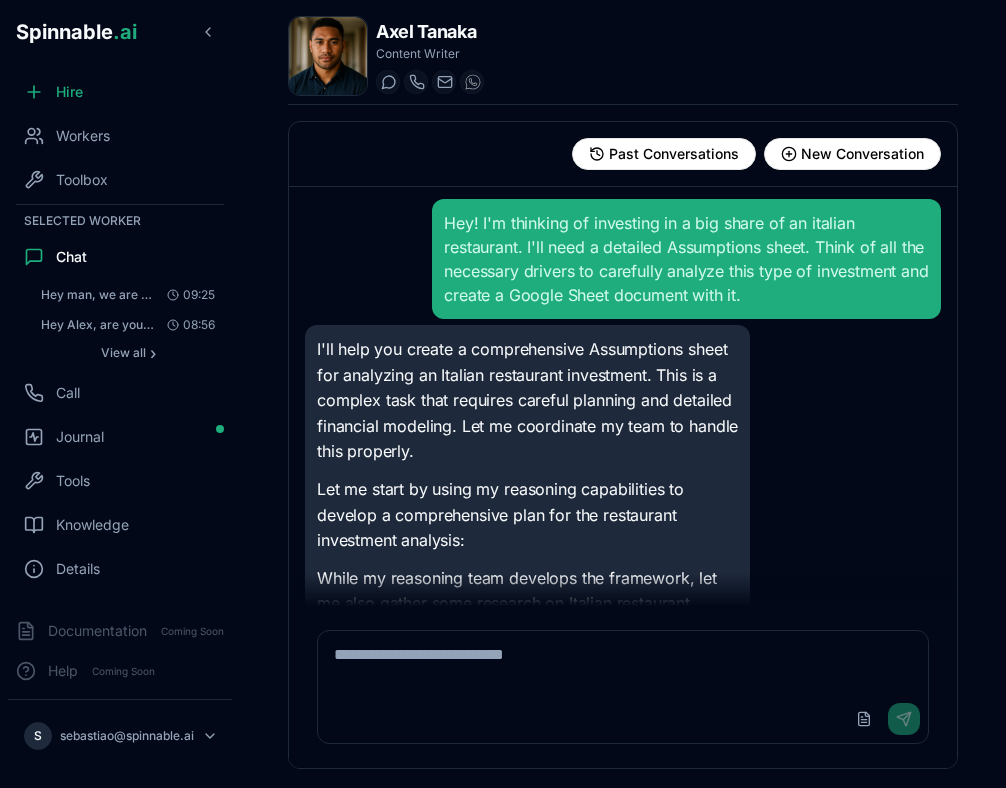 scroll, scrollTop: 92, scrollLeft: 0, axis: vertical 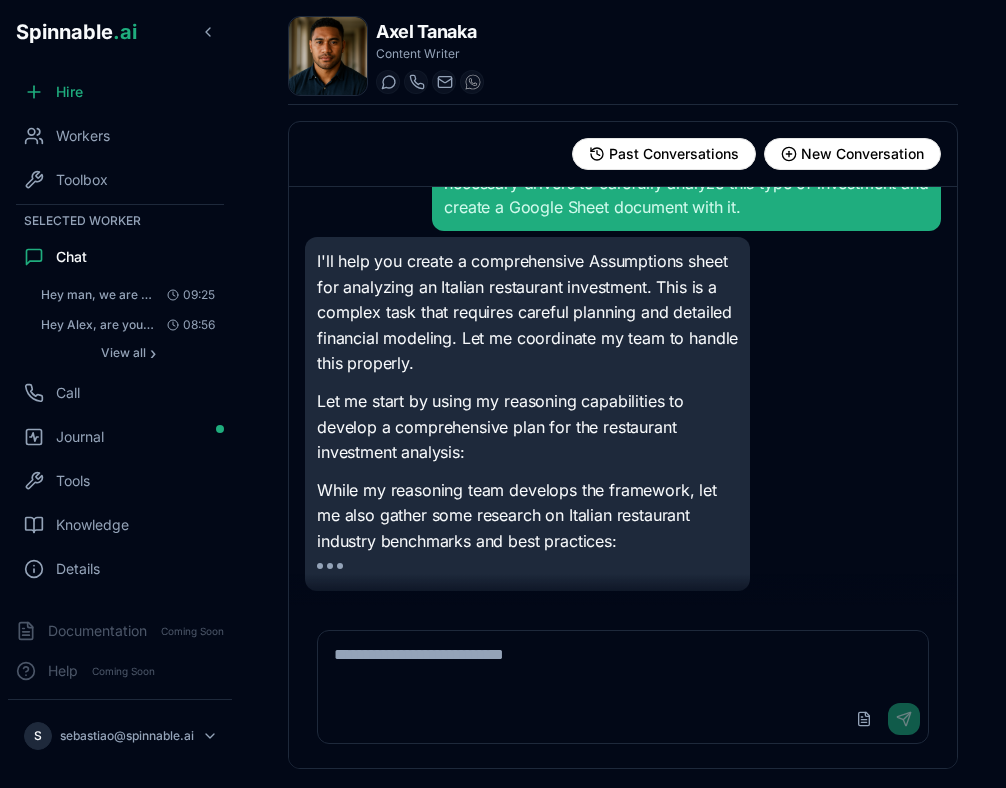 click on "While my reasoning team develops the framework, let me also gather some research on Italian restaurant industry benchmarks and best practices:" at bounding box center [527, 516] 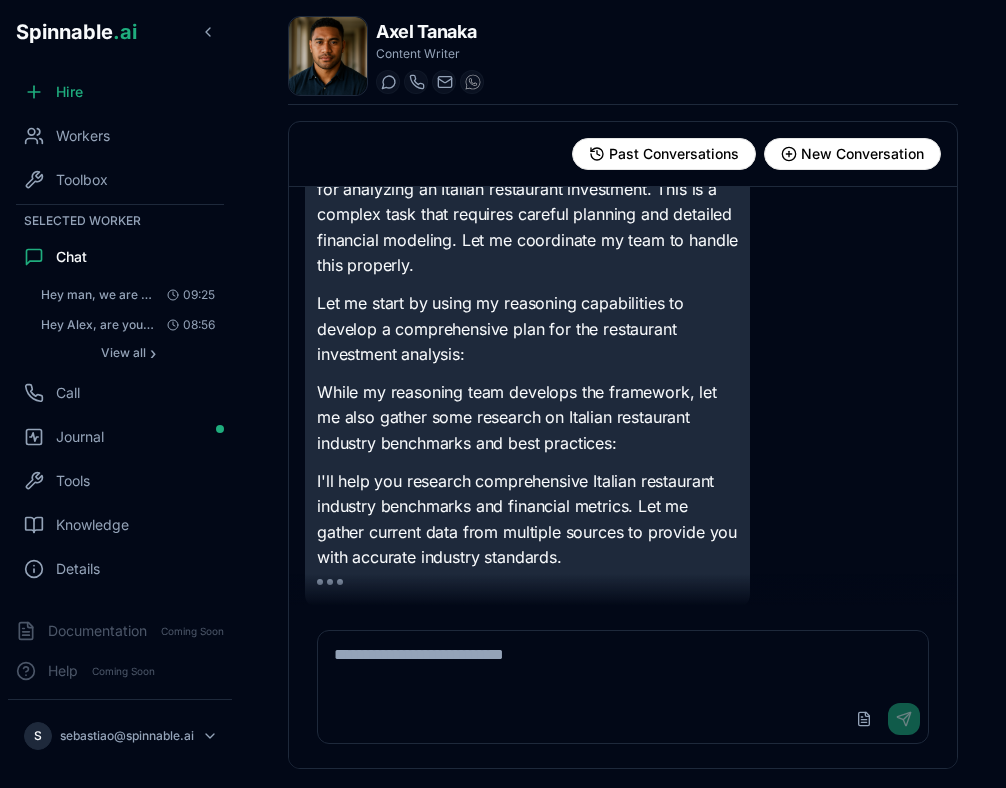 scroll, scrollTop: 189, scrollLeft: 0, axis: vertical 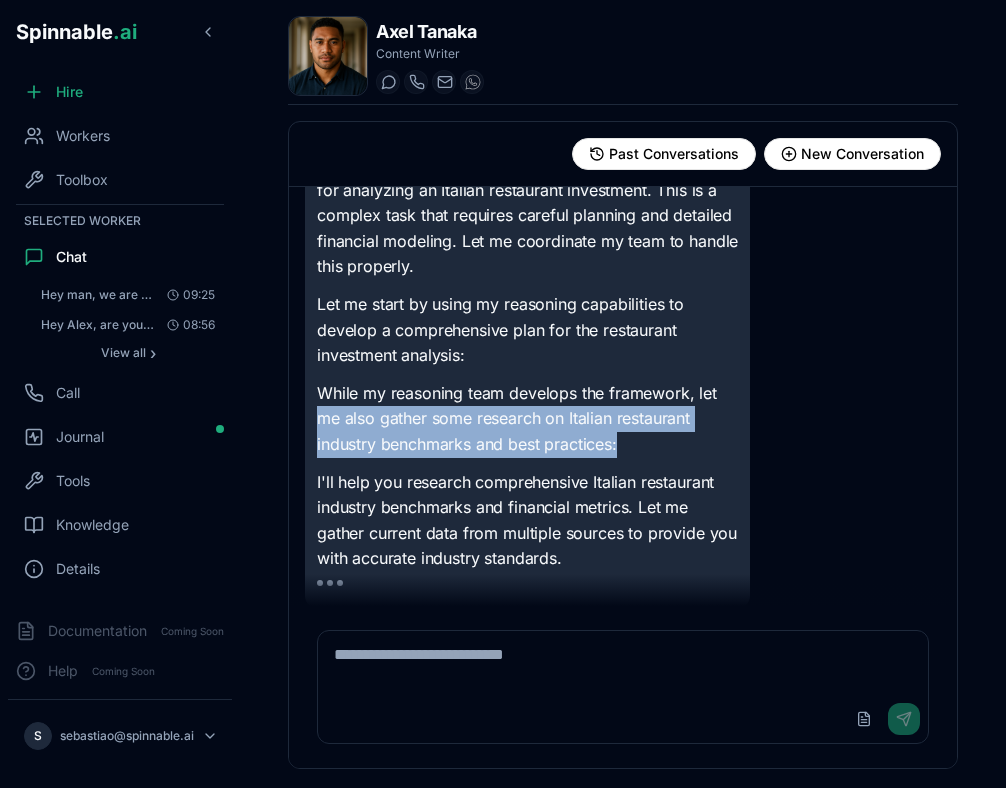 drag, startPoint x: 314, startPoint y: 417, endPoint x: 675, endPoint y: 450, distance: 362.50516 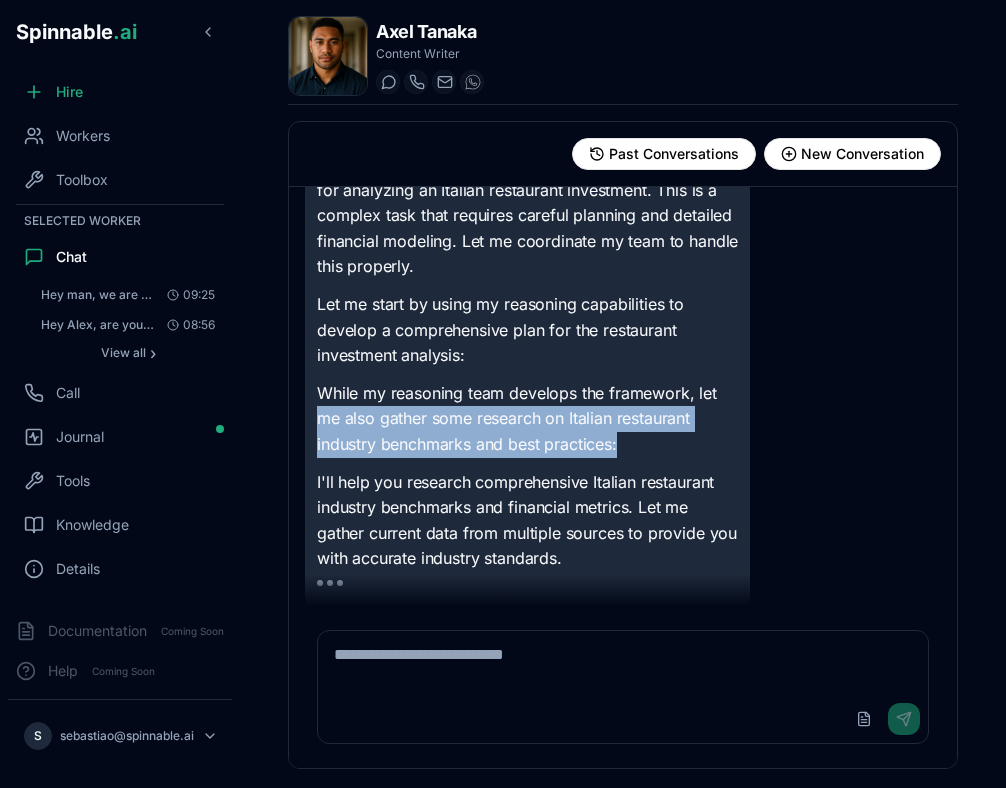 click on "I'll help you create a comprehensive Assumptions sheet for analyzing an Italian restaurant investment. This is a complex task that requires careful planning and detailed financial modeling. Let me coordinate my team to handle this properly.
Let me start by using my reasoning capabilities to develop a comprehensive plan for the restaurant investment analysis:
While my reasoning team develops the framework, let me also gather some research on Italian restaurant industry benchmarks and best practices:
I'll help you research comprehensive Italian restaurant industry benchmarks and financial metrics. Let me gather current data from multiple sources to provide you with accurate industry standards." at bounding box center (527, 374) 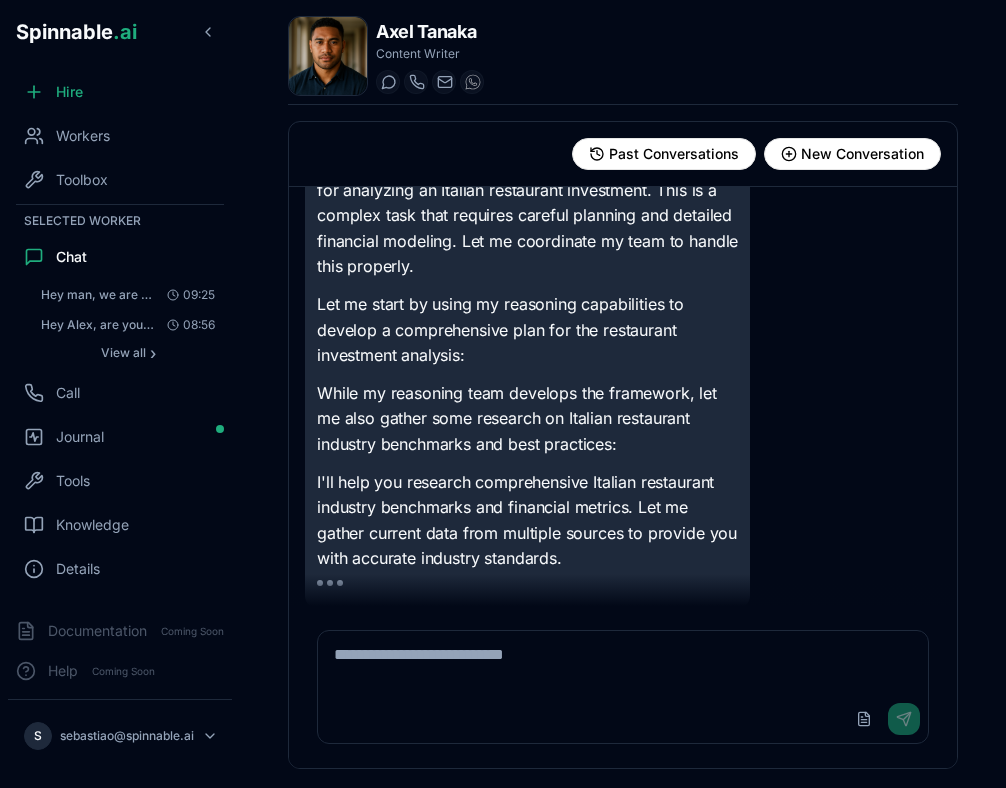 scroll, scrollTop: 207, scrollLeft: 0, axis: vertical 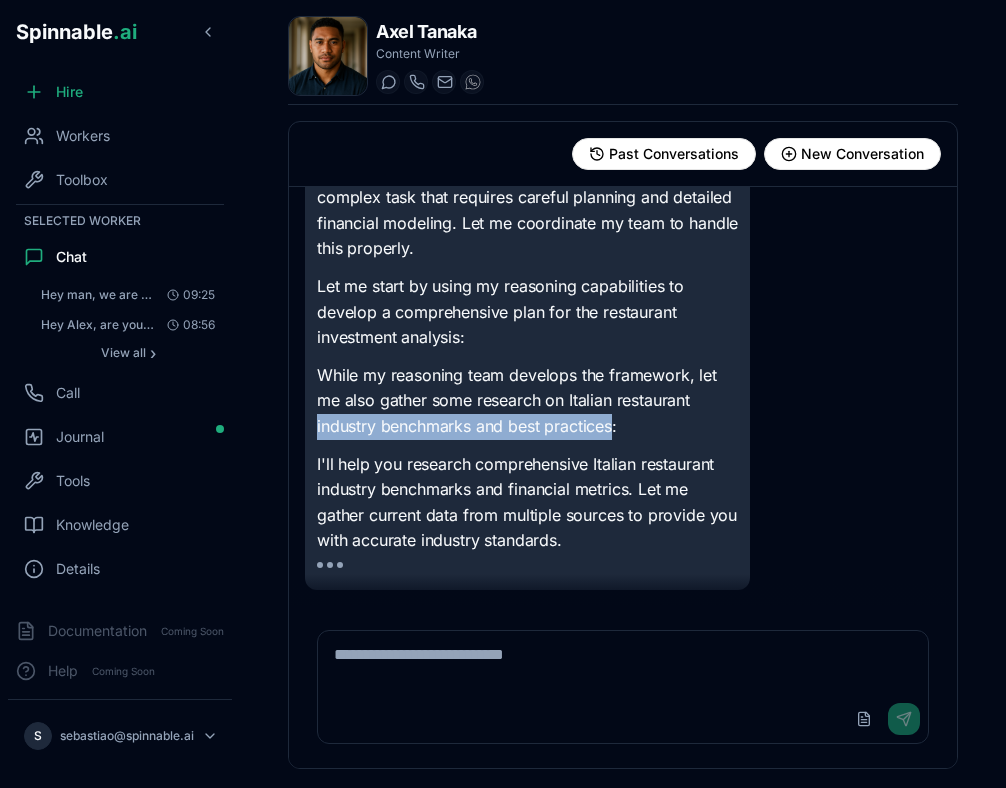 drag, startPoint x: 318, startPoint y: 422, endPoint x: 616, endPoint y: 421, distance: 298.00168 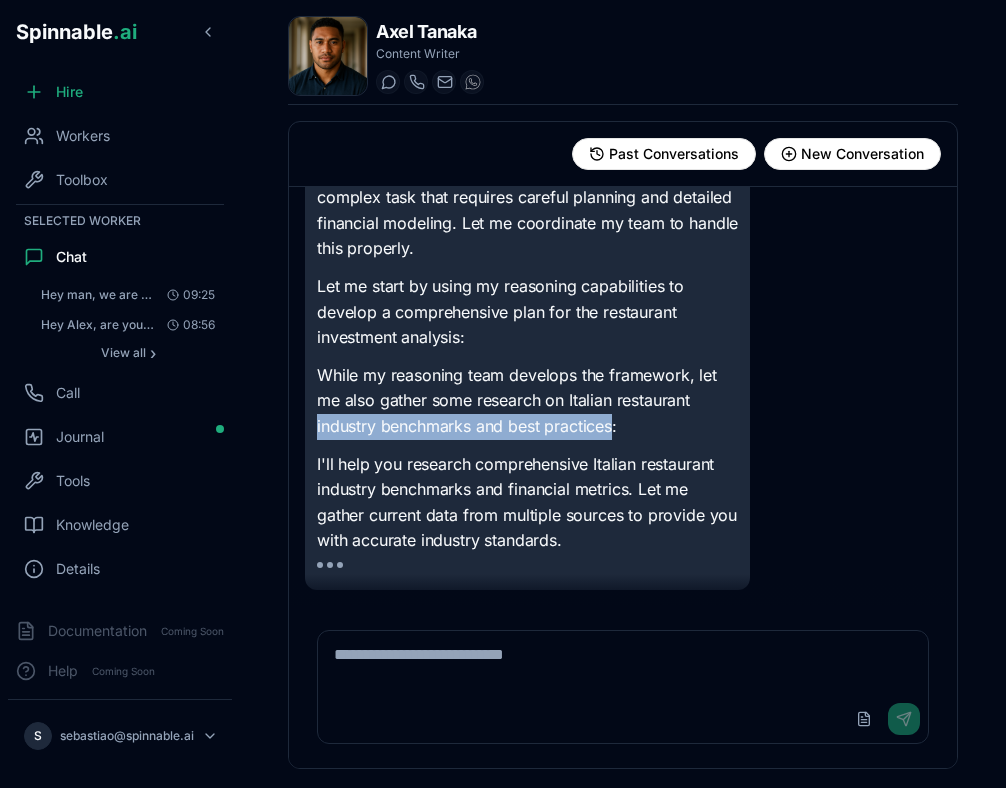 click on "While my reasoning team develops the framework, let me also gather some research on Italian restaurant industry benchmarks and best practices:" at bounding box center (527, 401) 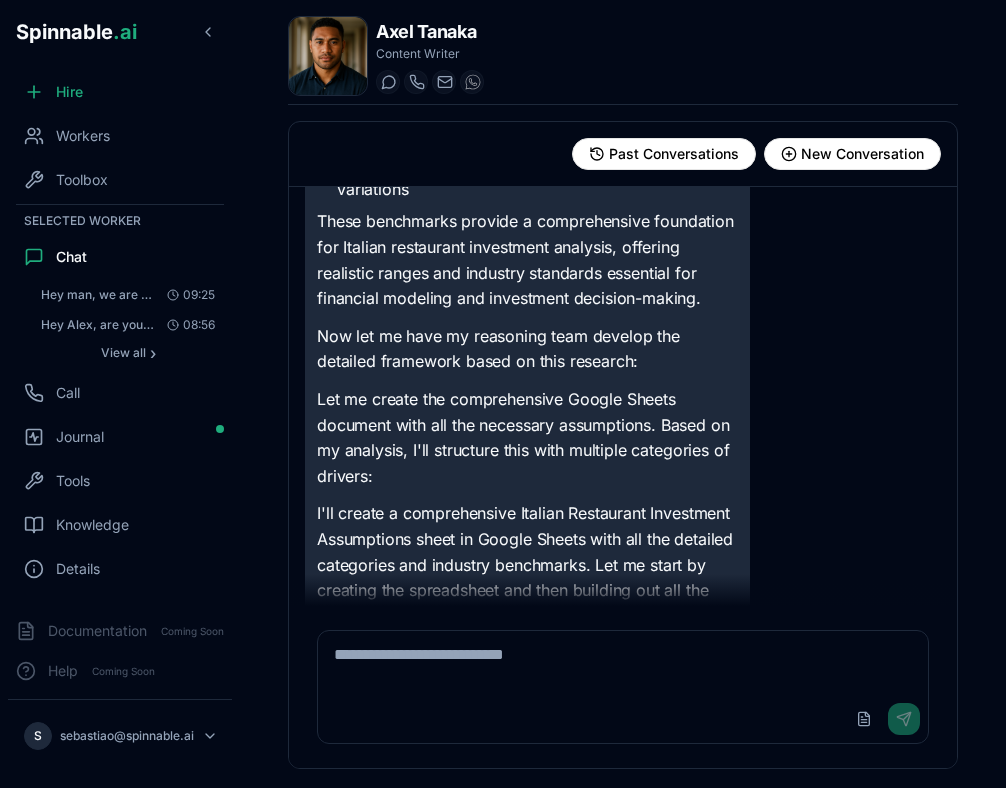 scroll, scrollTop: 4598, scrollLeft: 0, axis: vertical 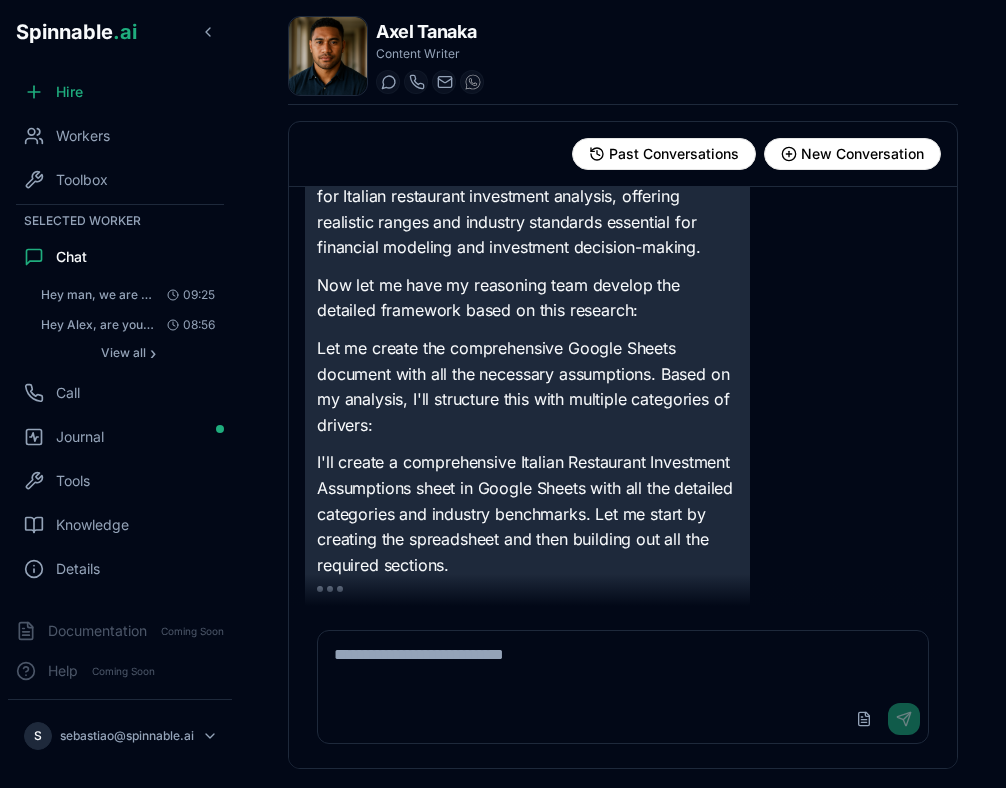 click at bounding box center [328, 56] 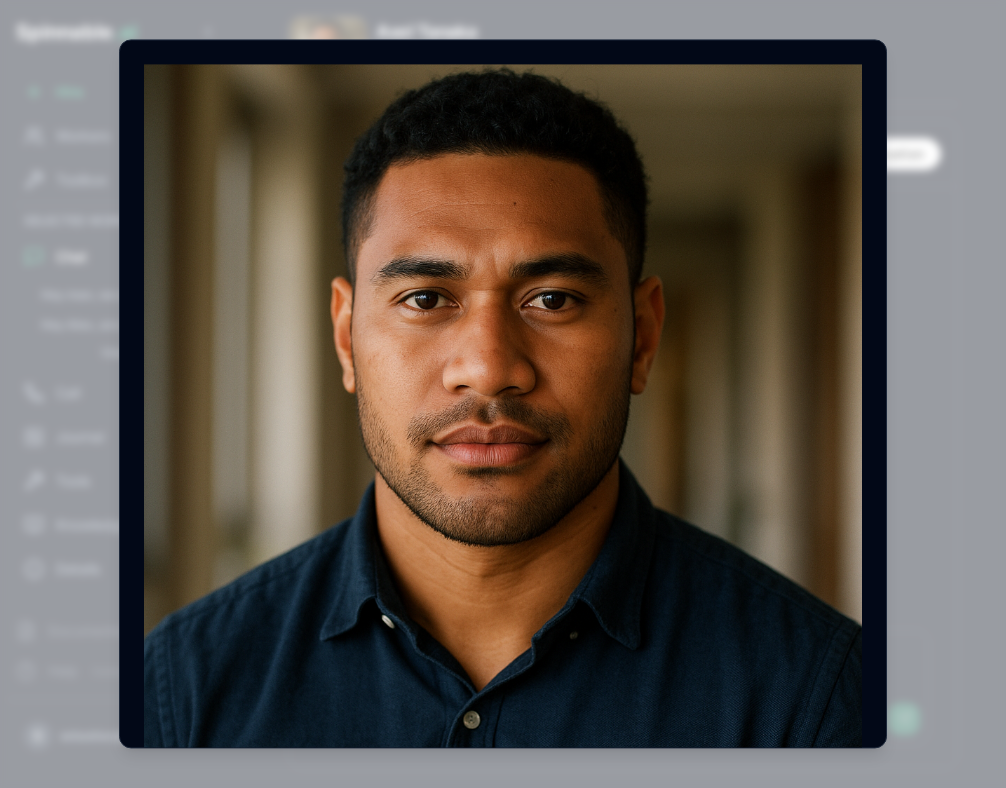 scroll, scrollTop: 4687, scrollLeft: 0, axis: vertical 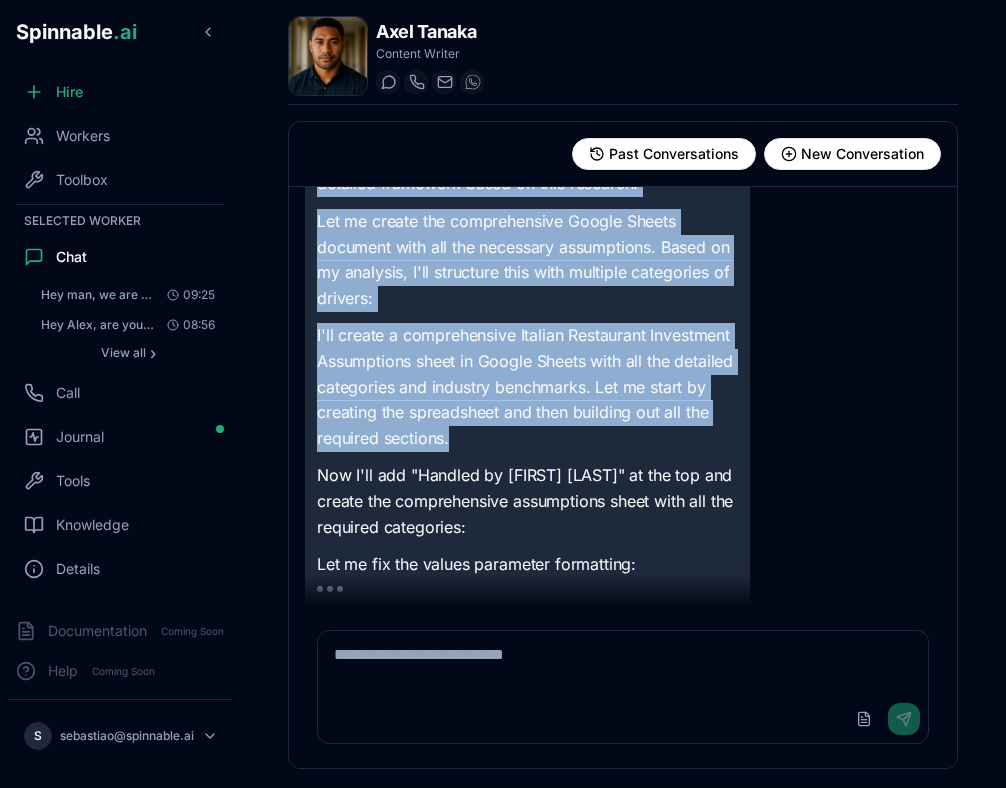 drag, startPoint x: 319, startPoint y: 490, endPoint x: 710, endPoint y: 509, distance: 391.46136 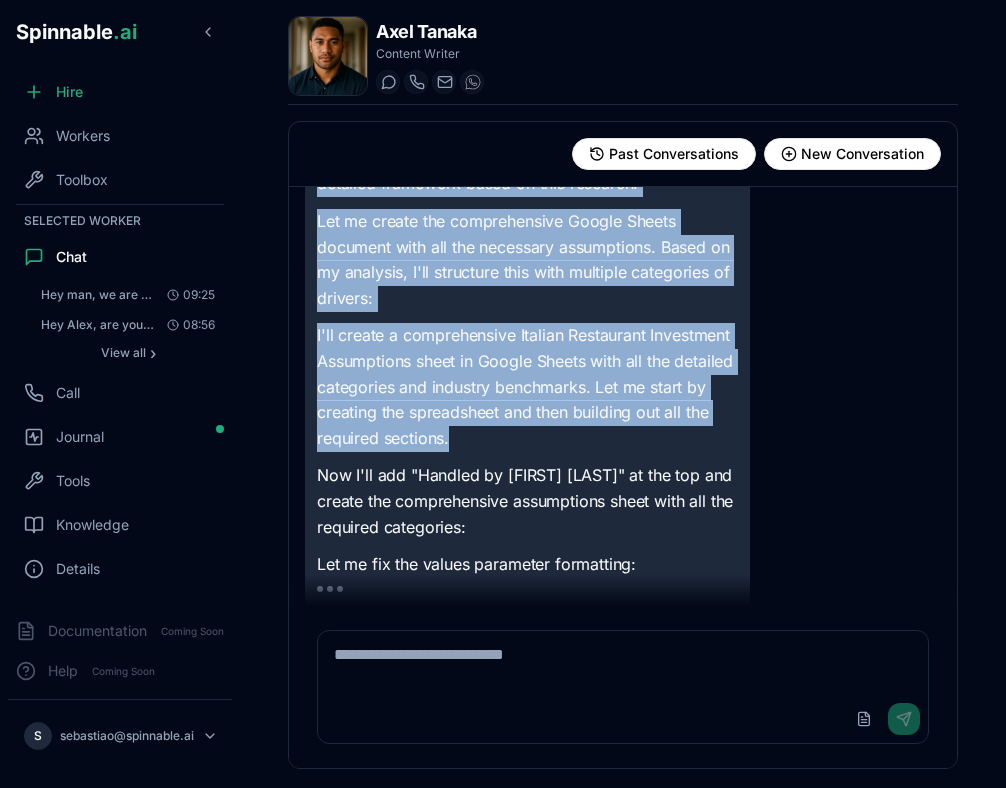 click on "Now I'll add "Handled by Axel Tanaka" at the top and create the comprehensive assumptions sheet with all the required categories:" at bounding box center [527, 501] 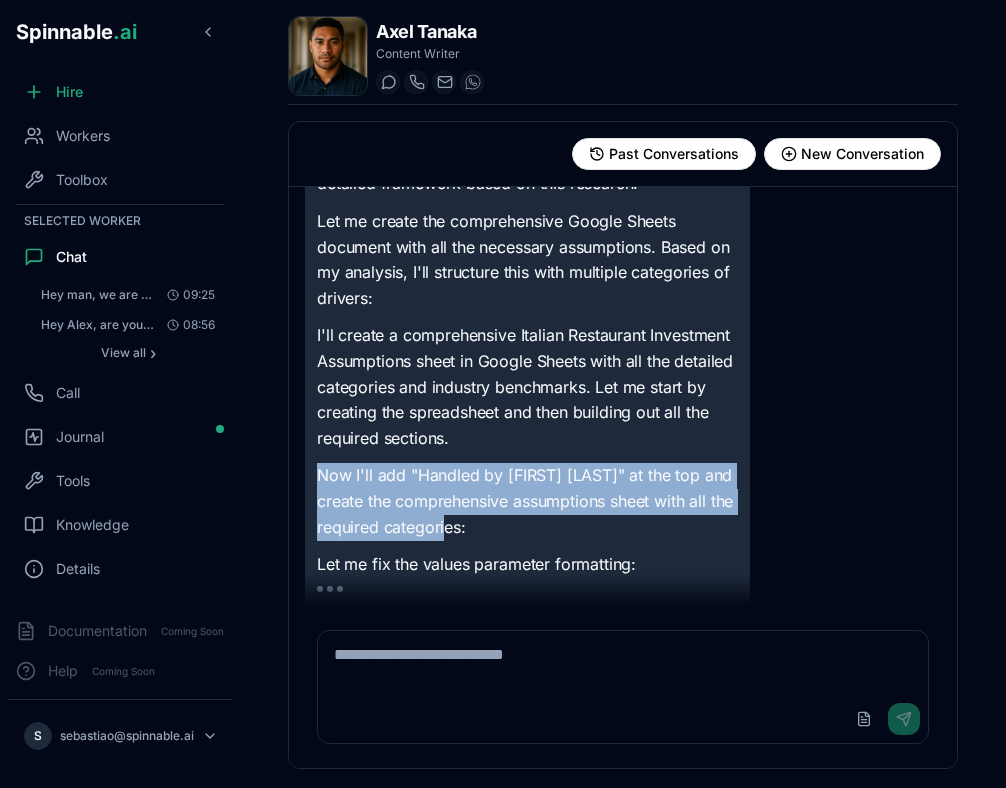 drag, startPoint x: 478, startPoint y: 502, endPoint x: 310, endPoint y: 456, distance: 174.1838 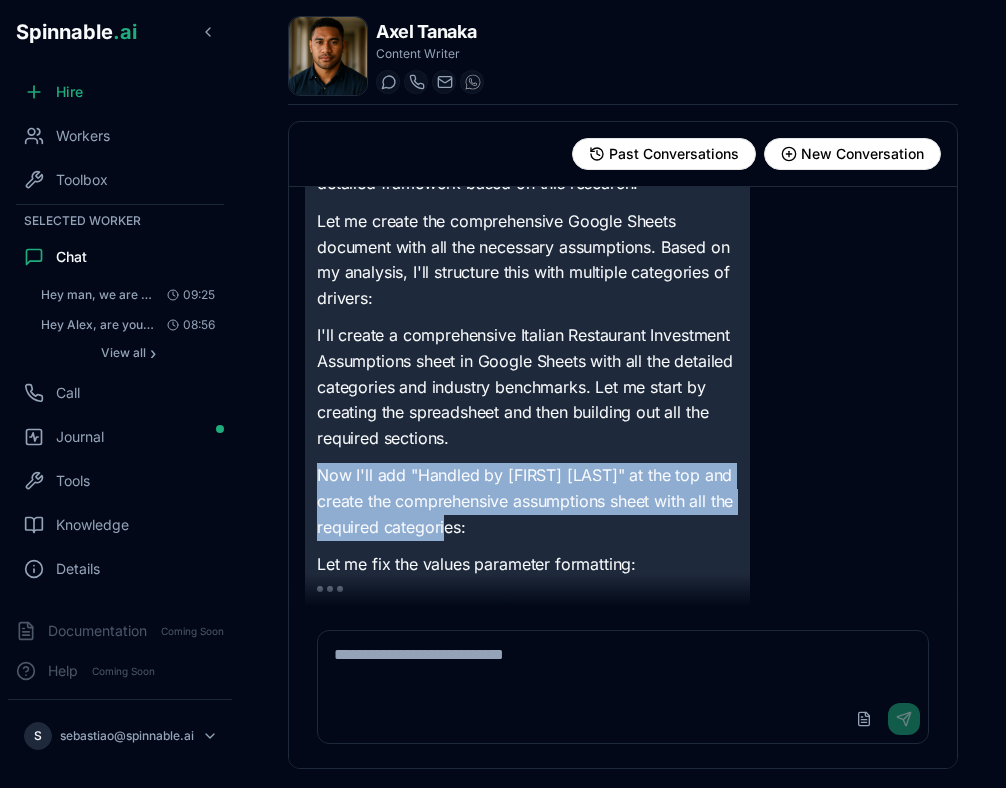 click on "I'll help you create a comprehensive Assumptions sheet for analyzing an Italian restaurant investment. This is a complex task that requires careful planning and detailed financial modeling. Let me coordinate my team to handle this properly.
Let me start by using my reasoning capabilities to develop a comprehensive plan for the restaurant investment analysis:
While my reasoning team develops the framework, let me also gather some research on Italian restaurant industry benchmarks and best practices:
I'll help you research comprehensive Italian restaurant industry benchmarks and financial metrics. Let me gather current data from multiple sources to provide you with accurate industry standards.
Based on my comprehensive research, here are the current Italian restaurant industry benchmarks, financial ratios, and key performance indicators:
Italian Restaurant Industry Benchmarks & Financial Analysis
Food Cost Percentages
Italian Restaurant Optimal Range : 28-35% of sales
Industry Average" at bounding box center [527, -1891] 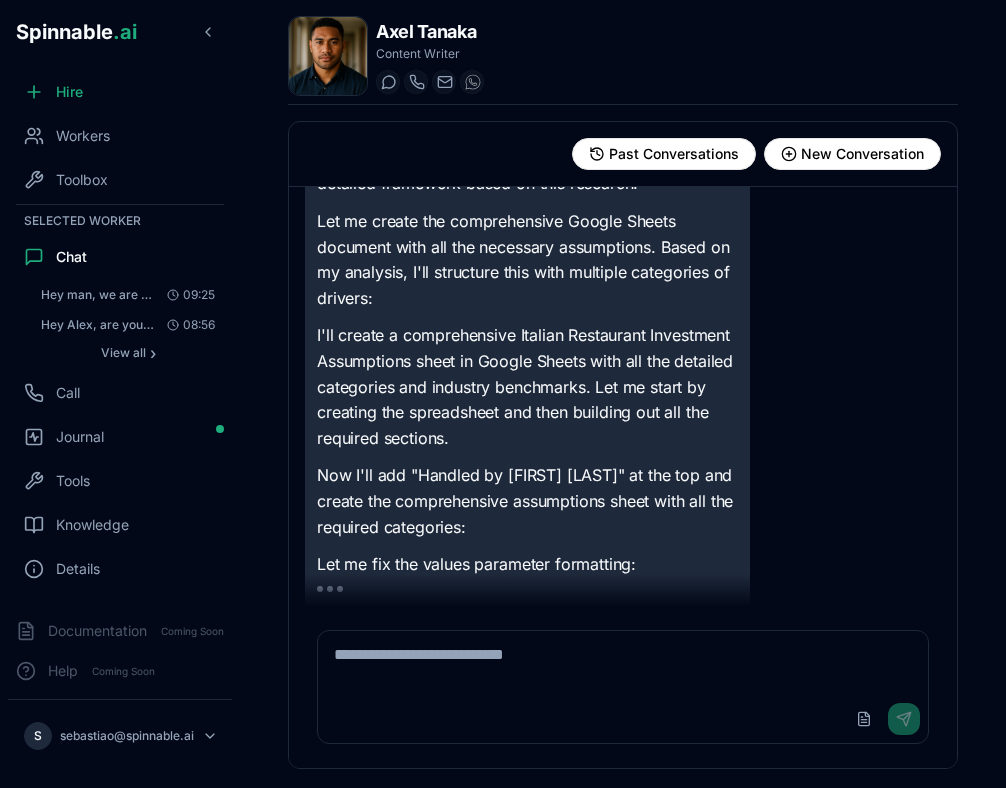 click on "Now I'll add "Handled by Axel Tanaka" at the top and create the comprehensive assumptions sheet with all the required categories:" at bounding box center [527, 501] 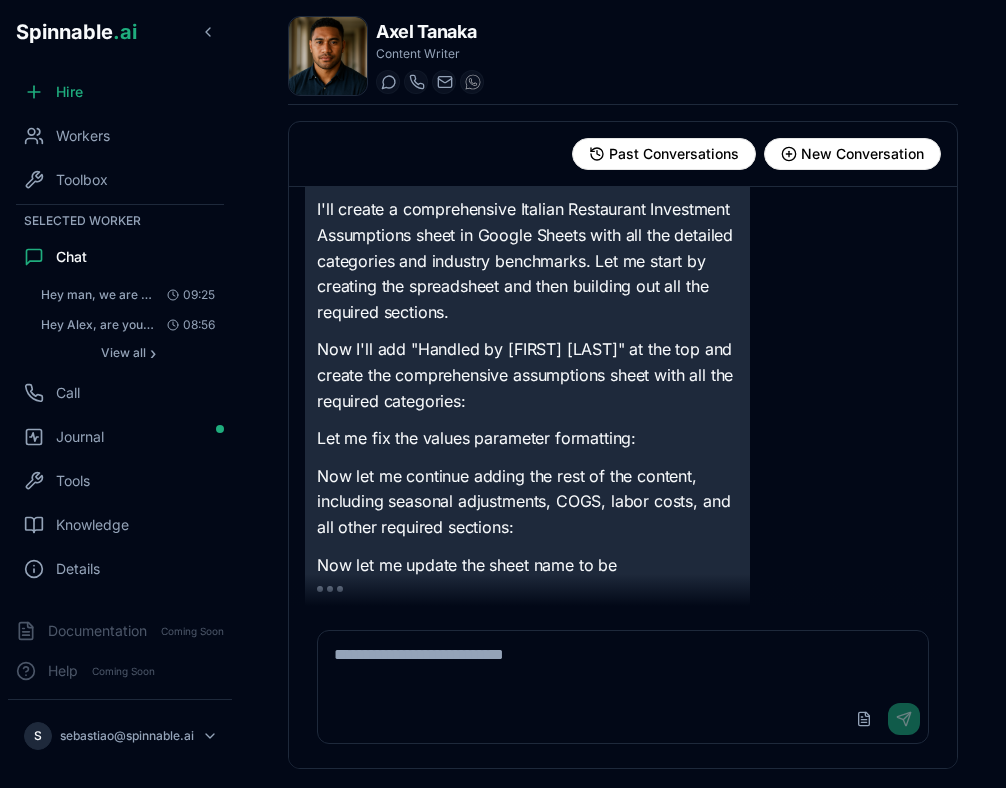 scroll, scrollTop: 4902, scrollLeft: 0, axis: vertical 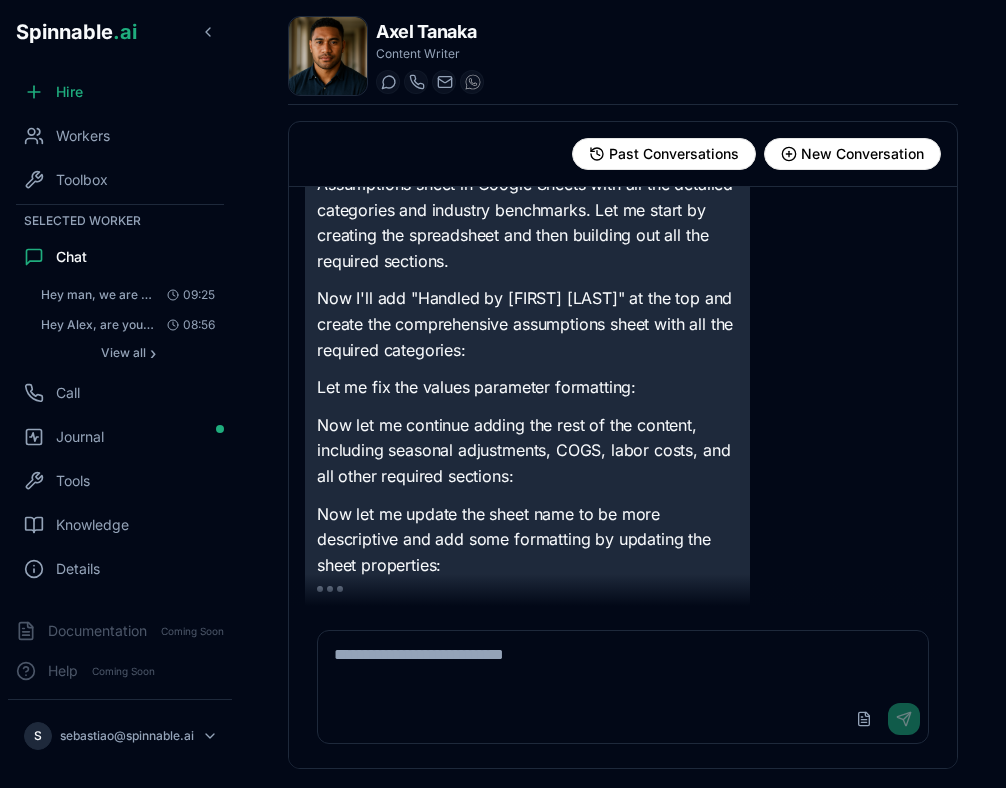 click on "Now let me continue adding the rest of the content, including seasonal adjustments, COGS, labor costs, and all other required sections:" at bounding box center [527, 451] 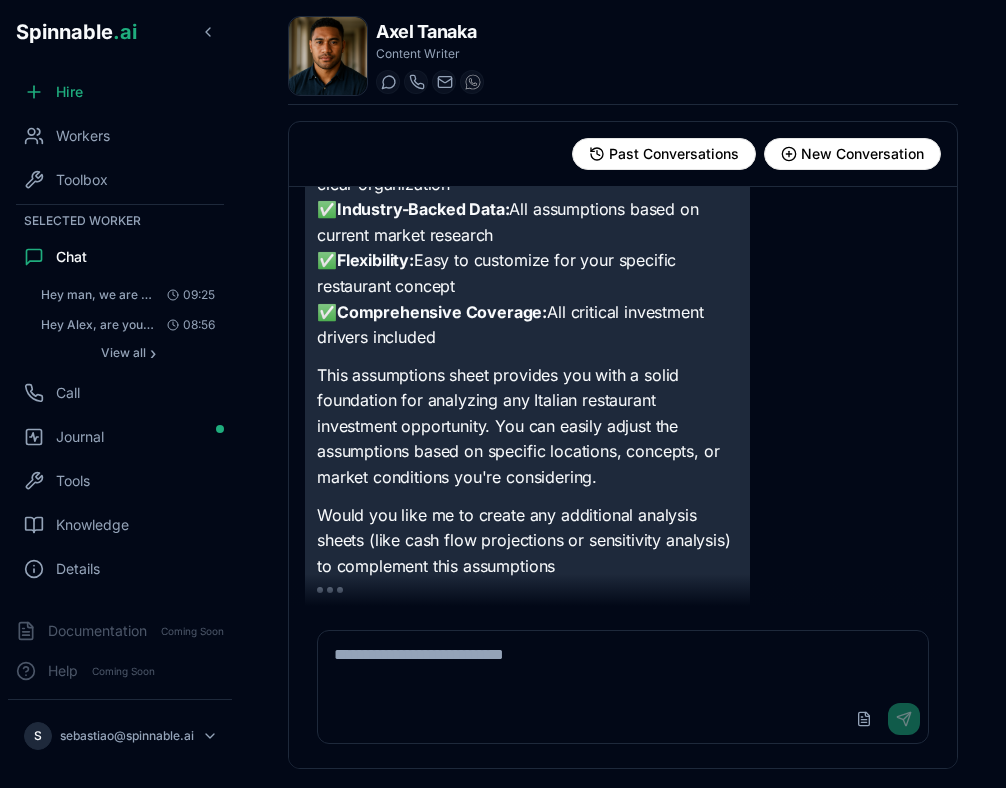 scroll, scrollTop: 11567, scrollLeft: 0, axis: vertical 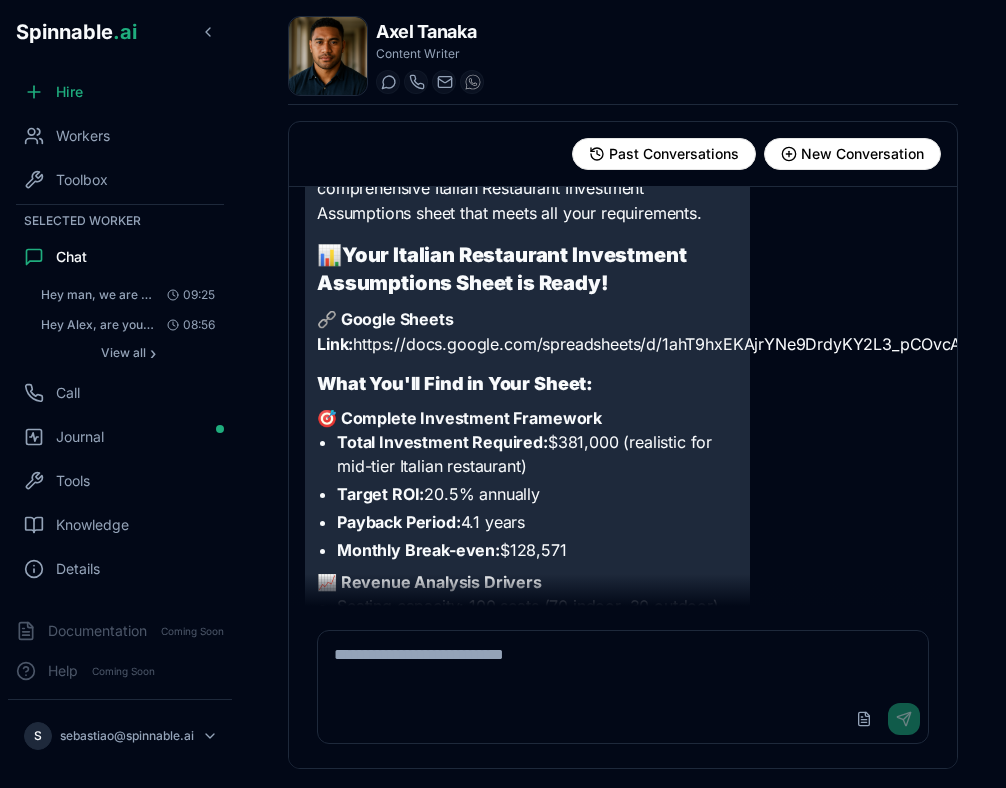 click on "🔗 Google Sheets Link:  https://docs.google.com/spreadsheets/d/1ahT9hxEKAjrYNe9DrdyKY2L3_pCOvcA9edSdcEQNlCE/edit" at bounding box center (527, 332) 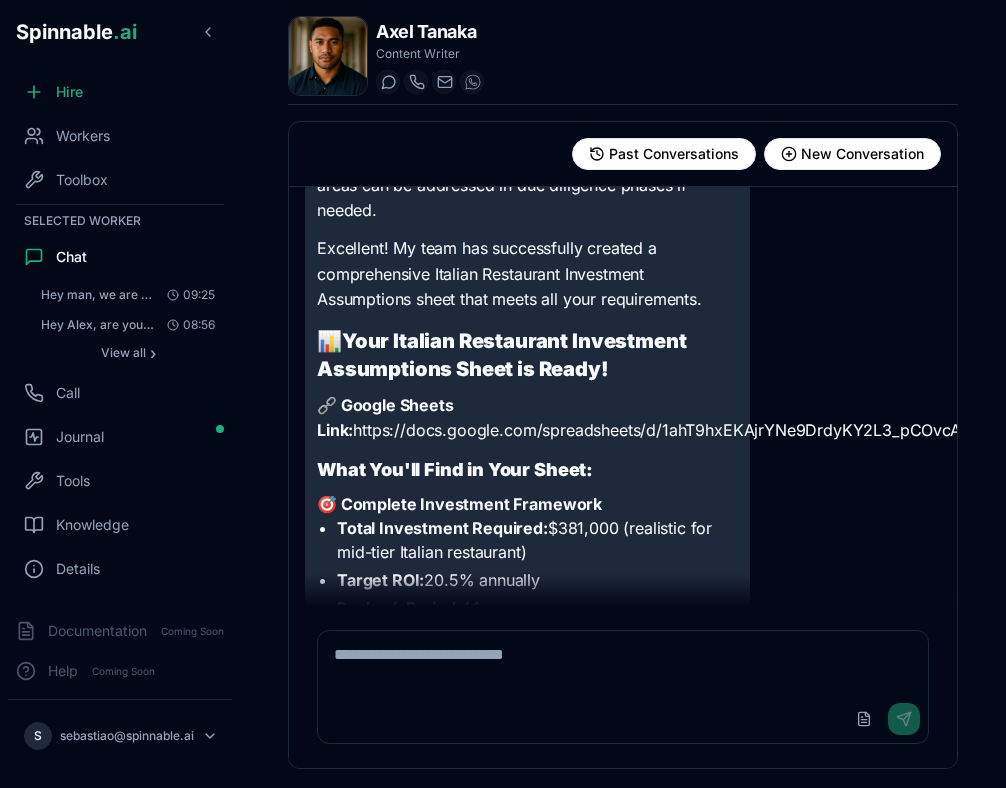 scroll, scrollTop: 10306, scrollLeft: 0, axis: vertical 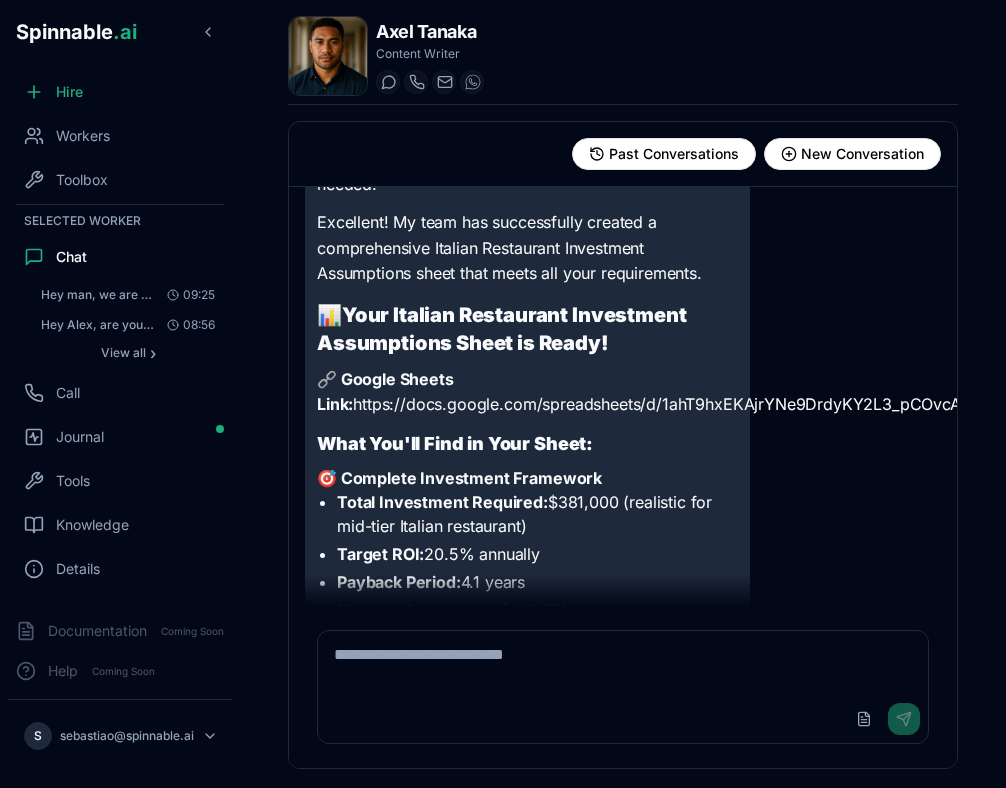 click on "🔗 Google Sheets Link:  https://docs.google.com/spreadsheets/d/1ahT9hxEKAjrYNe9DrdyKY2L3_pCOvcA9edSdcEQNlCE/edit" at bounding box center (527, 392) 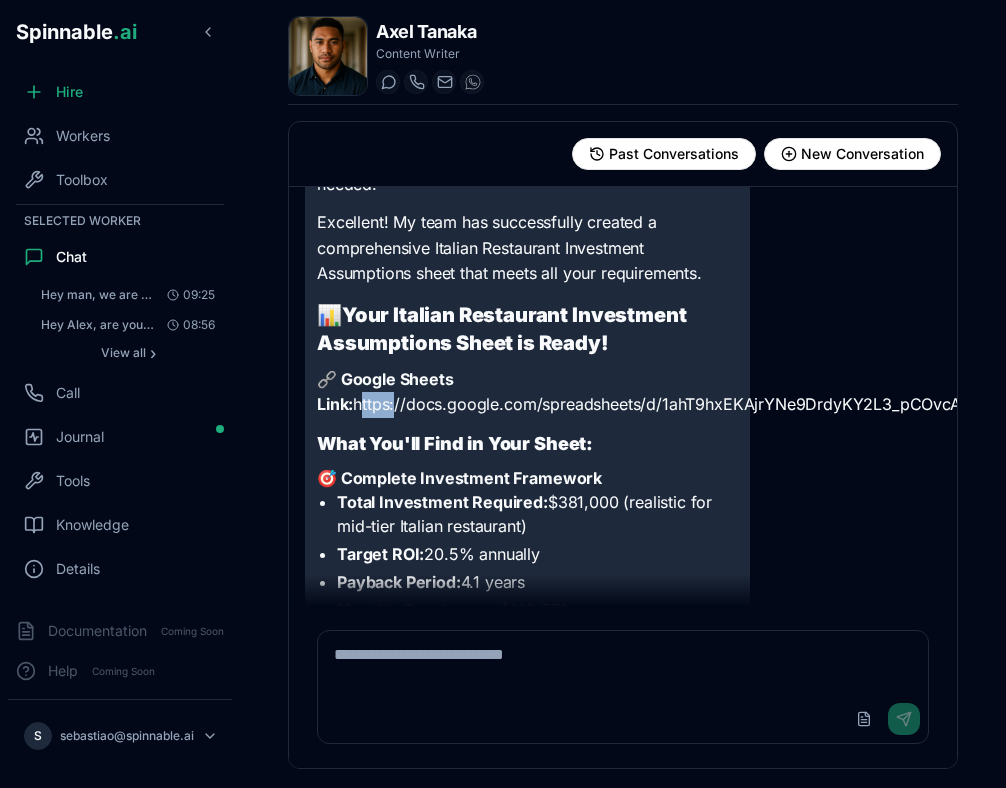 click on "🔗 Google Sheets Link:  https://docs.google.com/spreadsheets/d/1ahT9hxEKAjrYNe9DrdyKY2L3_pCOvcA9edSdcEQNlCE/edit" at bounding box center (527, 392) 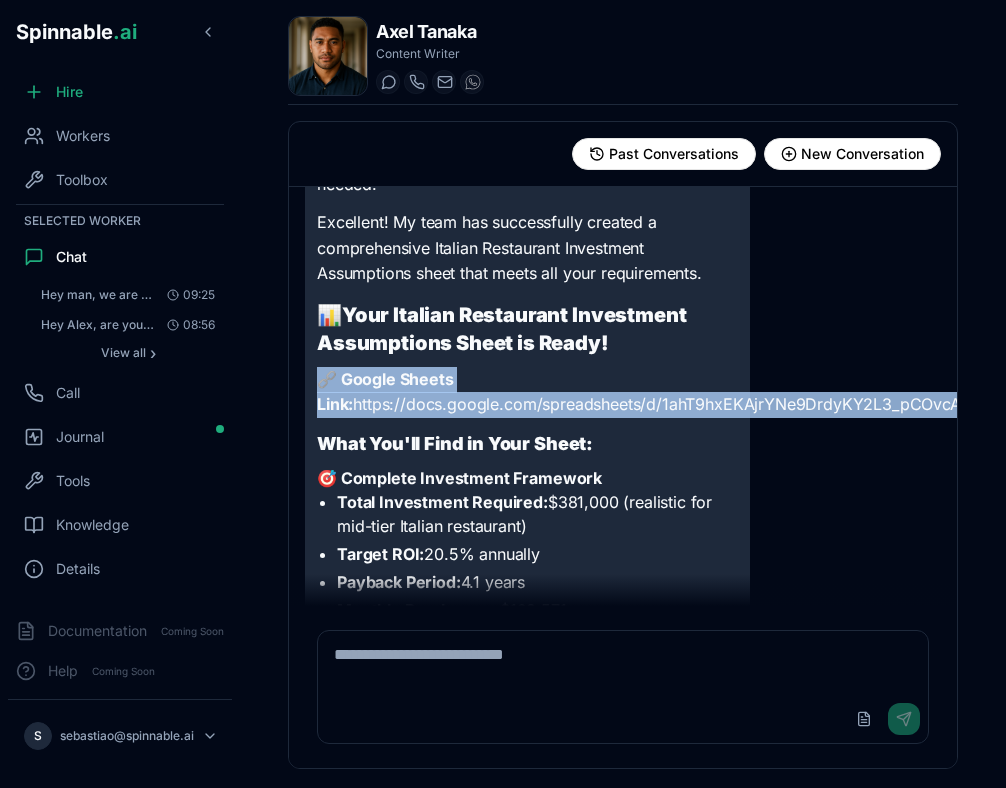click on "🔗 Google Sheets Link:  https://docs.google.com/spreadsheets/d/1ahT9hxEKAjrYNe9DrdyKY2L3_pCOvcA9edSdcEQNlCE/edit" at bounding box center [527, 392] 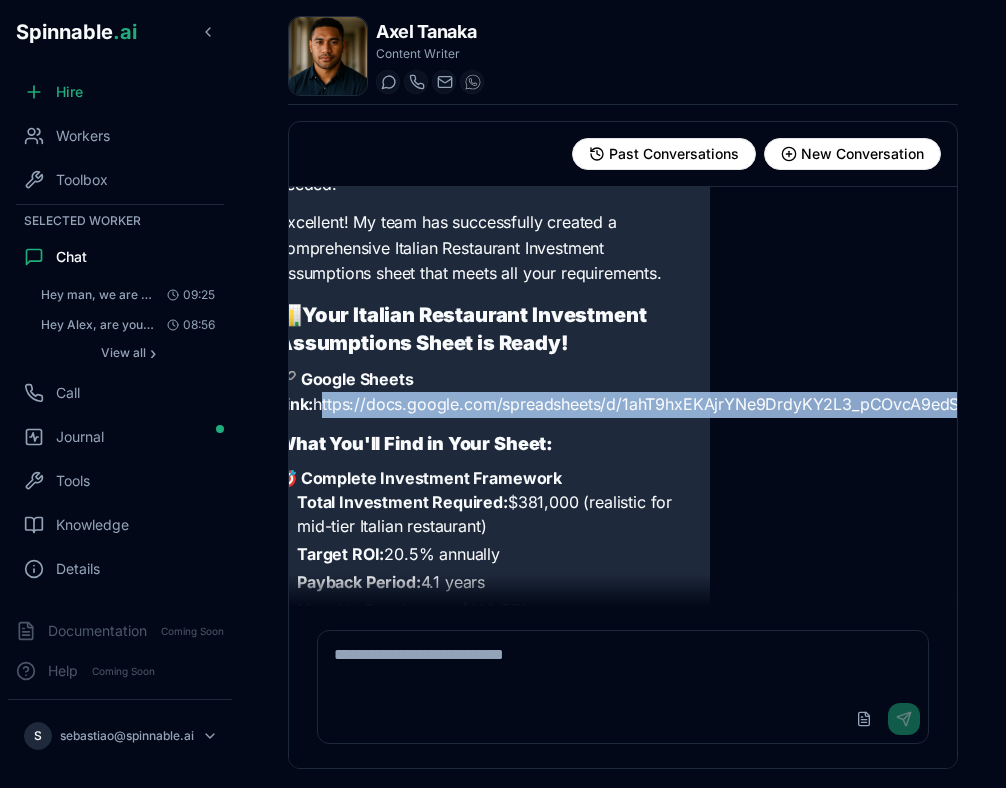 scroll, scrollTop: 10306, scrollLeft: 114, axis: both 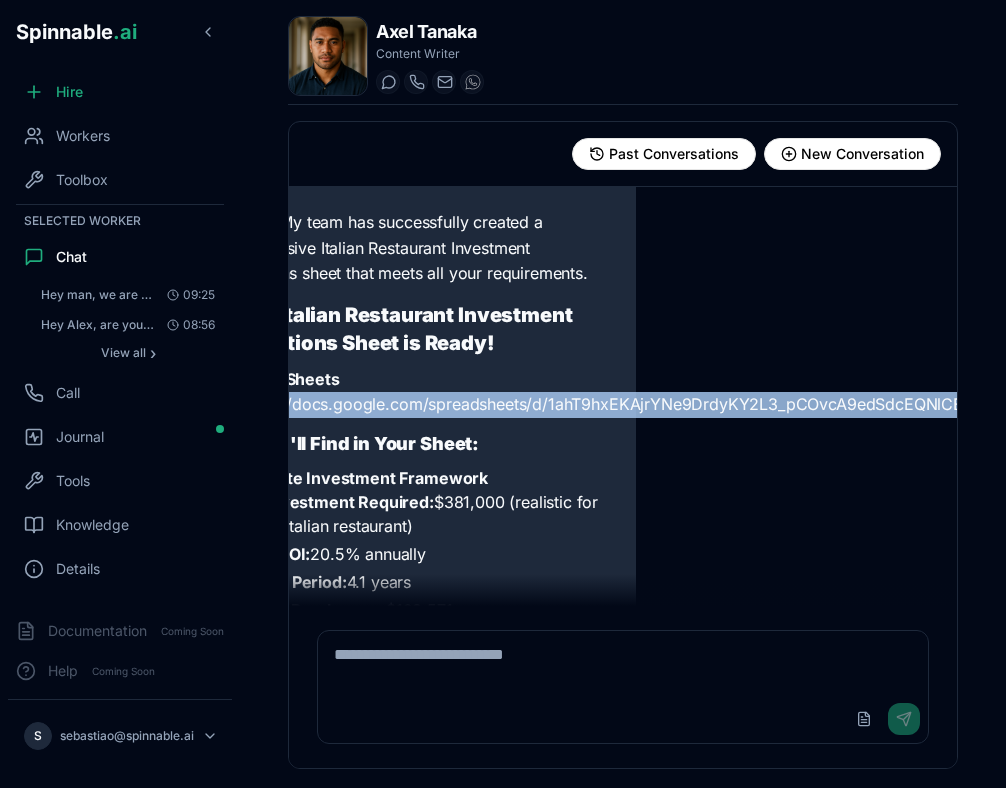 drag, startPoint x: 318, startPoint y: 403, endPoint x: 959, endPoint y: 401, distance: 641.0031 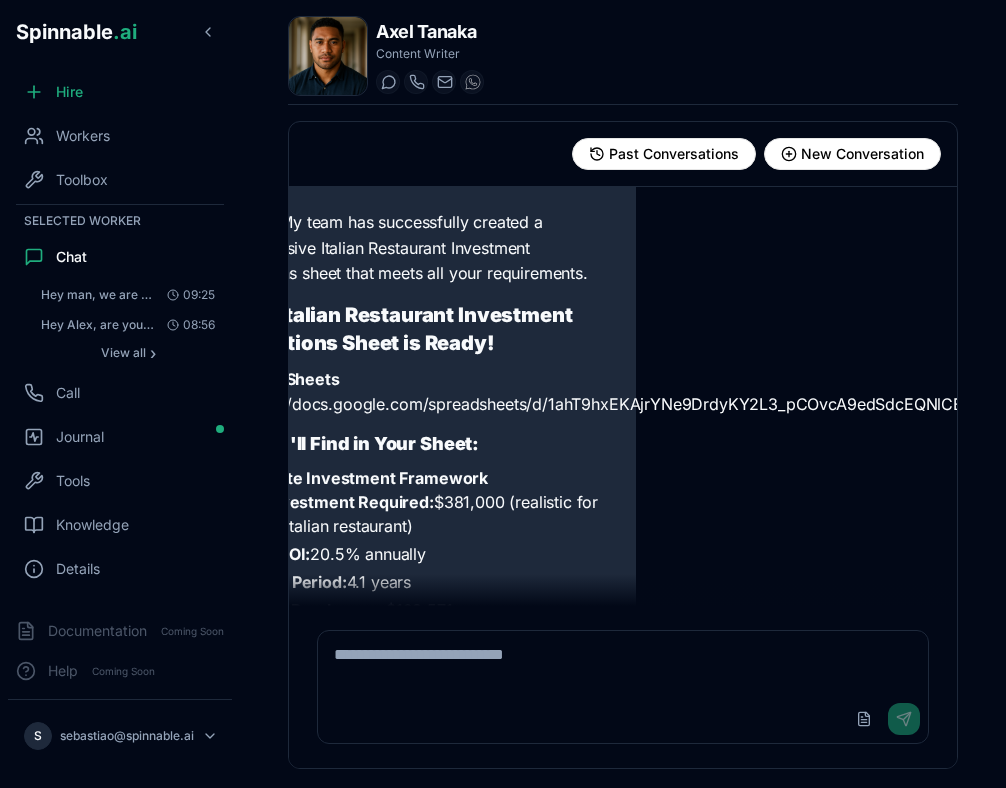 scroll, scrollTop: 10306, scrollLeft: 0, axis: vertical 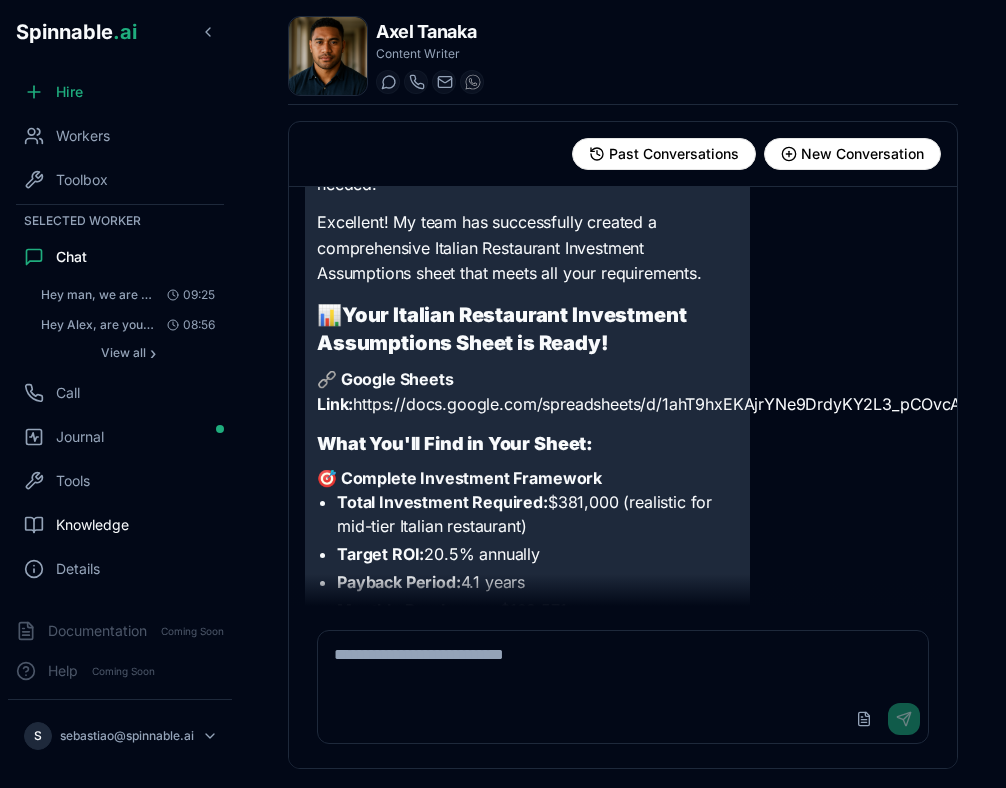 click on "Knowledge" at bounding box center (120, 525) 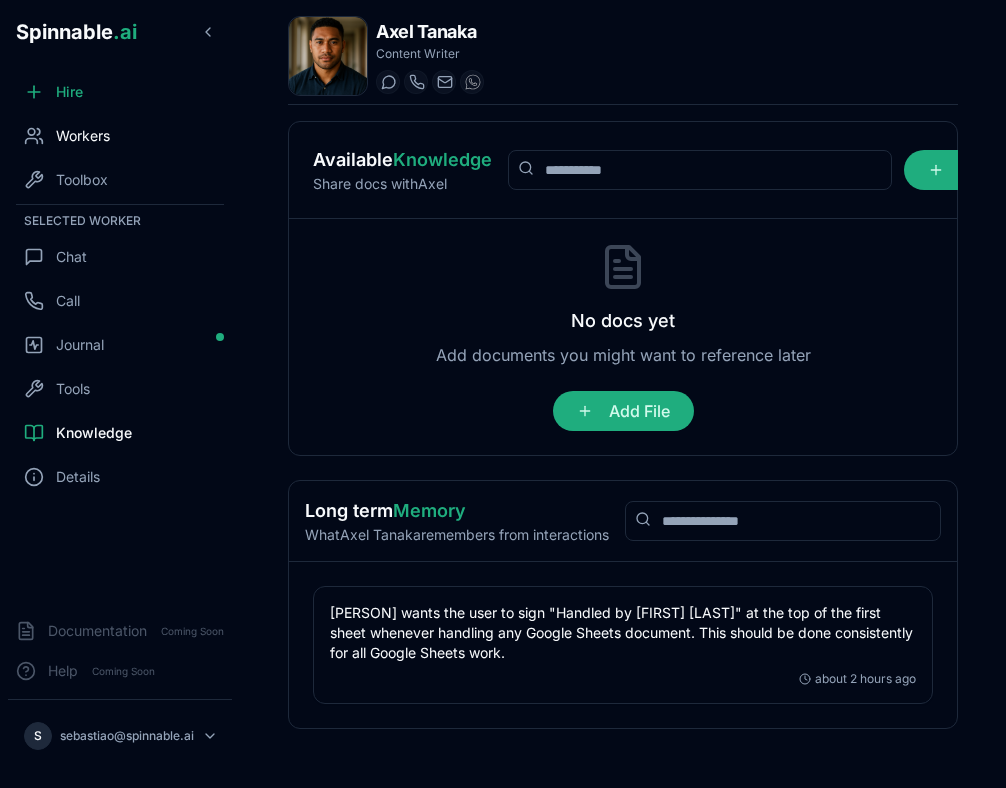click on "Workers" at bounding box center [83, 136] 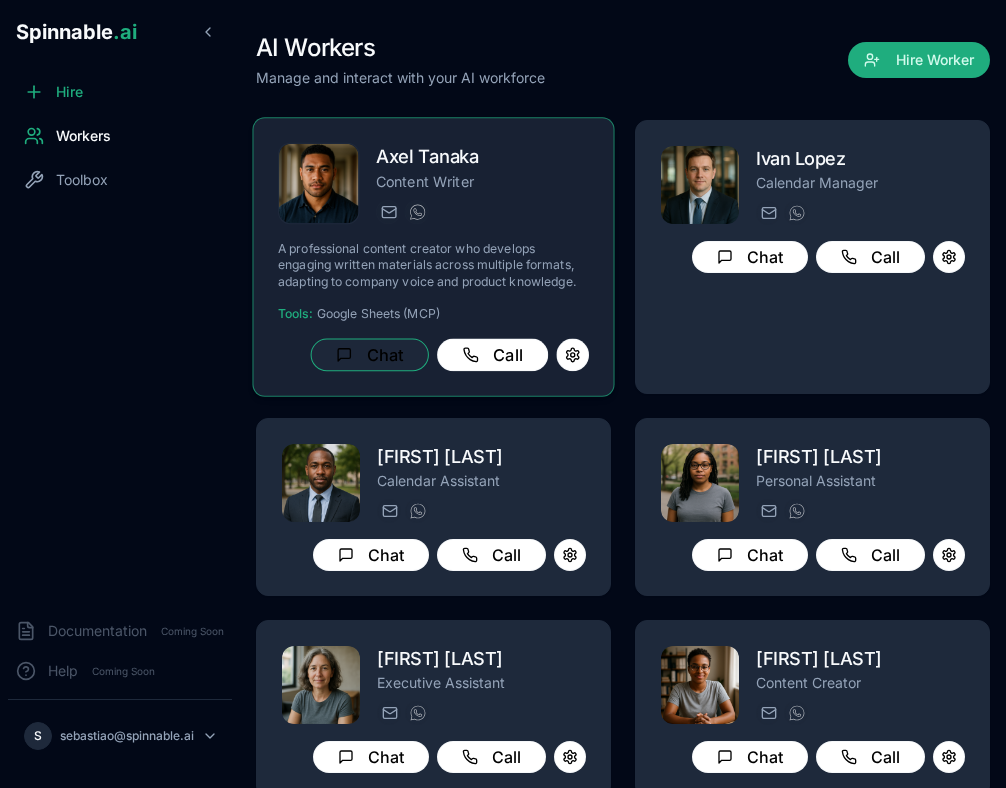 click on "Chat" at bounding box center (370, 355) 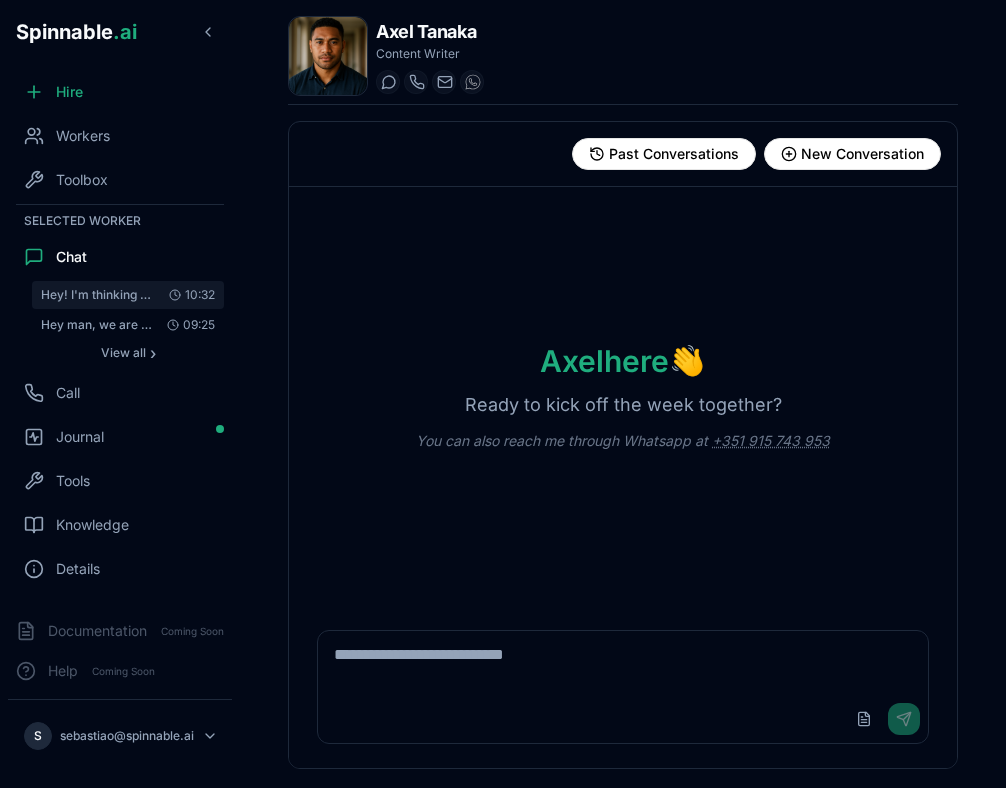 click on "Hey! I'm thinking of investing in a big share of an italian restaurant. I'll need a detailed Assu..." at bounding box center [97, 295] 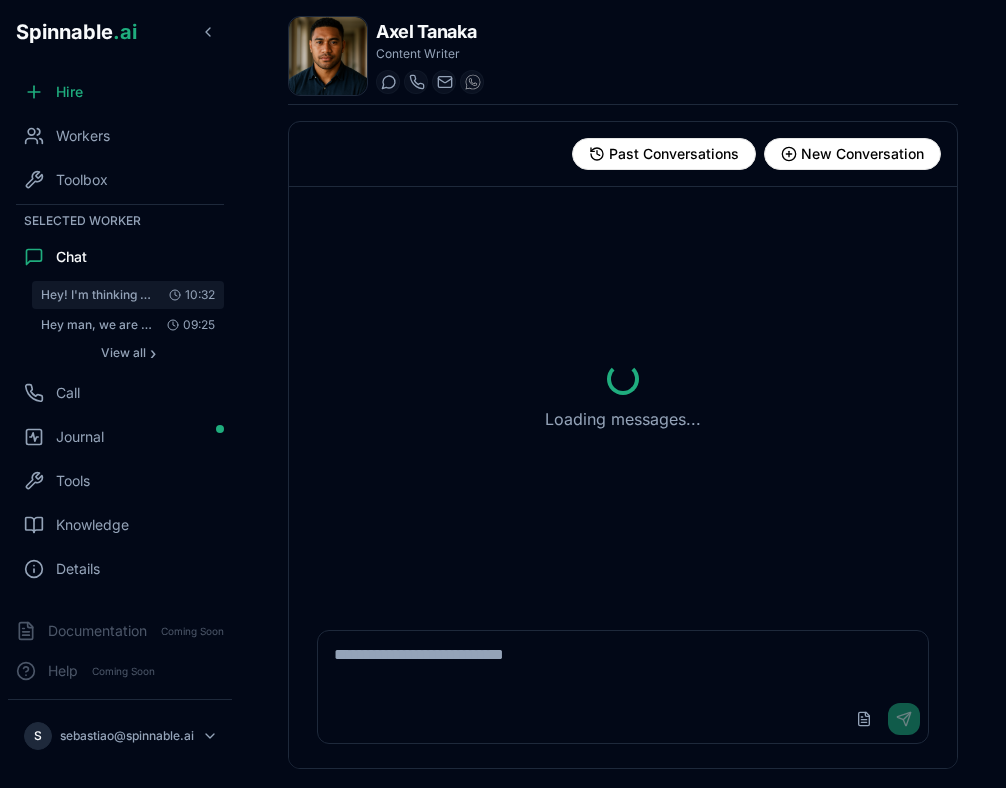click on "Hey! I'm thinking of investing in a big share of an italian restaurant. I'll need a detailed Assu..." at bounding box center [97, 295] 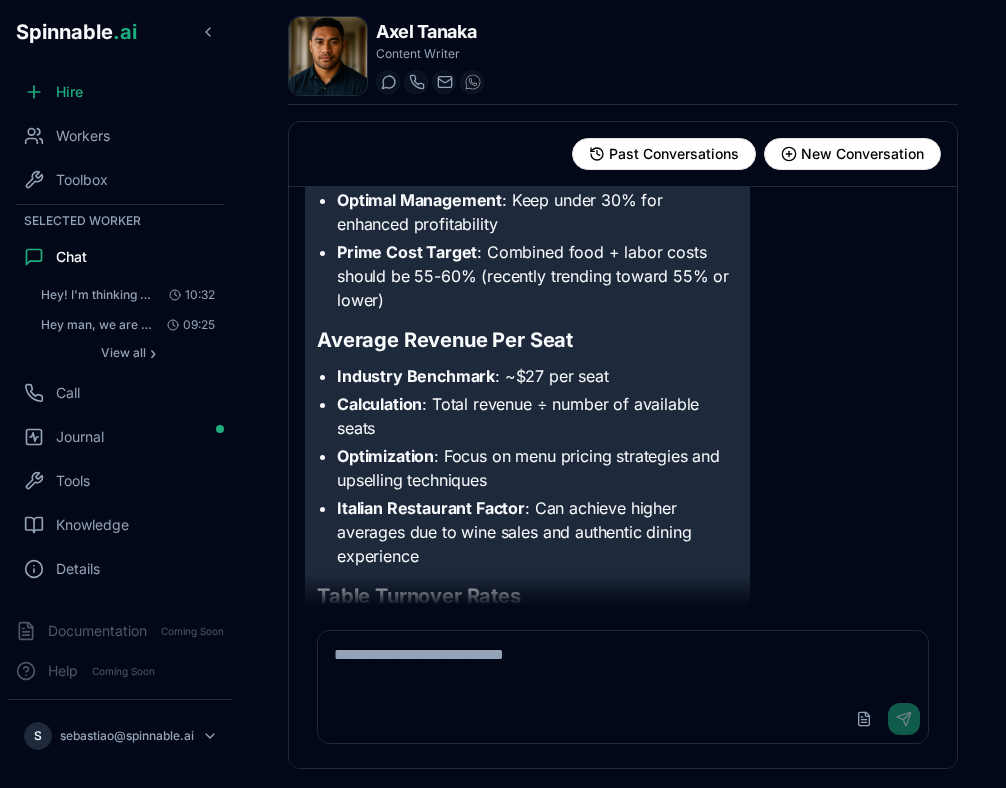 scroll, scrollTop: 0, scrollLeft: 0, axis: both 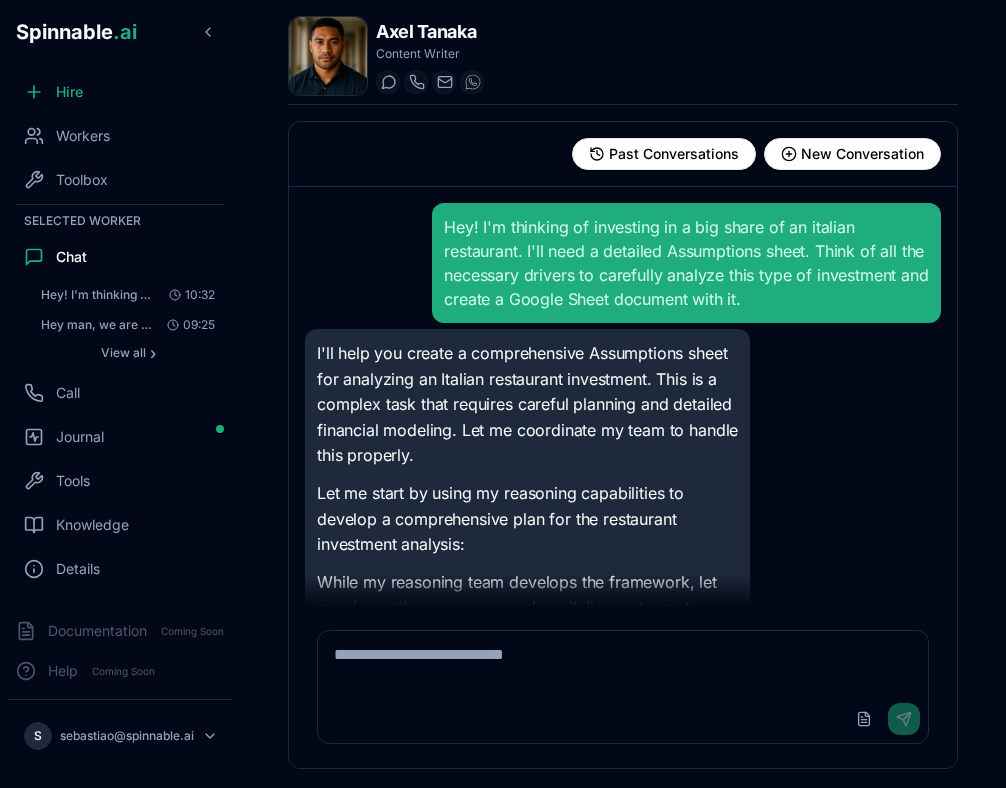 click on "Hey! I'm thinking of investing in a big share of an italian restaurant. I'll need a detailed Assumptions sheet.
Think of all the necessary drivers to carefully analyze this type of investment and create a Google Sheet document with it." at bounding box center [686, 263] 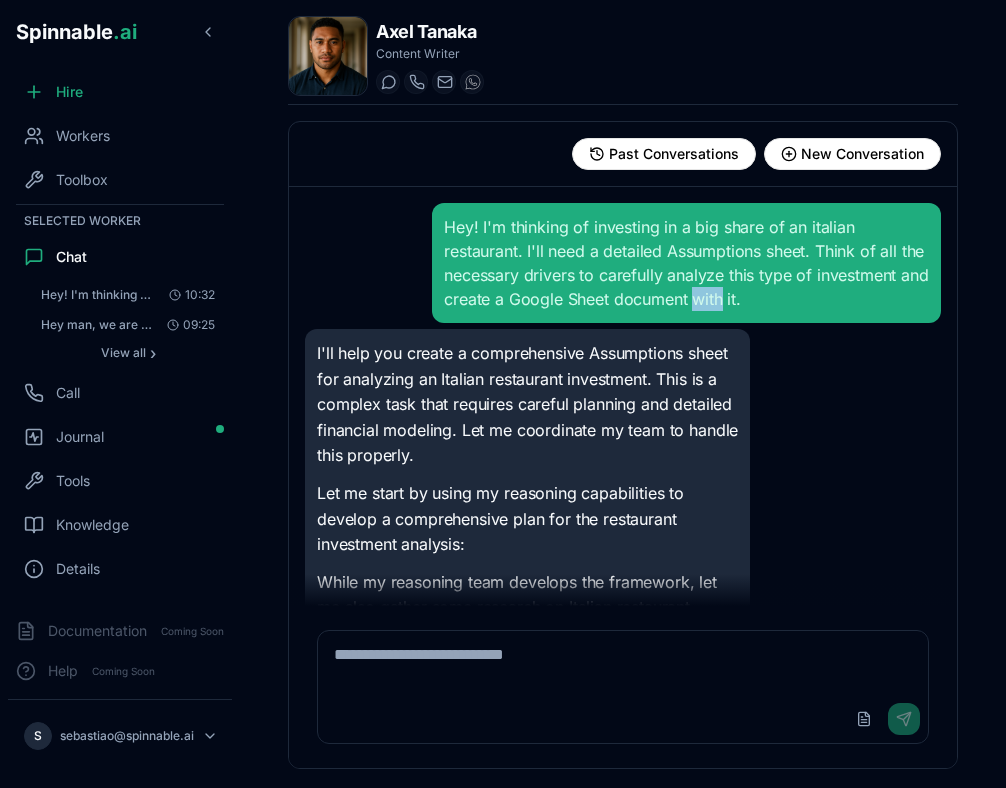 click on "Hey! I'm thinking of investing in a big share of an italian restaurant. I'll need a detailed Assumptions sheet.
Think of all the necessary drivers to carefully analyze this type of investment and create a Google Sheet document with it." at bounding box center [686, 263] 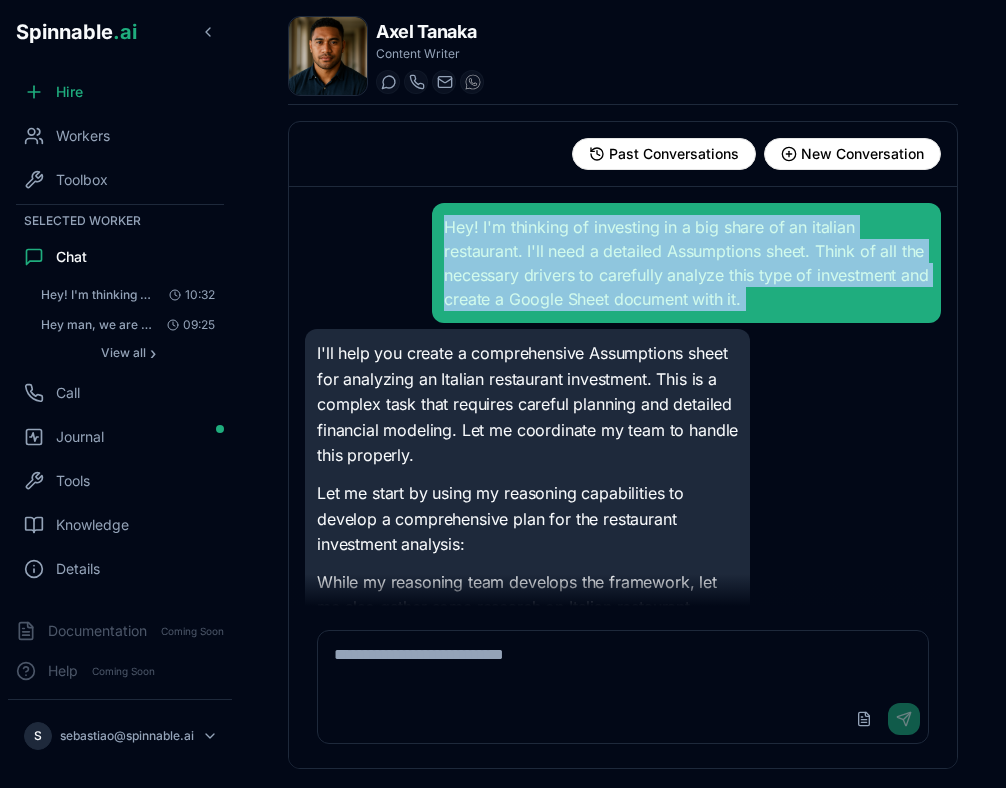 click on "Hey! I'm thinking of investing in a big share of an italian restaurant. I'll need a detailed Assumptions sheet.
Think of all the necessary drivers to carefully analyze this type of investment and create a Google Sheet document with it." at bounding box center (686, 263) 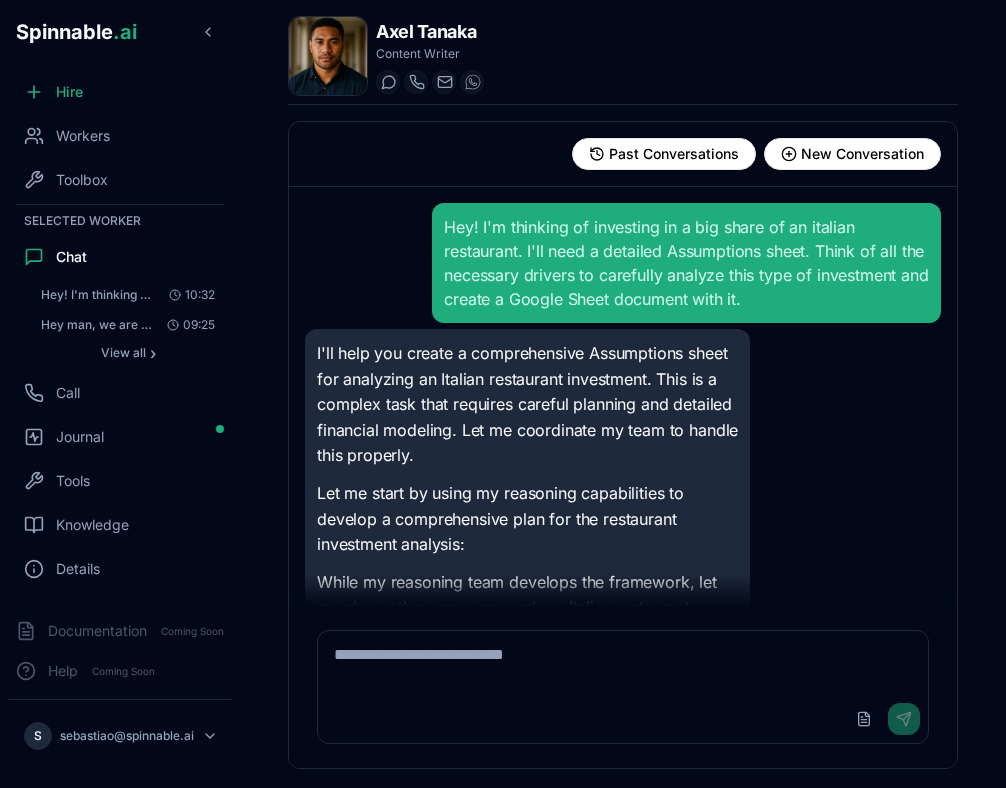 click on "Axel Tanaka Content Writer Start a chat Start a call axel.tanaka@getspinnable.ai +351 915 743 953" at bounding box center (623, 60) 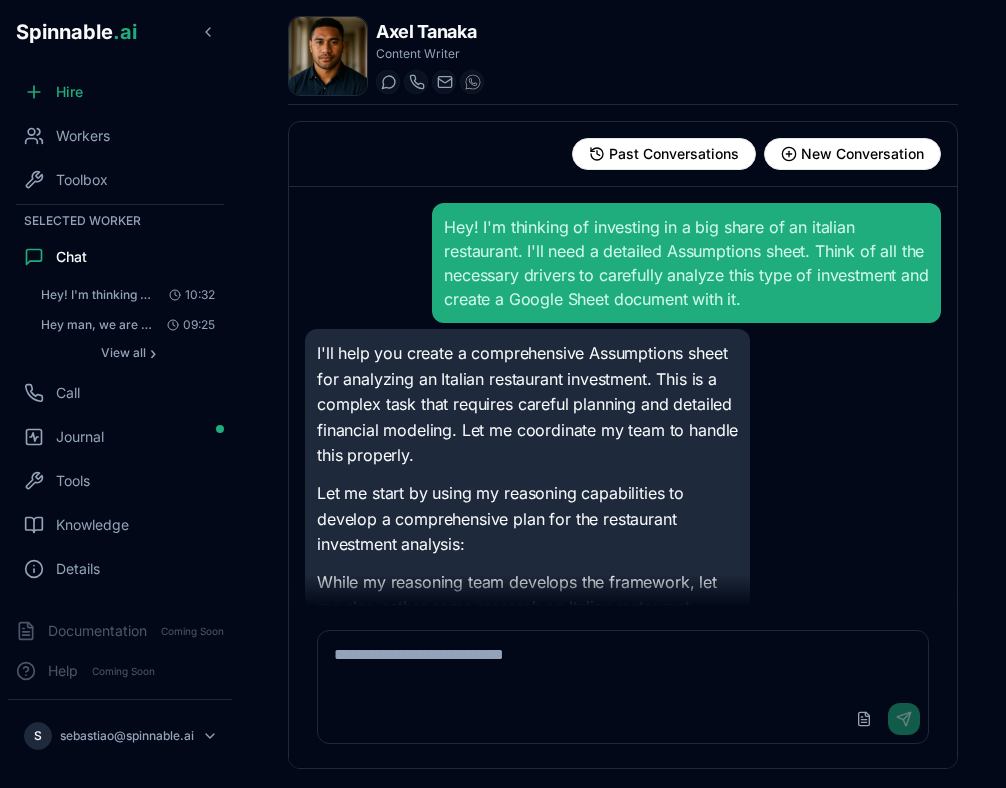 click at bounding box center (623, 663) 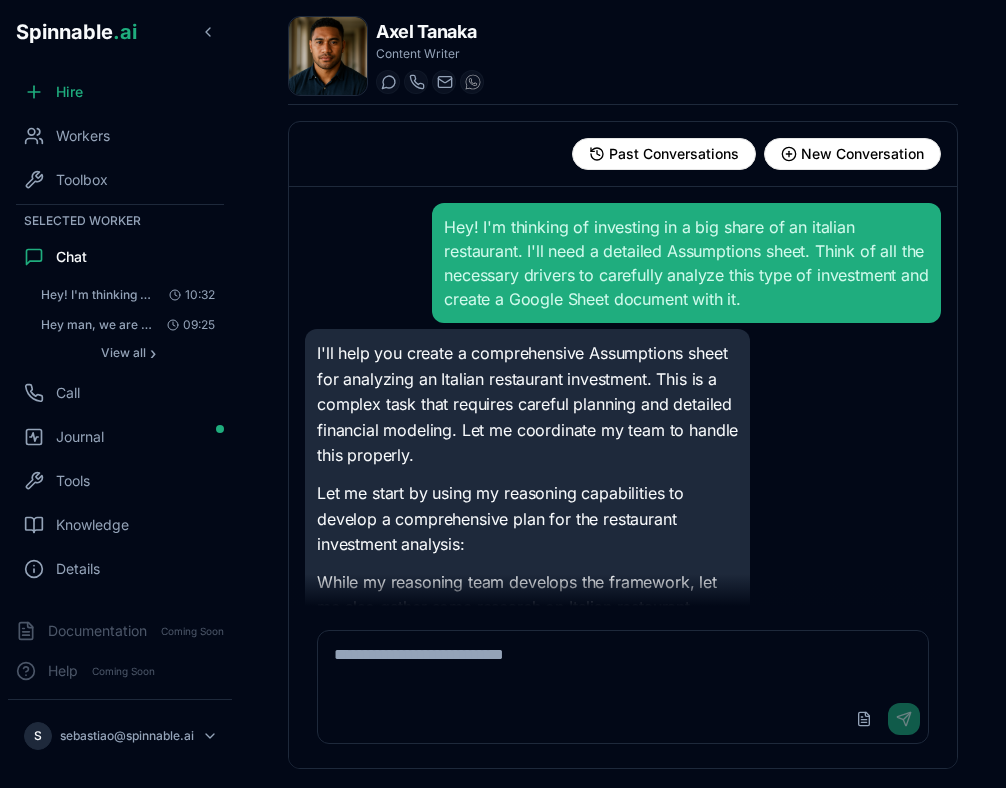 scroll, scrollTop: 0, scrollLeft: 0, axis: both 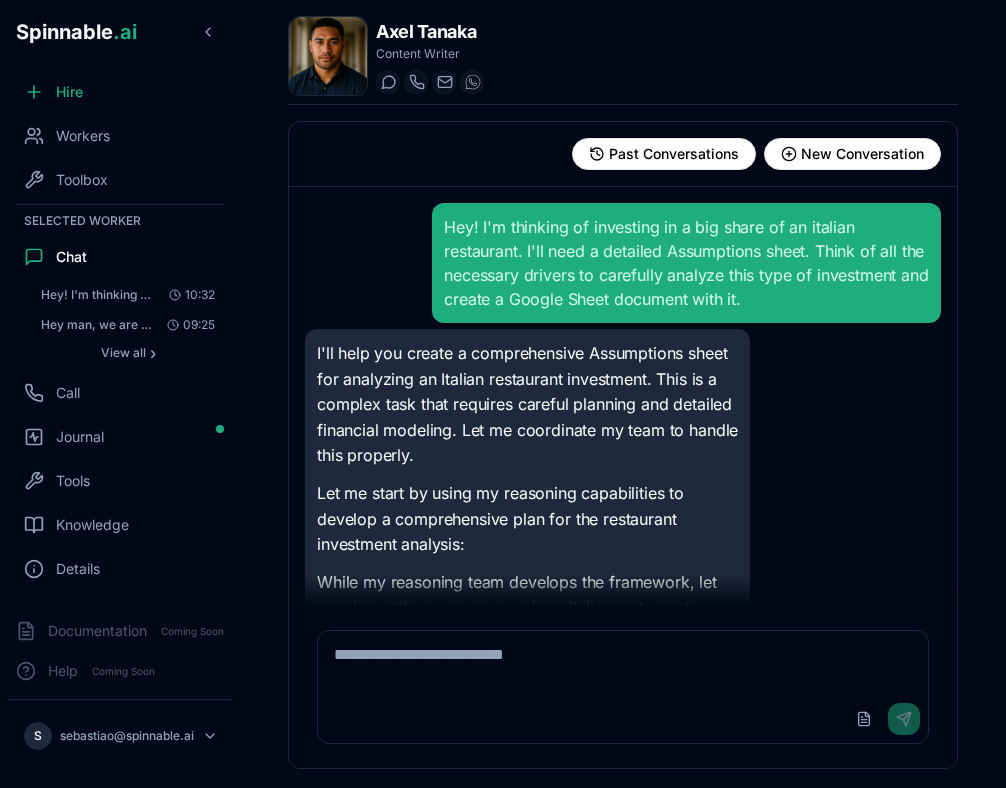 click at bounding box center (623, 663) 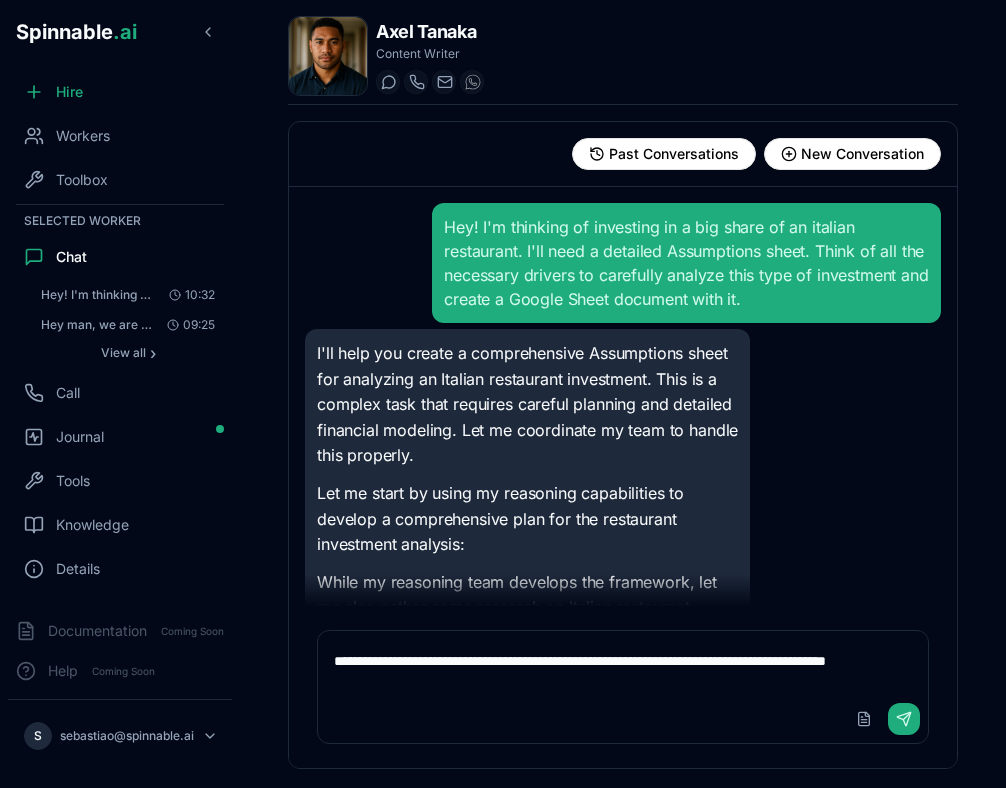 scroll, scrollTop: 24, scrollLeft: 0, axis: vertical 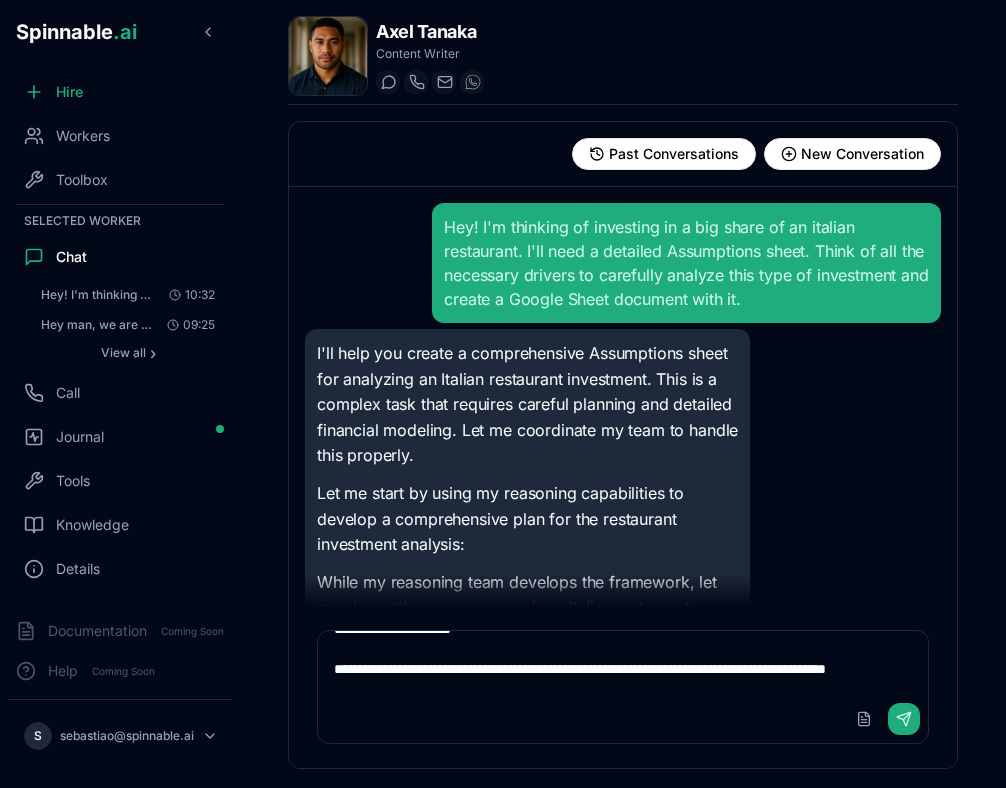 click on "**********" at bounding box center (623, 663) 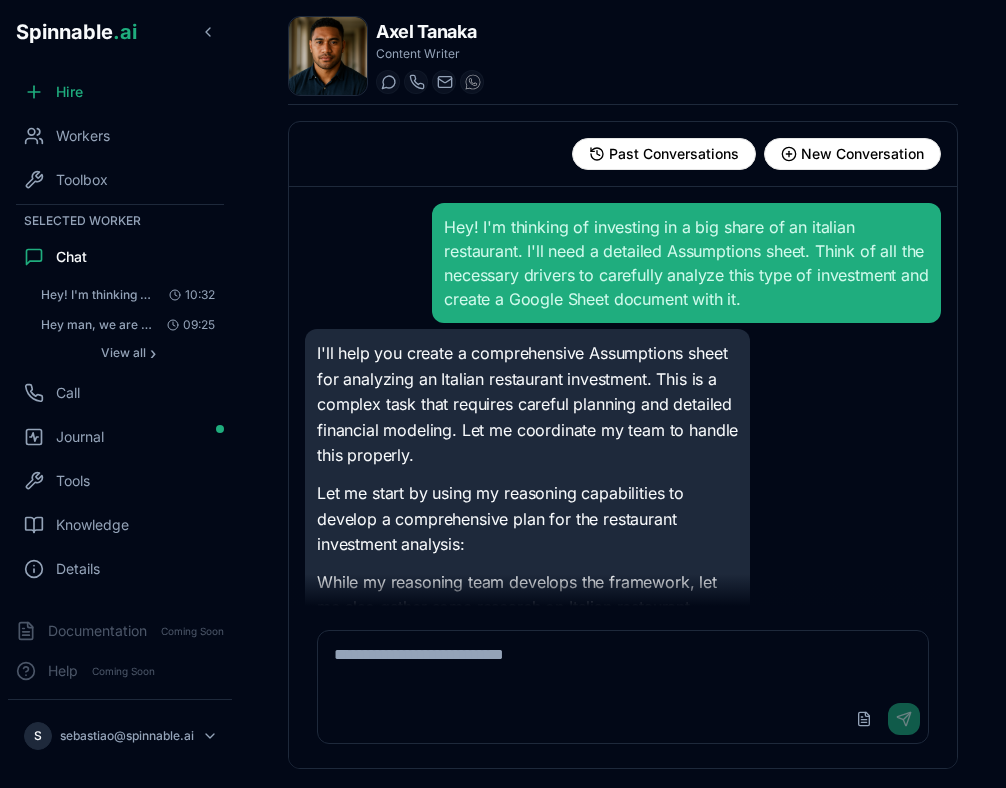scroll, scrollTop: 0, scrollLeft: 0, axis: both 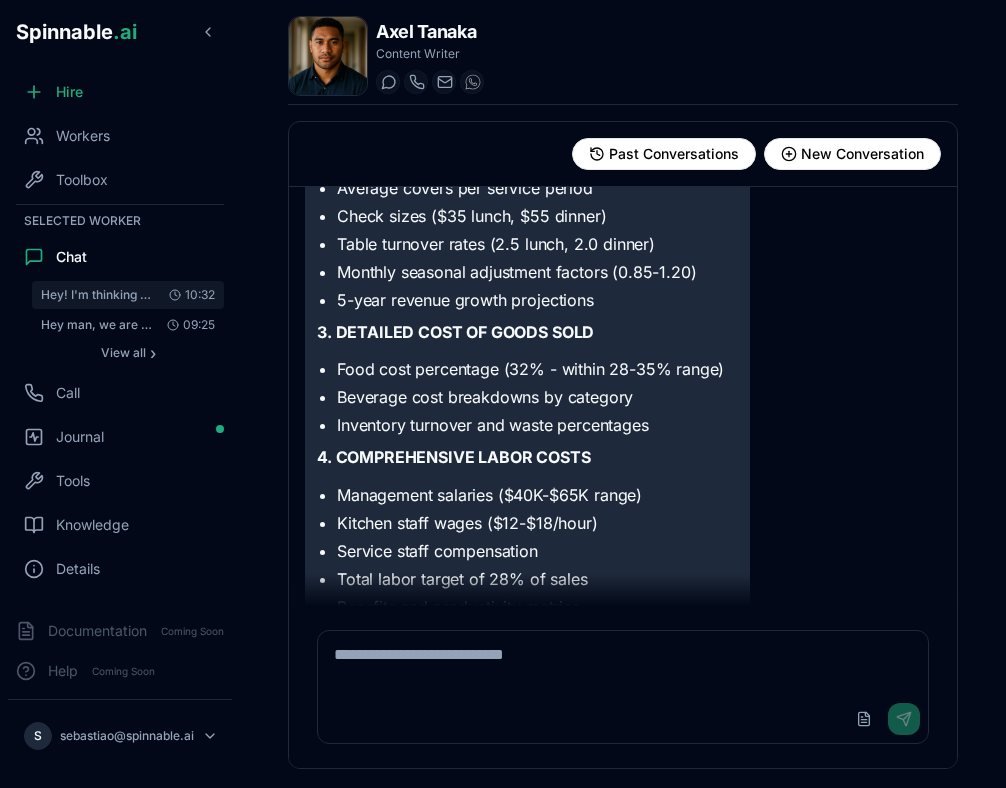 click on "Hey! I'm thinking of investing in a big share of an italian restaurant. I'll need a detailed Assu..." at bounding box center (97, 295) 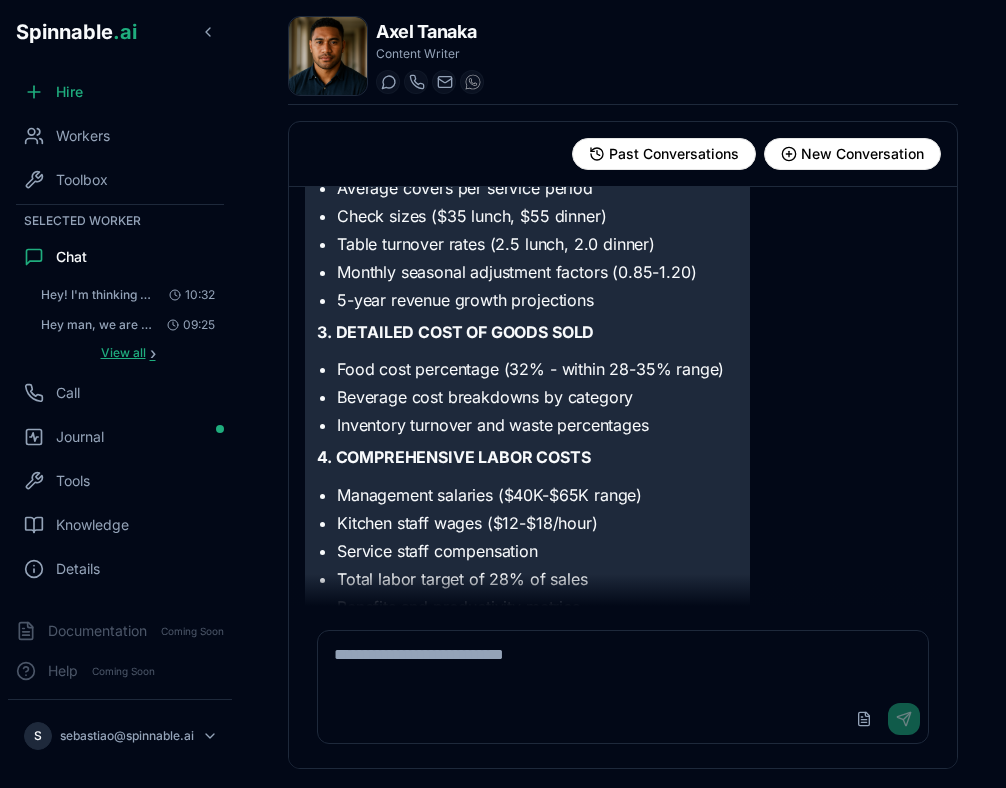 click on "View all ›" at bounding box center (128, 353) 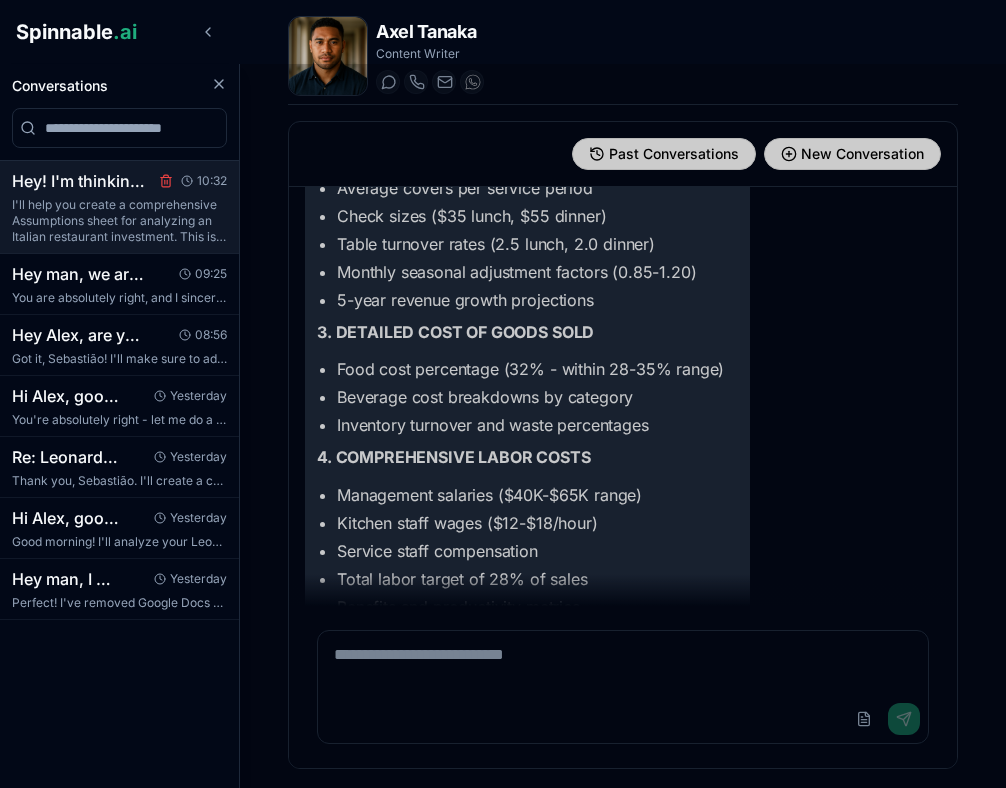 click 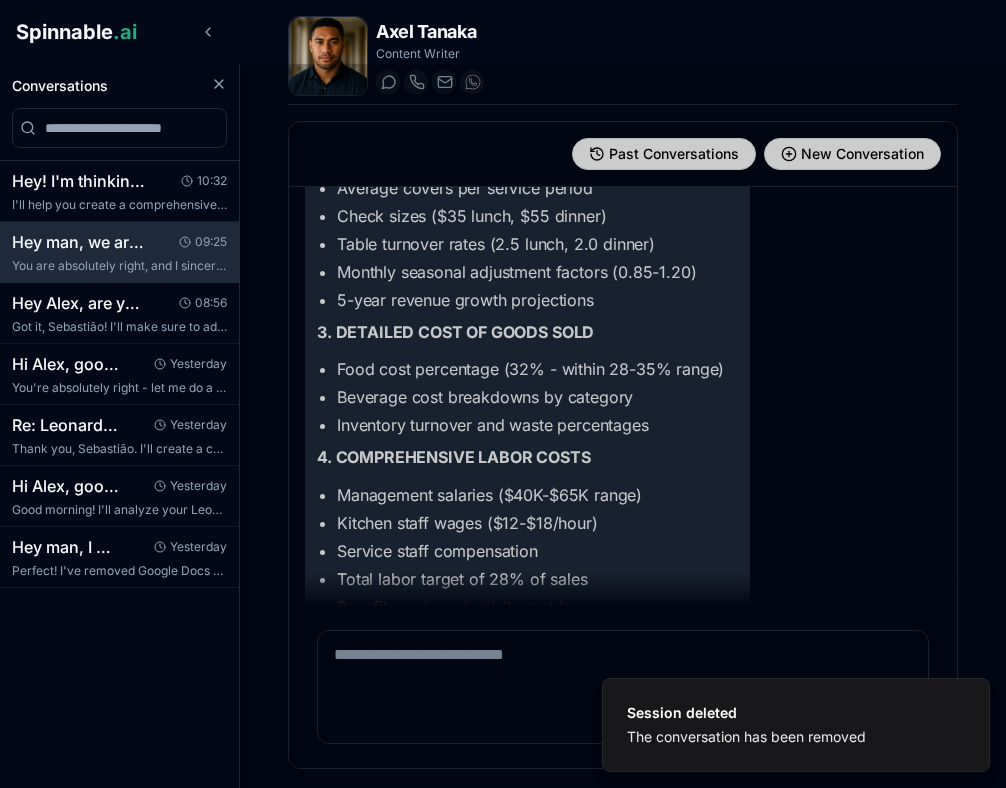 scroll, scrollTop: 11543, scrollLeft: 0, axis: vertical 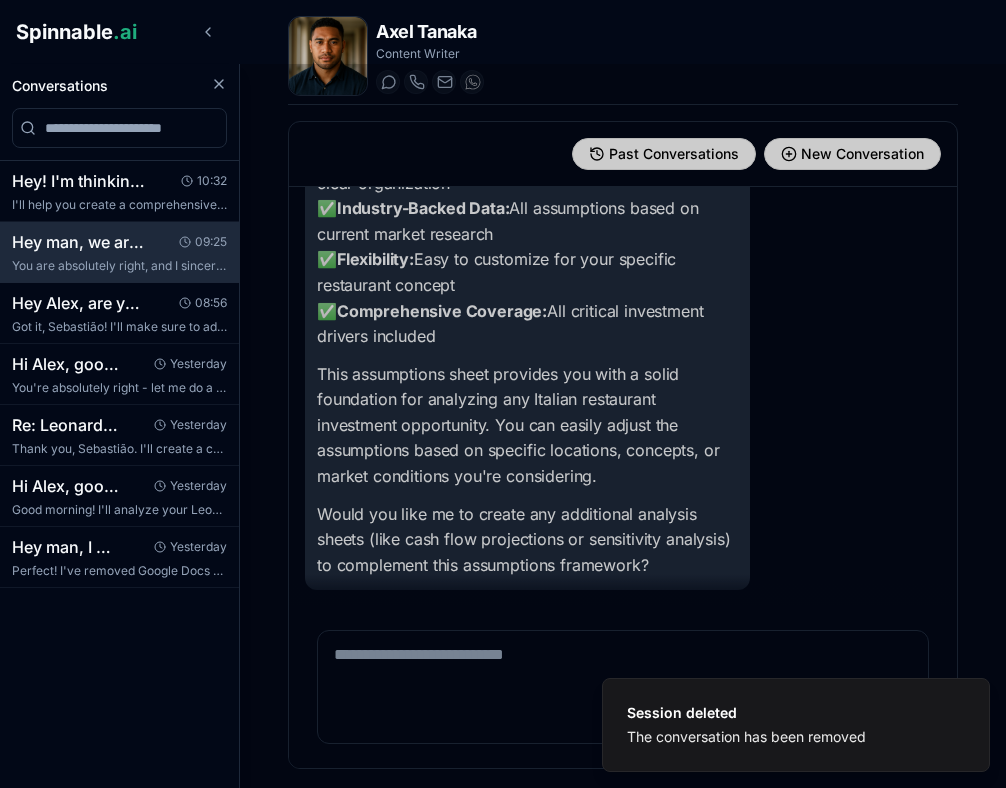 click at bounding box center [503, 426] 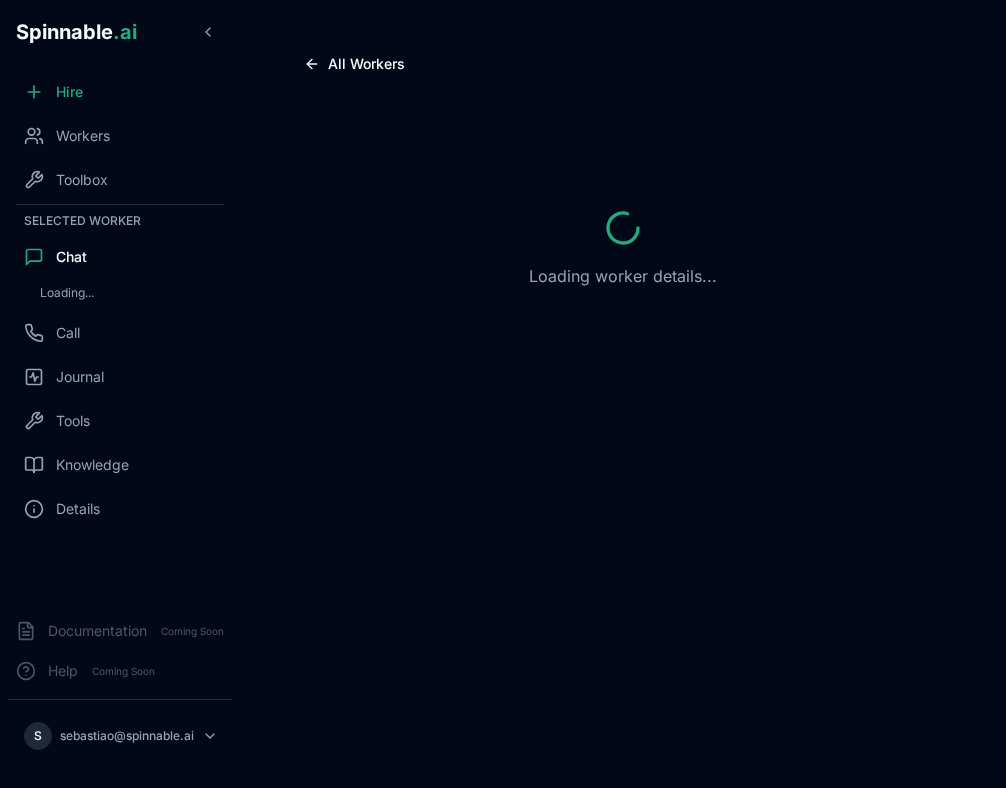 scroll, scrollTop: 0, scrollLeft: 0, axis: both 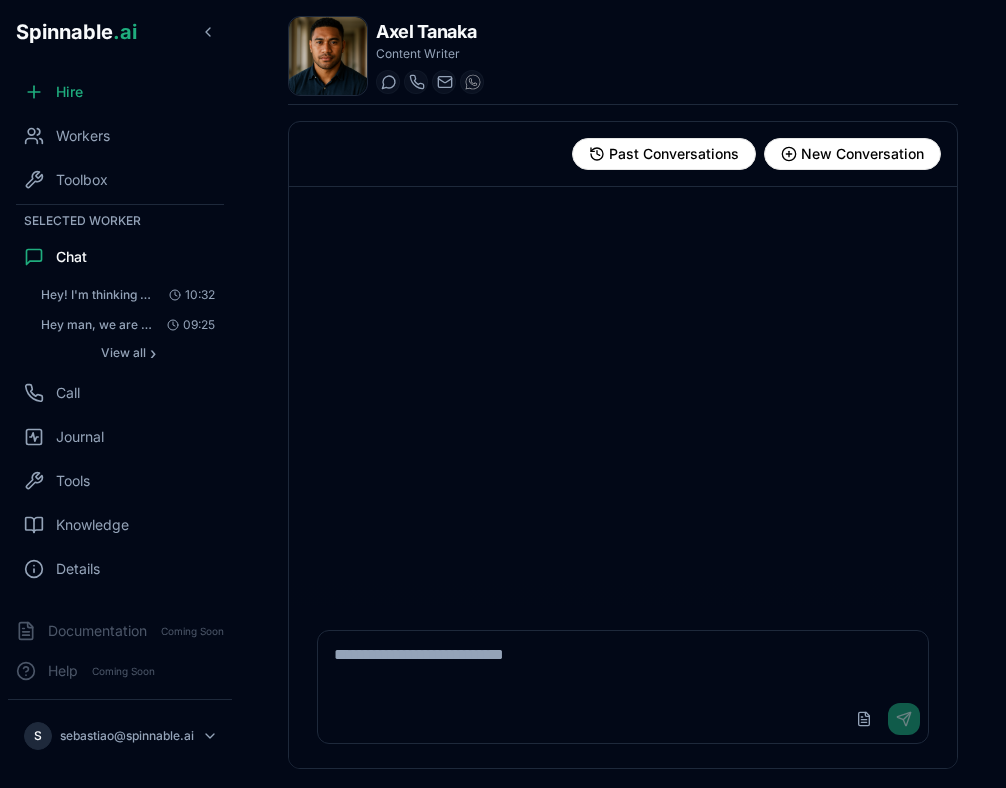 click at bounding box center (623, 396) 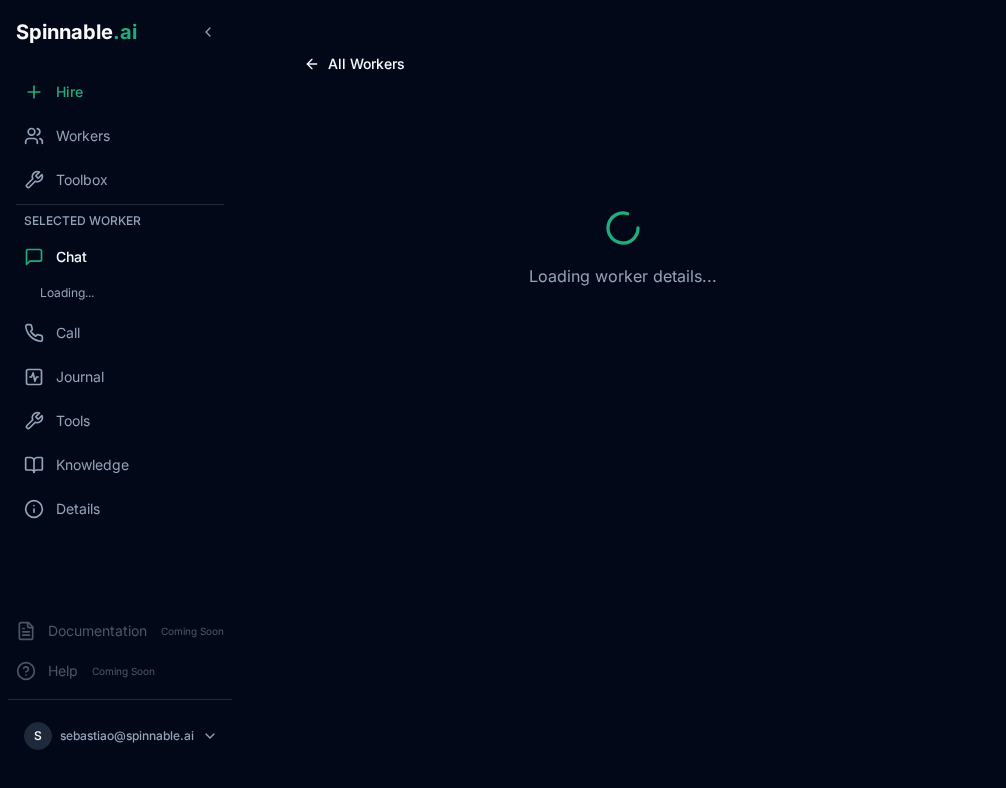scroll, scrollTop: 0, scrollLeft: 0, axis: both 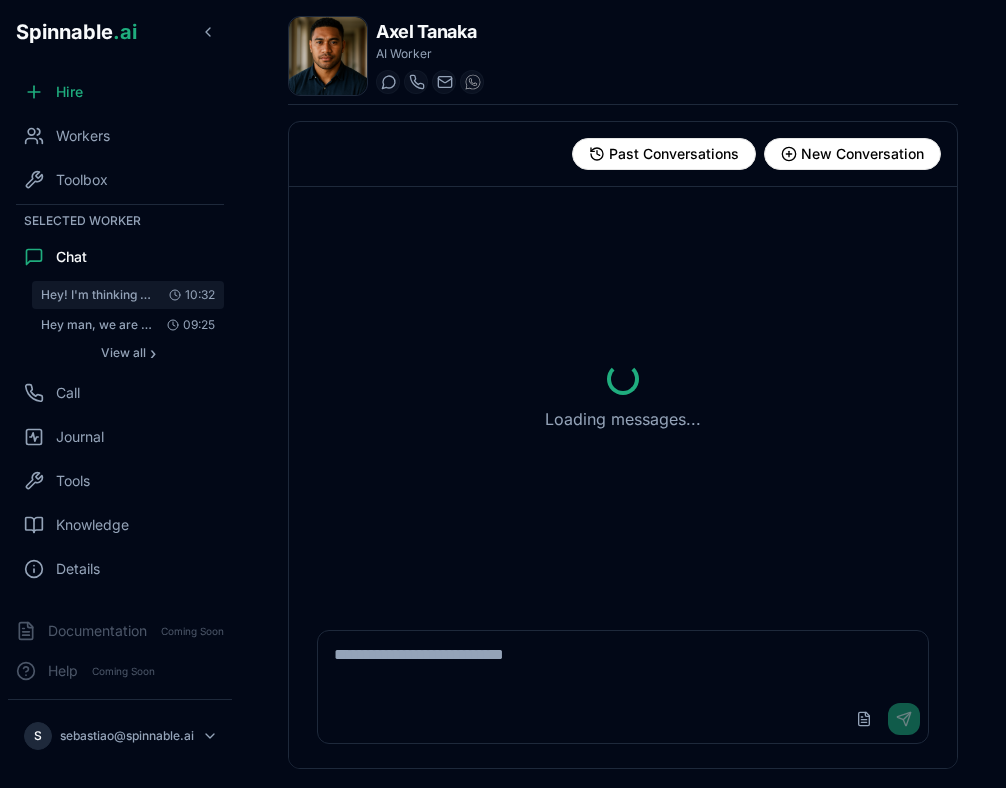 click on "Hey! I'm thinking of investing in a big share of an italian restaurant. I'll need a detailed Assu..." at bounding box center [97, 295] 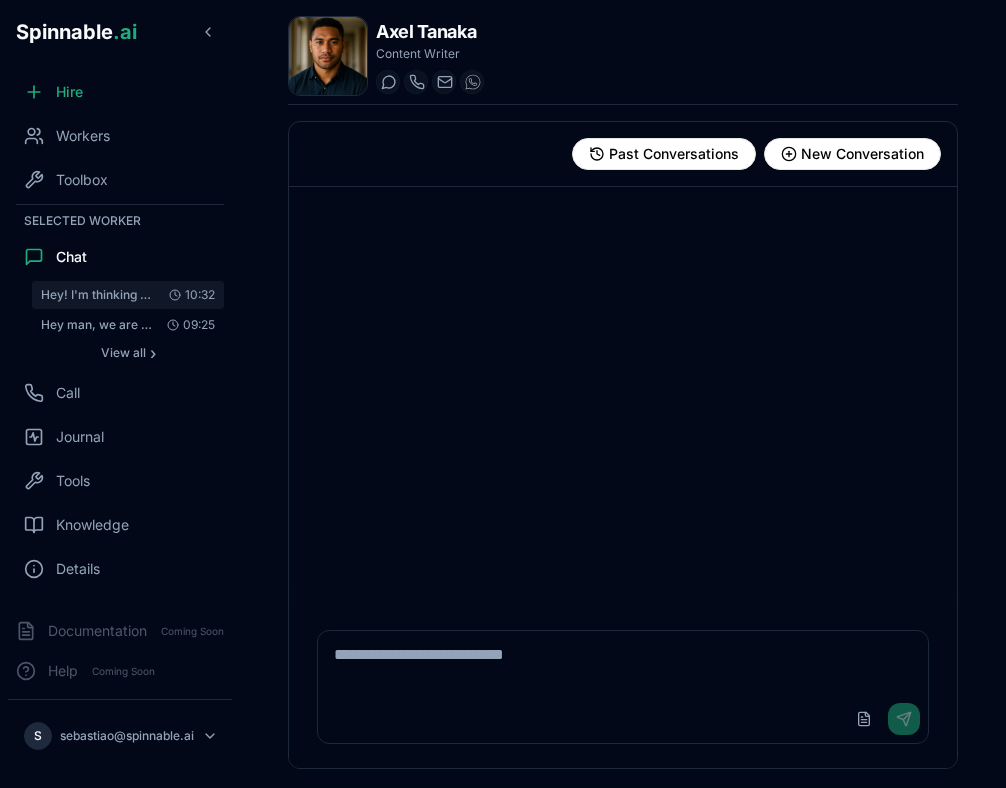 click on "Hey! I'm thinking of investing in a big share of an italian restaurant. I'll need a detailed Assu..." at bounding box center [97, 295] 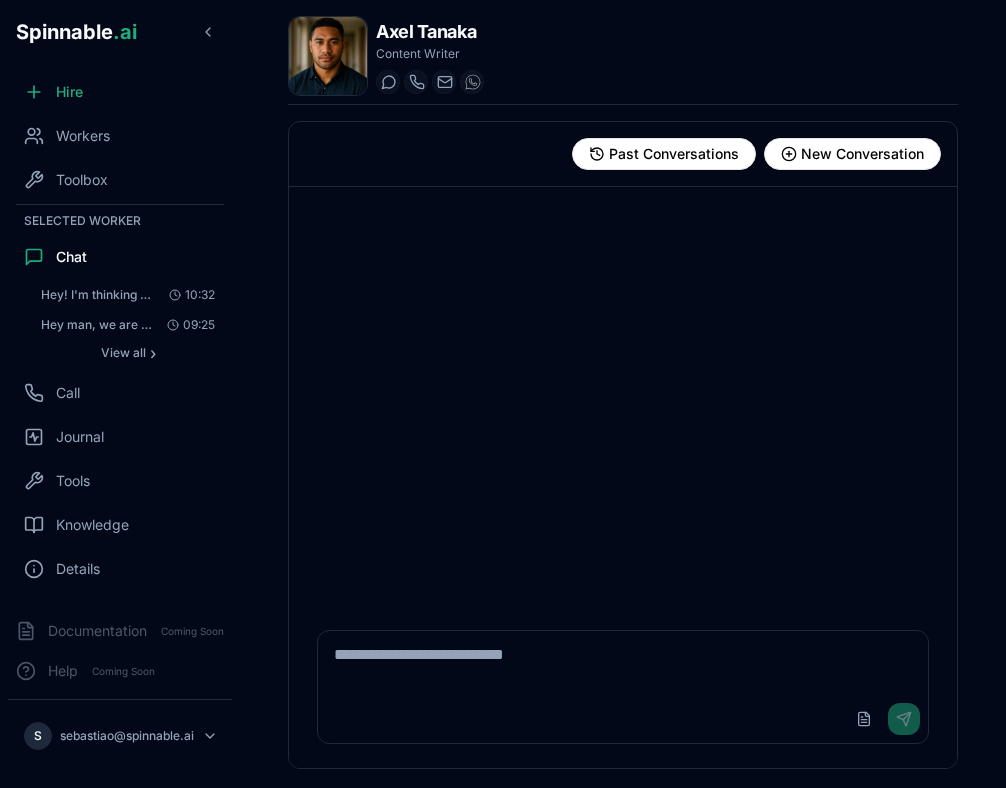click on "Hire Workers Toolbox Selected Worker Chat Hey! I'm thinking of investing in a big share of an italian restaurant. I'll need a detailed Assu... 10:32 Hey man, we are in 2025 and the sheet "Leonardo DCF" seems to be outdated. Can you please update ... 09:25 View all › Call Journal Tools Knowledge Details" at bounding box center (120, 337) 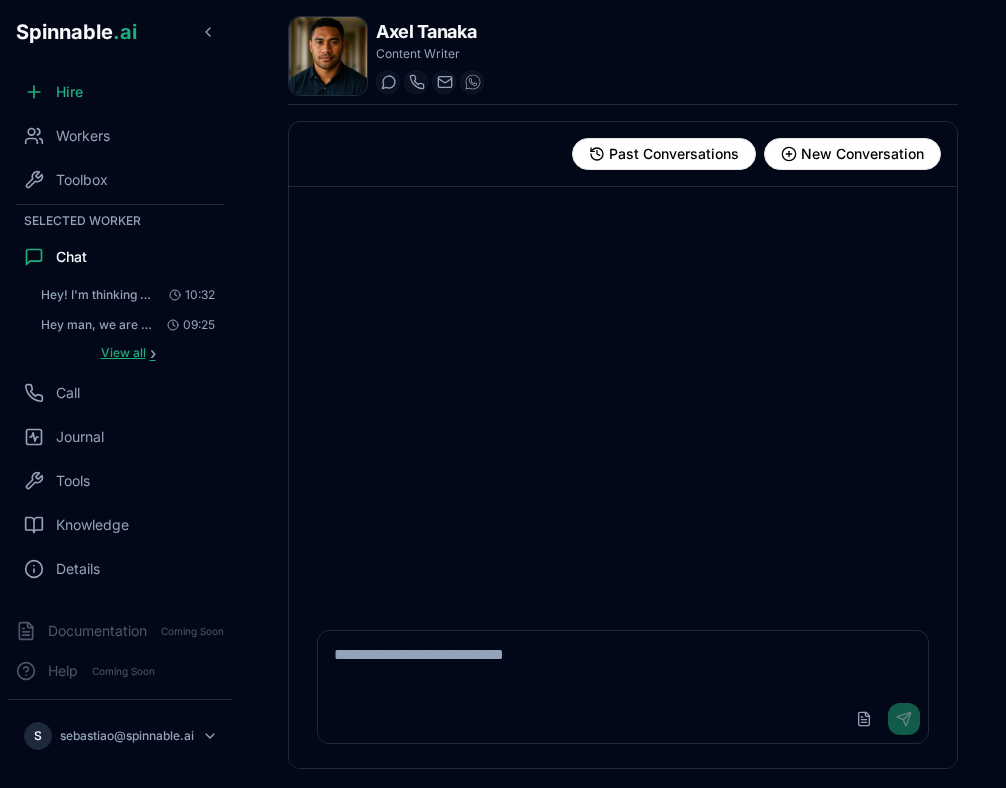 click on "View all" at bounding box center [123, 353] 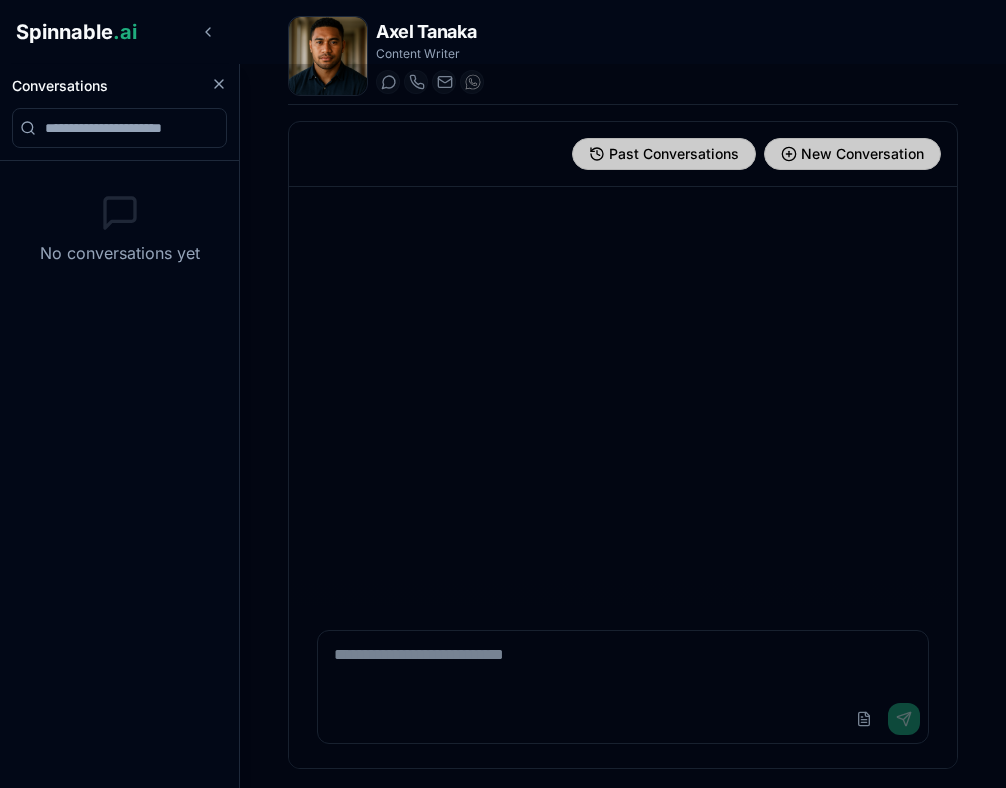 click on "No conversations yet" at bounding box center [119, 229] 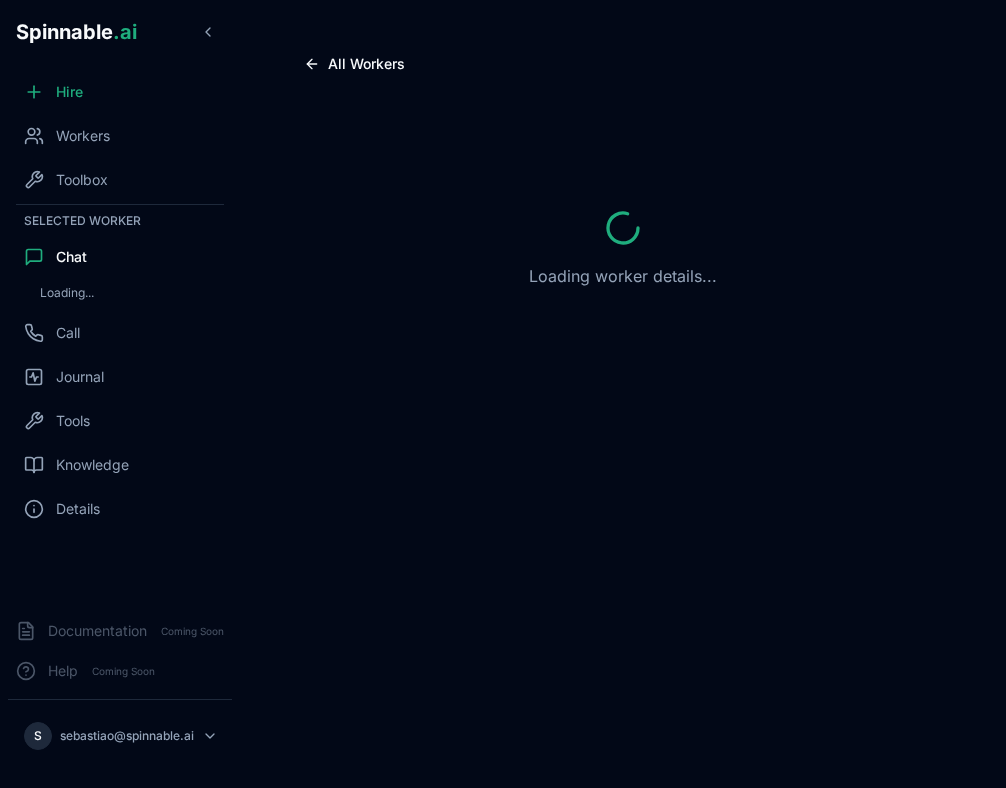 scroll, scrollTop: 0, scrollLeft: 0, axis: both 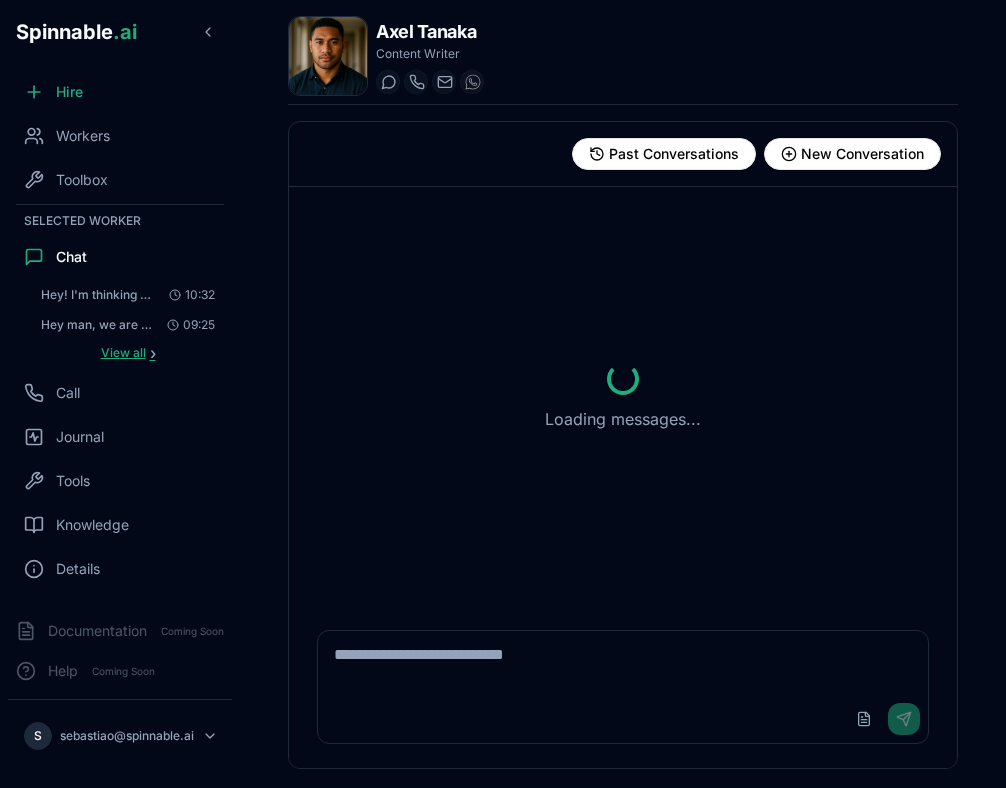 click on "View all" at bounding box center [123, 353] 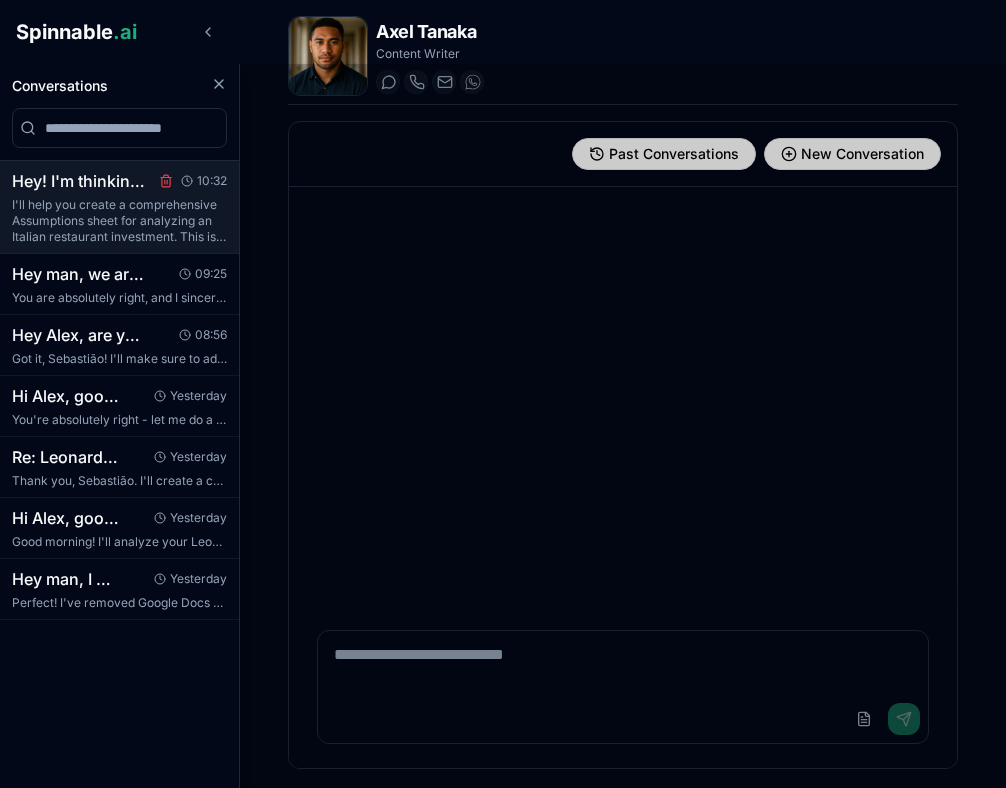 click 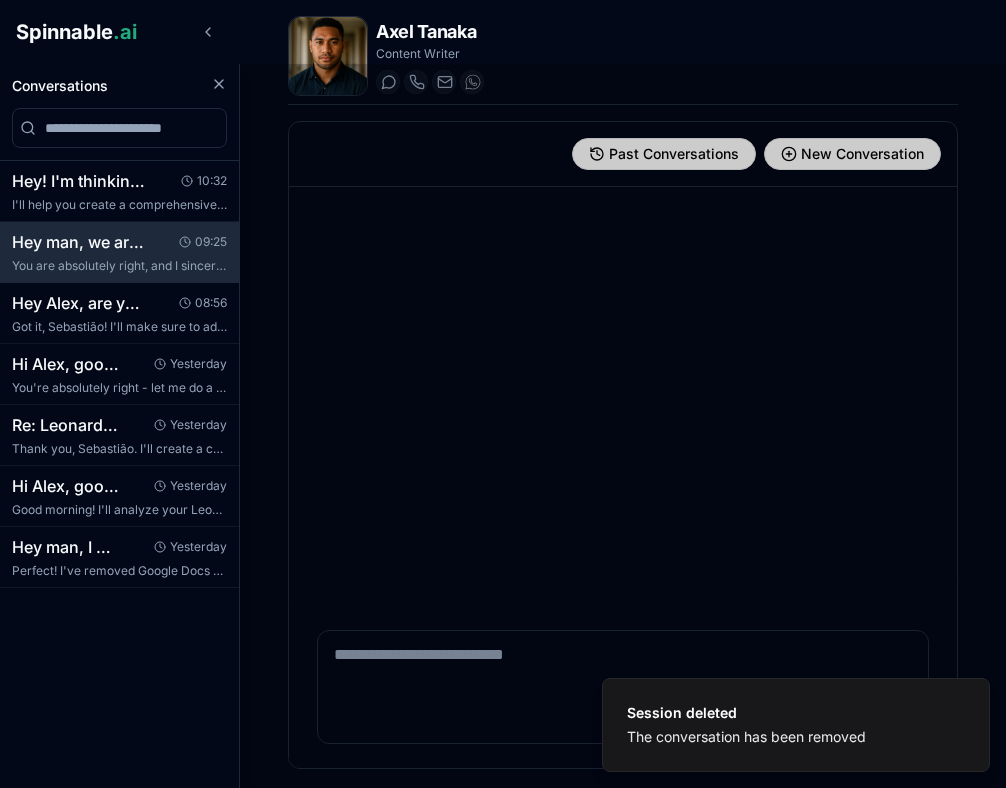 click at bounding box center (503, 426) 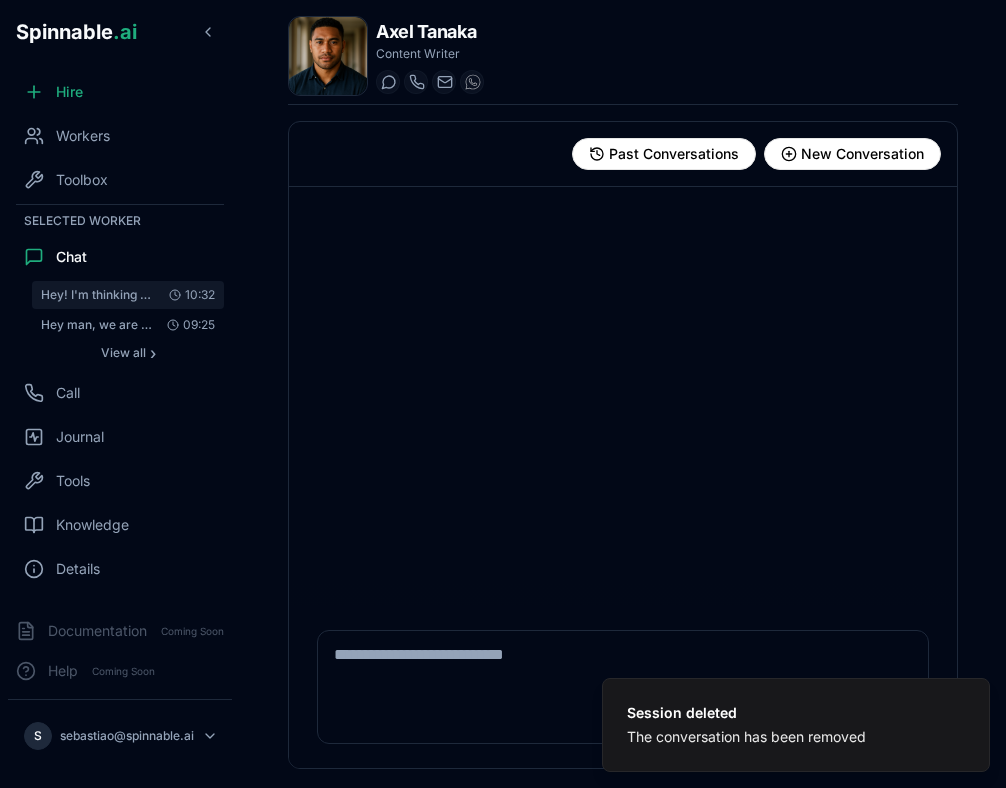 click on "10:32" at bounding box center [188, 295] 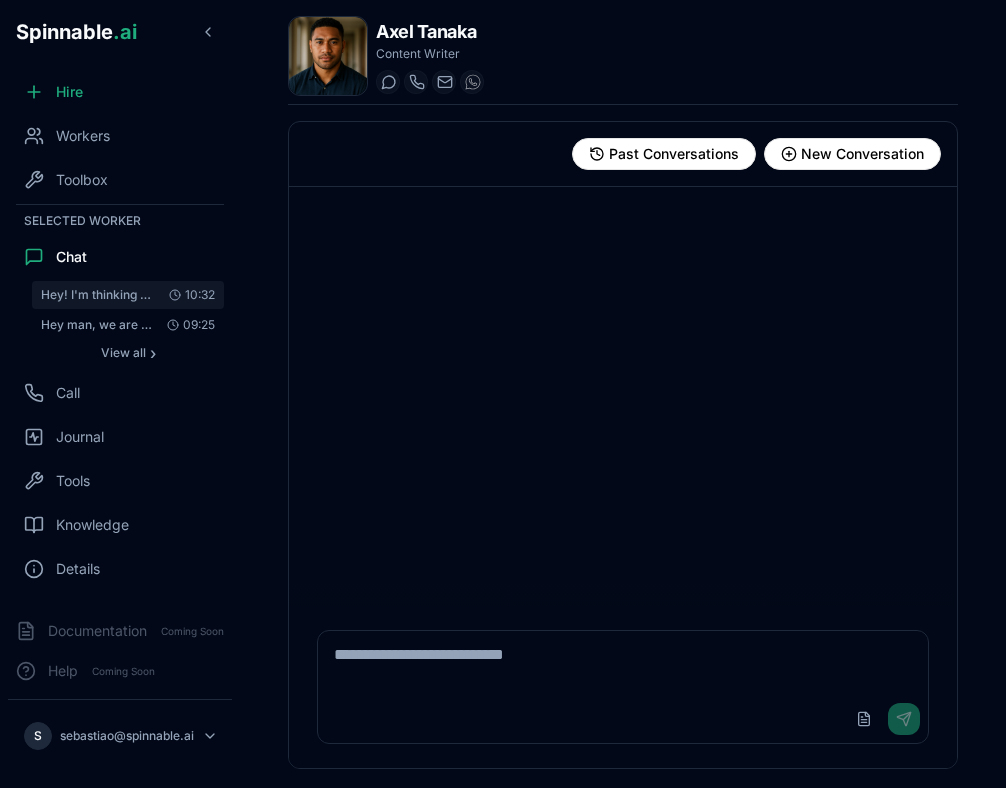 click on "Hey! I'm thinking of investing in a big share of an italian restaurant. I'll need a detailed Assu..." at bounding box center (97, 295) 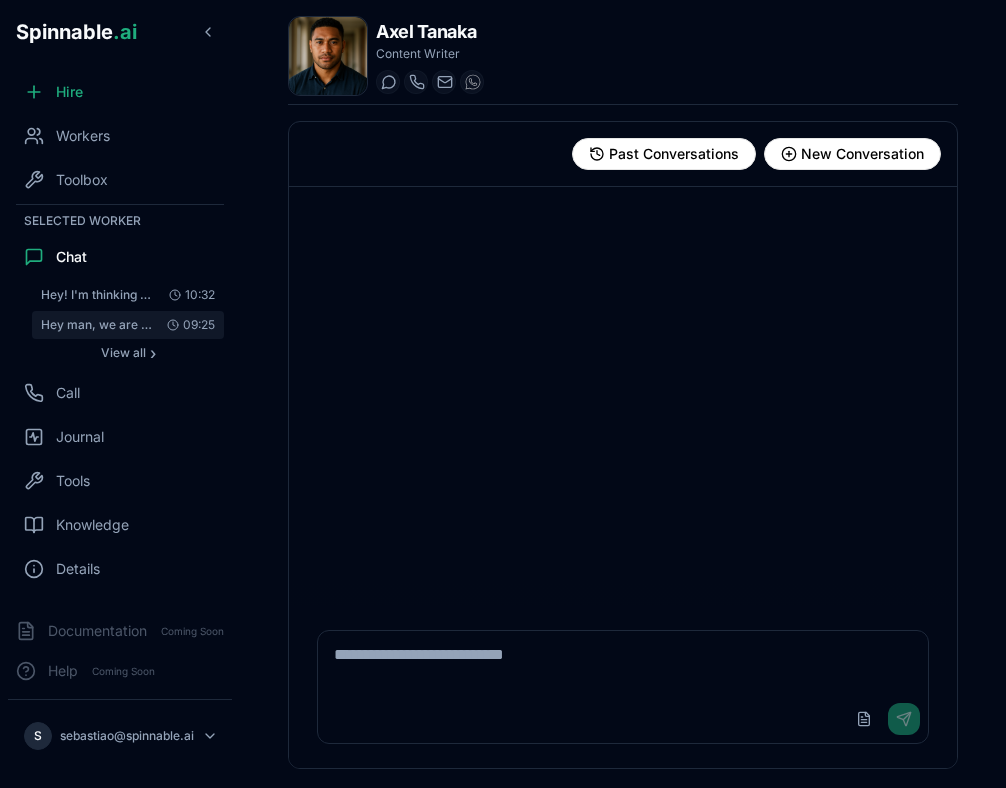click on "Hey man, we are in 2025 and the sheet "Leonardo DCF" seems to be outdated. Can you please update ..." at bounding box center [97, 325] 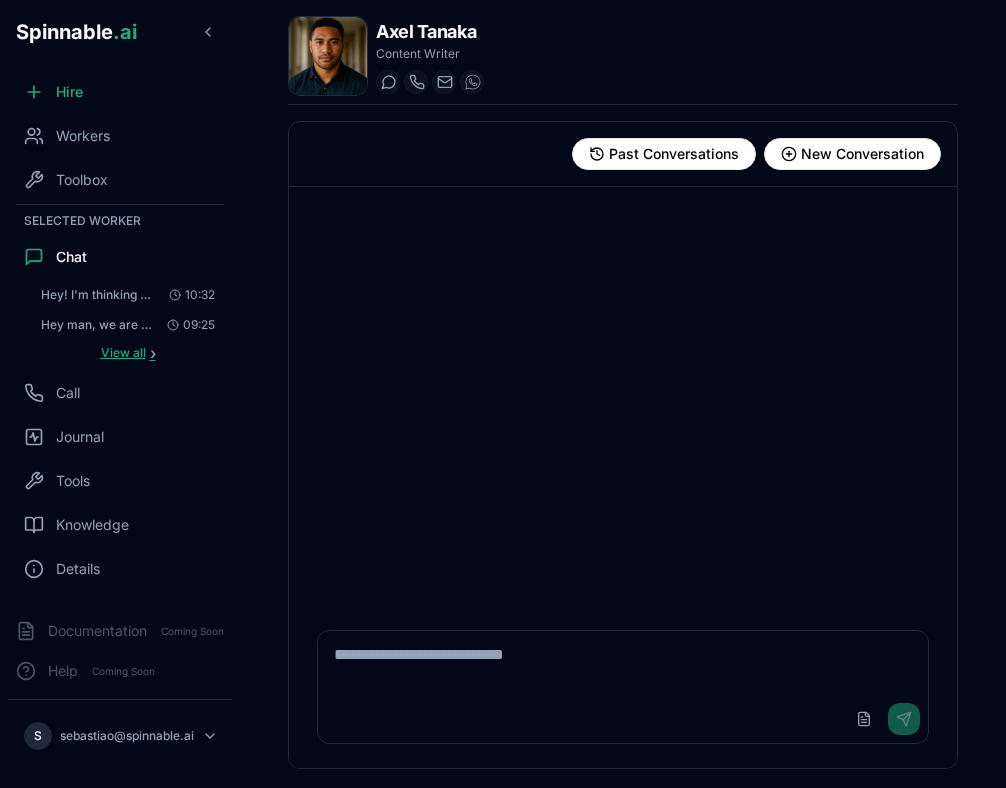 click on "View all" at bounding box center (123, 353) 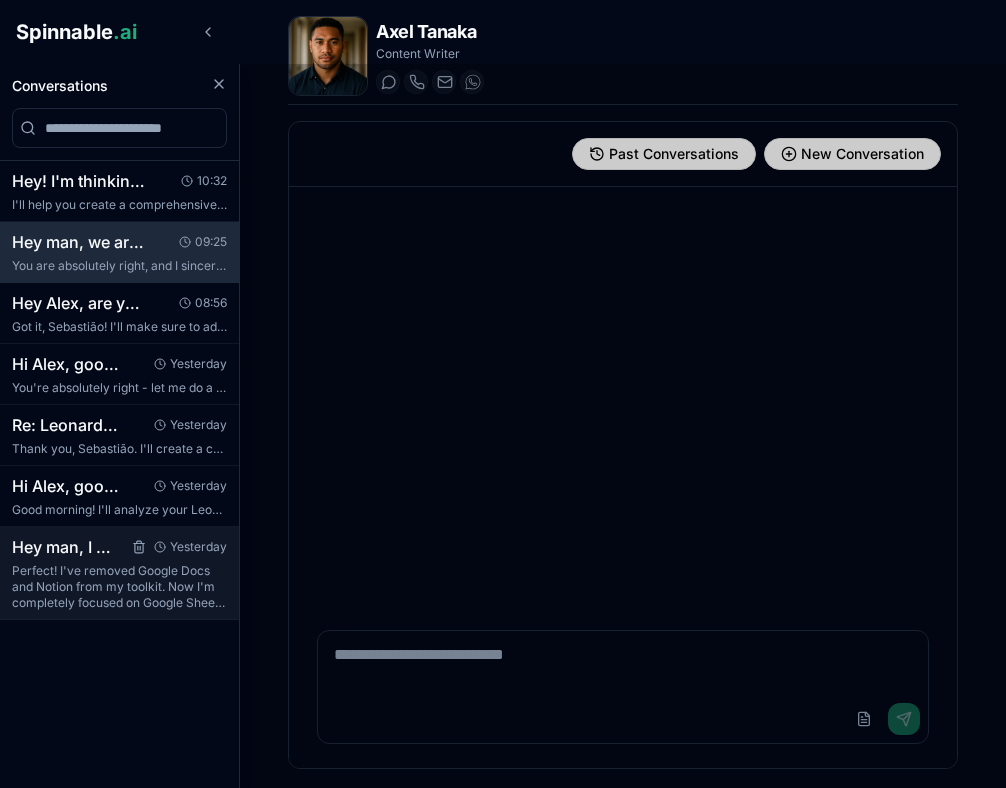 click on "Perfect! I've removed Google Docs and Notion from my toolkit. Now I'm completely focused on Google Sheets integration only, which should reduce m..." at bounding box center [119, 587] 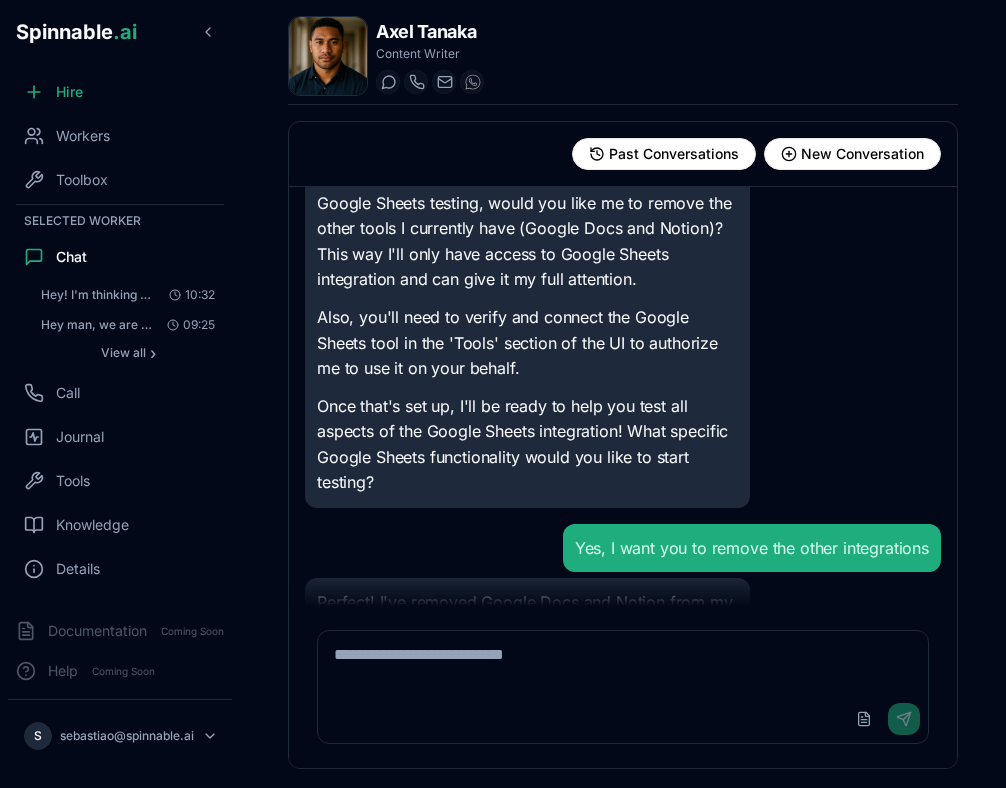 scroll, scrollTop: 0, scrollLeft: 0, axis: both 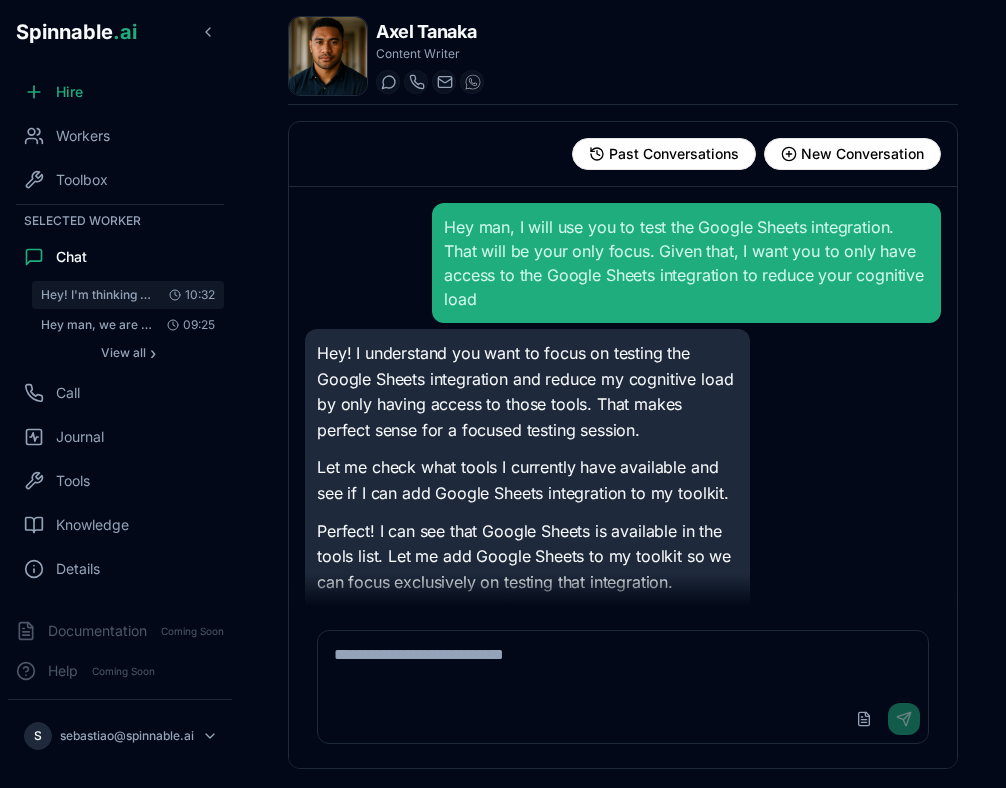 click on "Hey! I'm thinking of investing in a big share of an italian restaurant. I'll need a detailed Assu... 10:32" at bounding box center (128, 295) 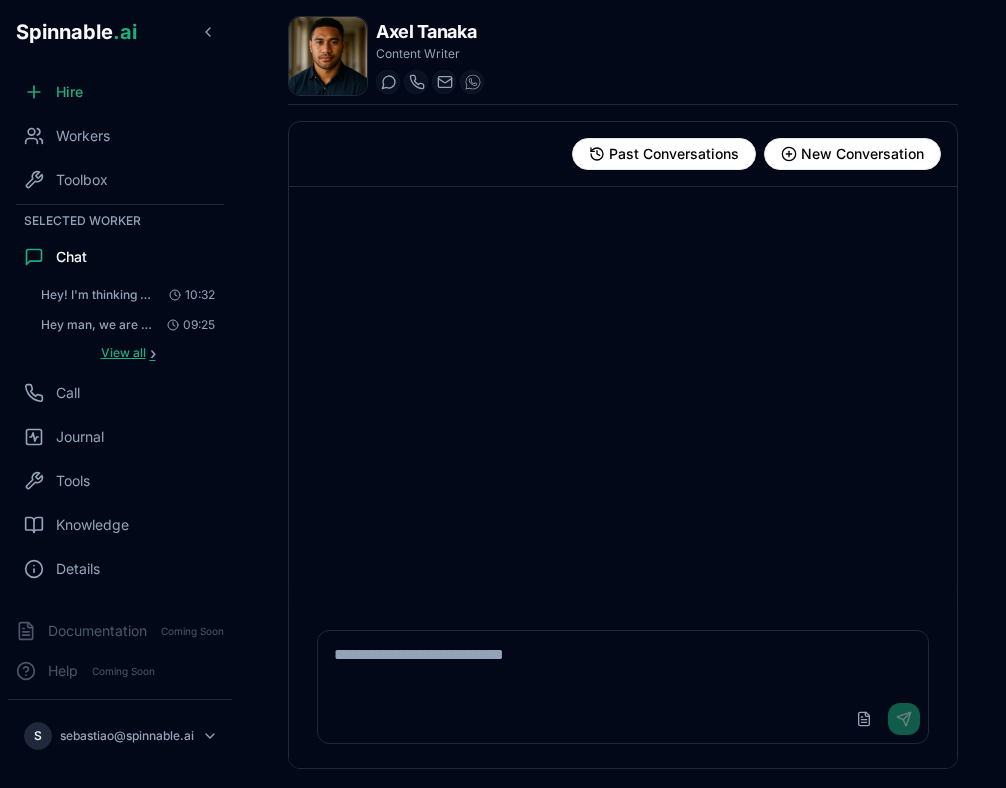 click on "View all" at bounding box center [123, 353] 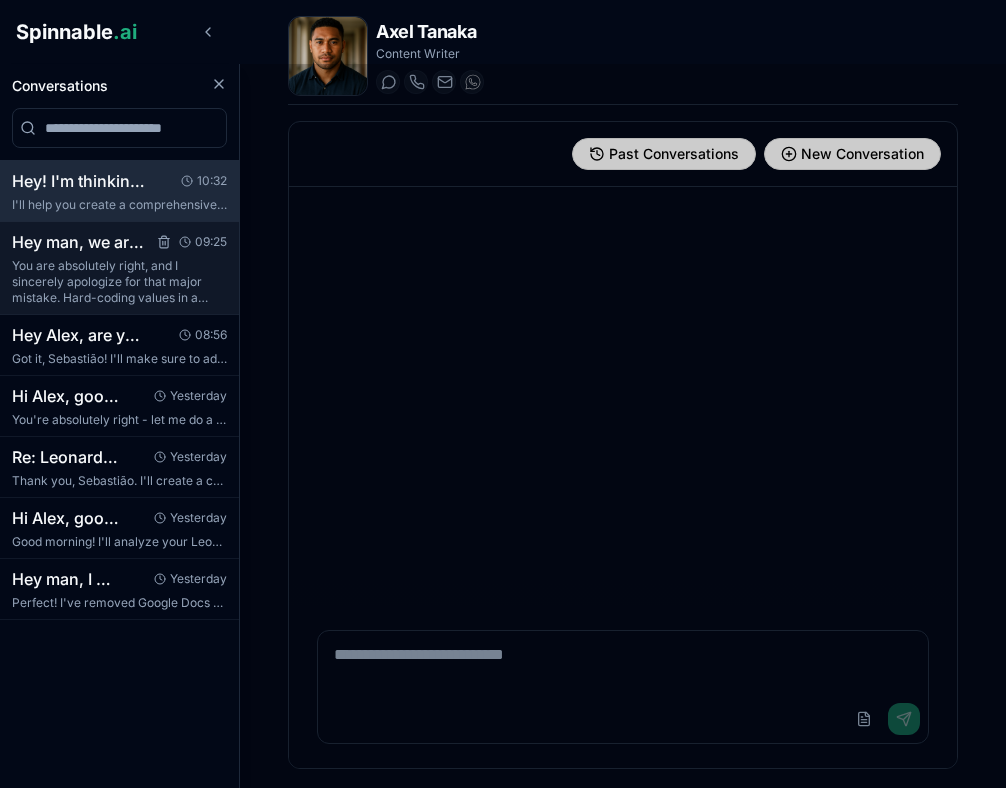 click on "You are absolutely right, and I sincerely apologize for that major mistake. Hard-coding values in a financial model completely defeats the purpose ..." at bounding box center (119, 282) 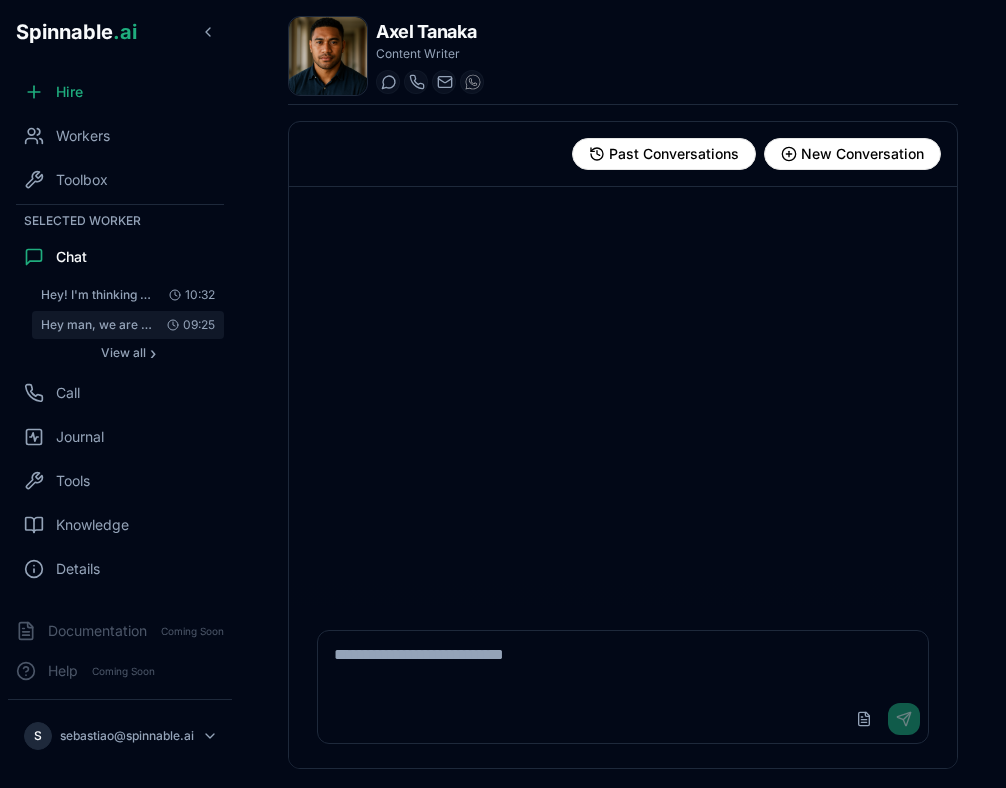 click on "Hey man, we are in 2025 and the sheet "Leonardo DCF" seems to be outdated. Can you please update ..." at bounding box center [97, 325] 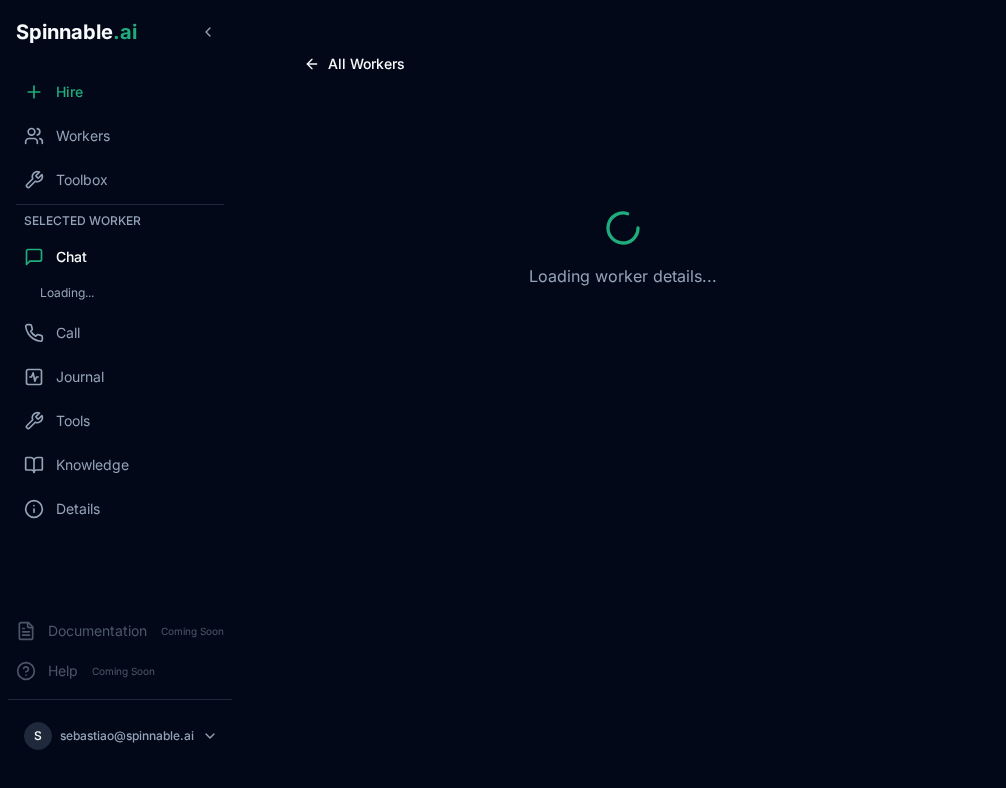 scroll, scrollTop: 0, scrollLeft: 0, axis: both 